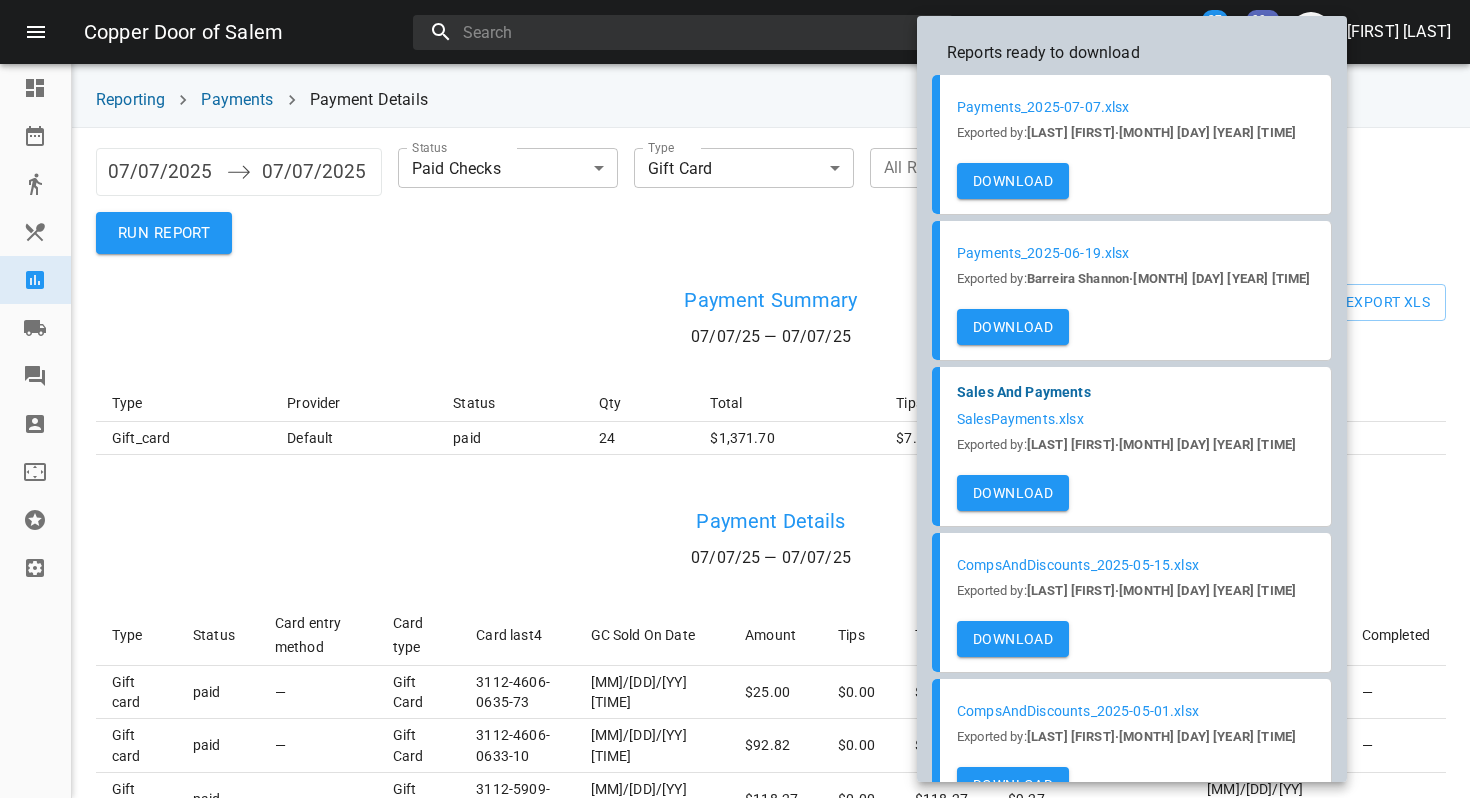 scroll, scrollTop: 0, scrollLeft: 0, axis: both 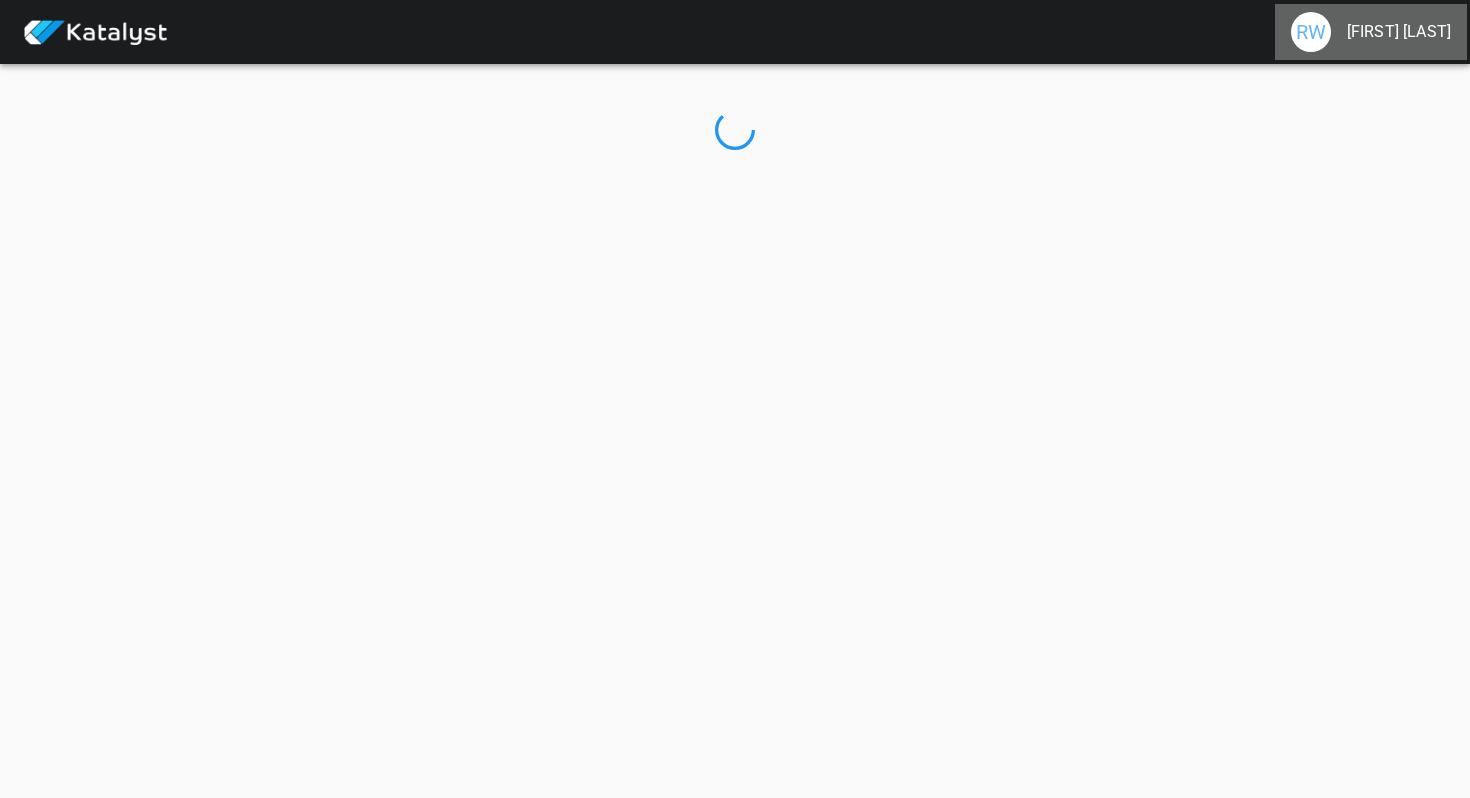 click on "[FIRST] [LAST]" at bounding box center [1399, 32] 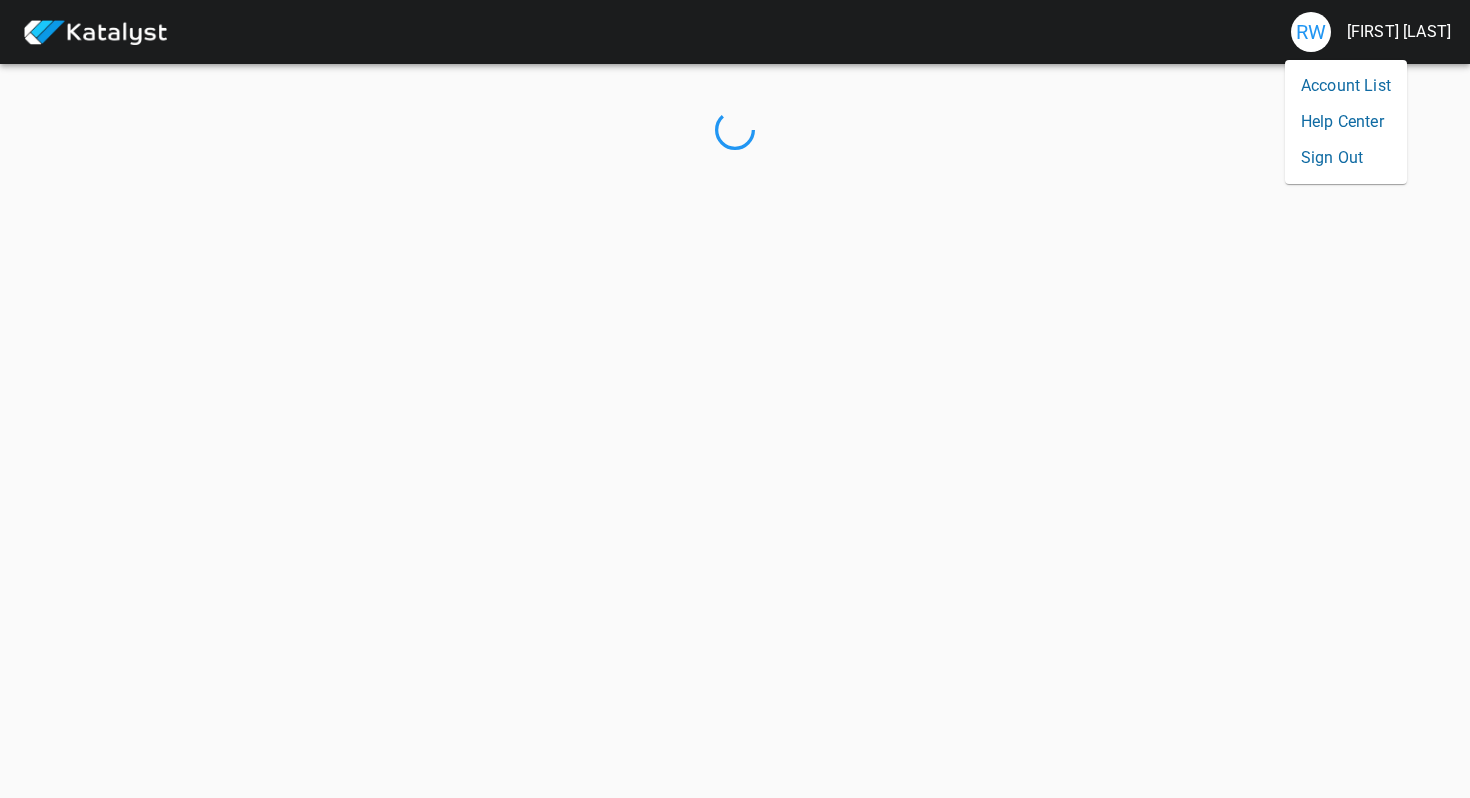 click on "Sign Out" at bounding box center (1346, 158) 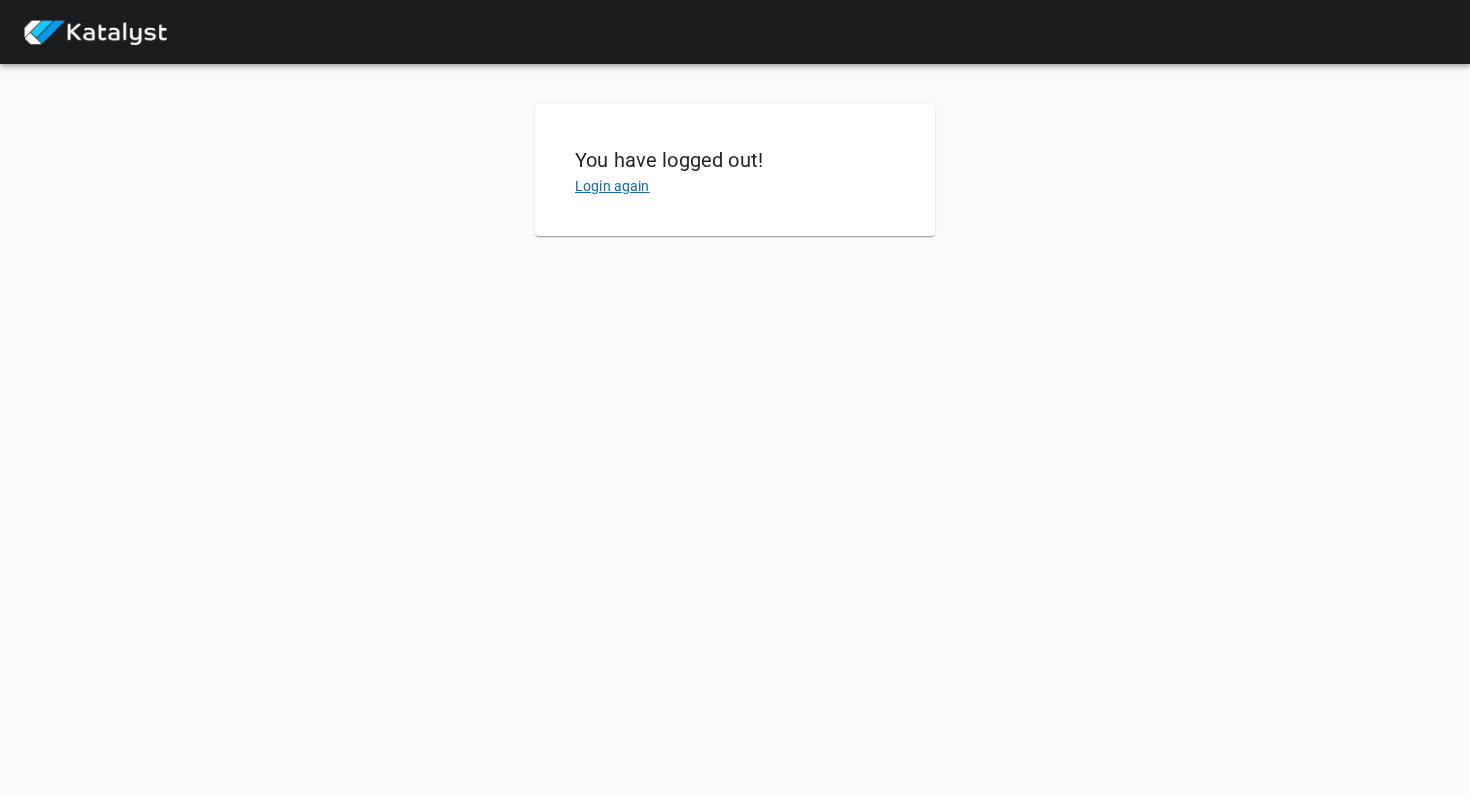 click on "Login again" at bounding box center (612, 186) 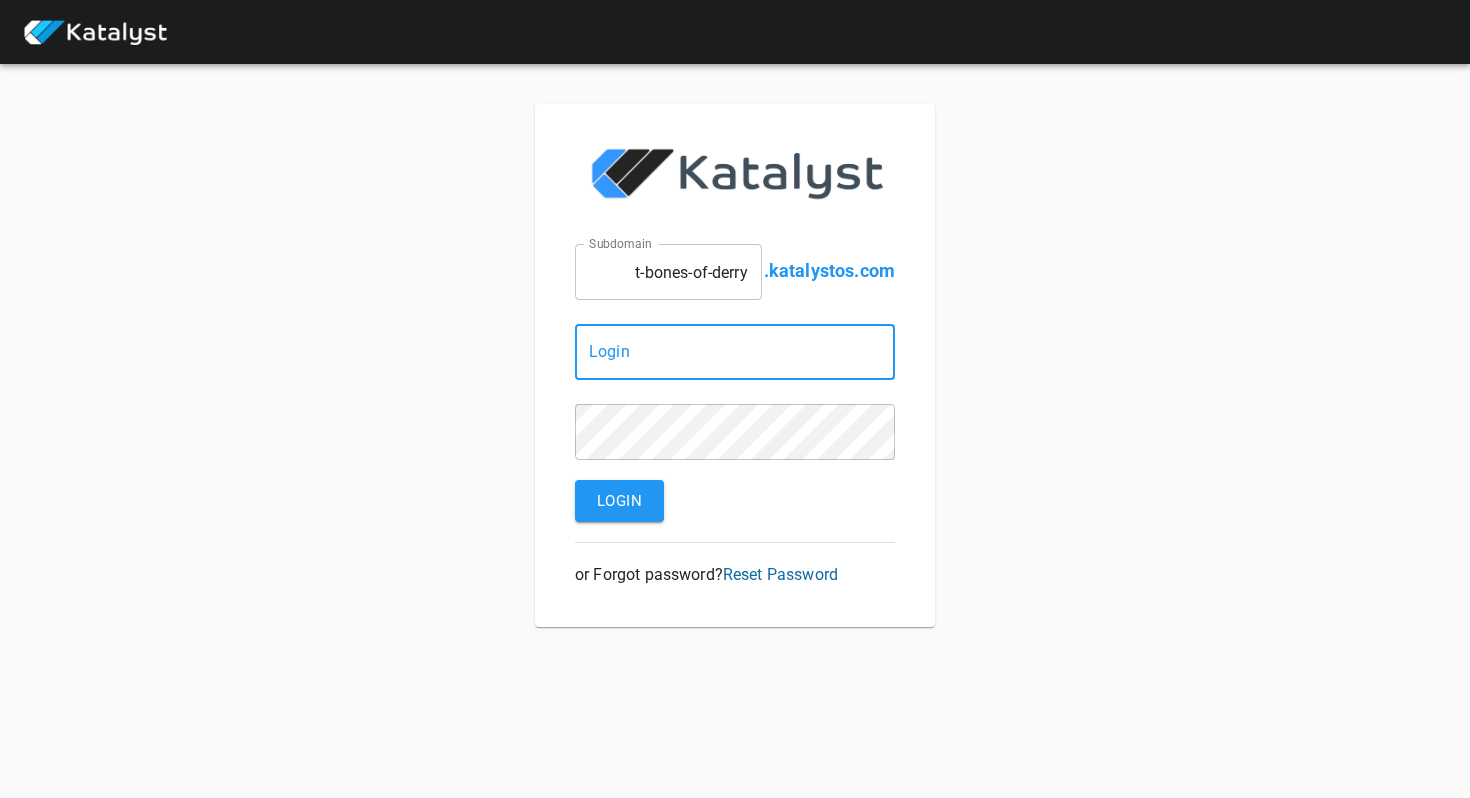 type on "raquel.wojceshonek@greatnhrestaurants.com" 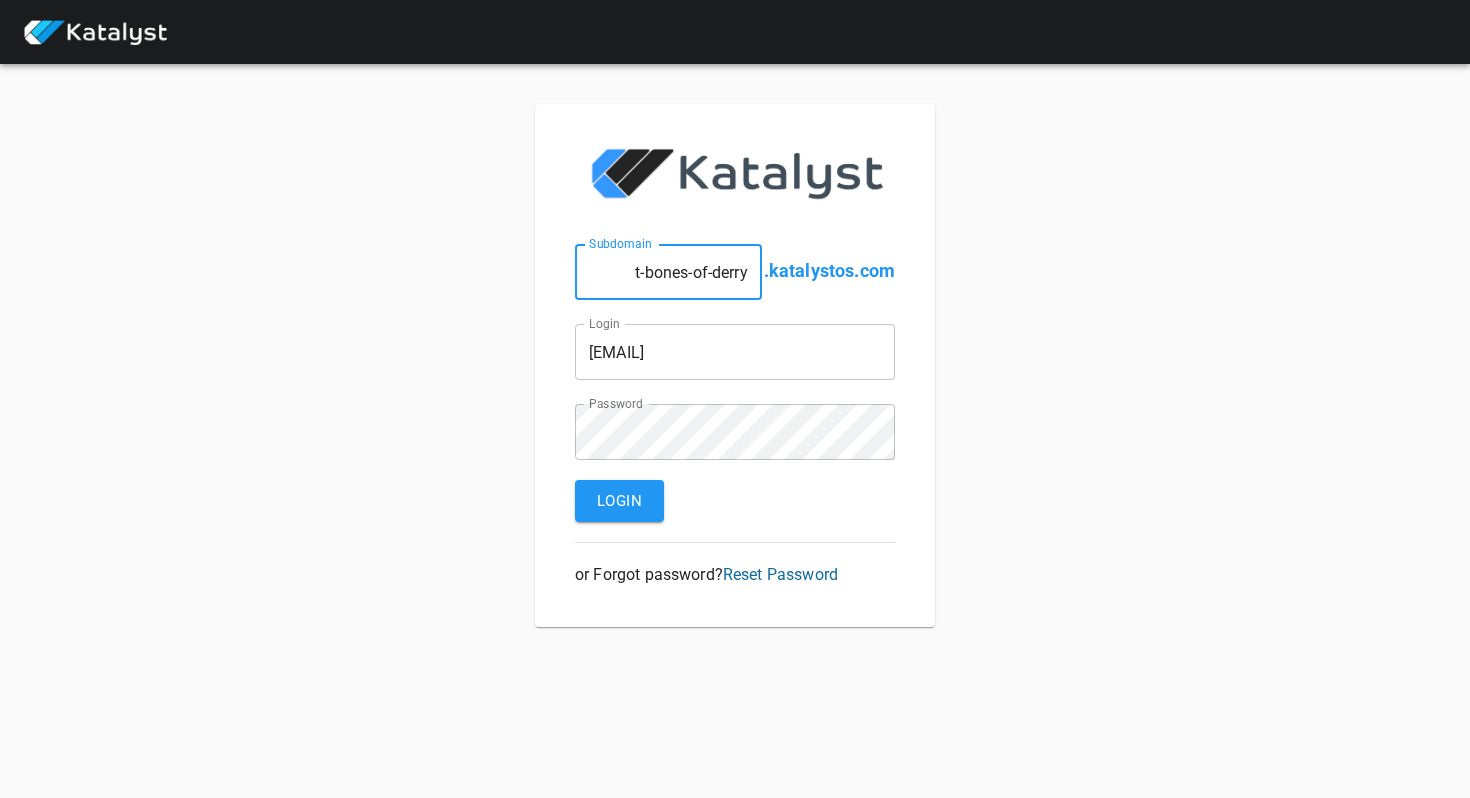 drag, startPoint x: 692, startPoint y: 268, endPoint x: 840, endPoint y: 307, distance: 153.05228 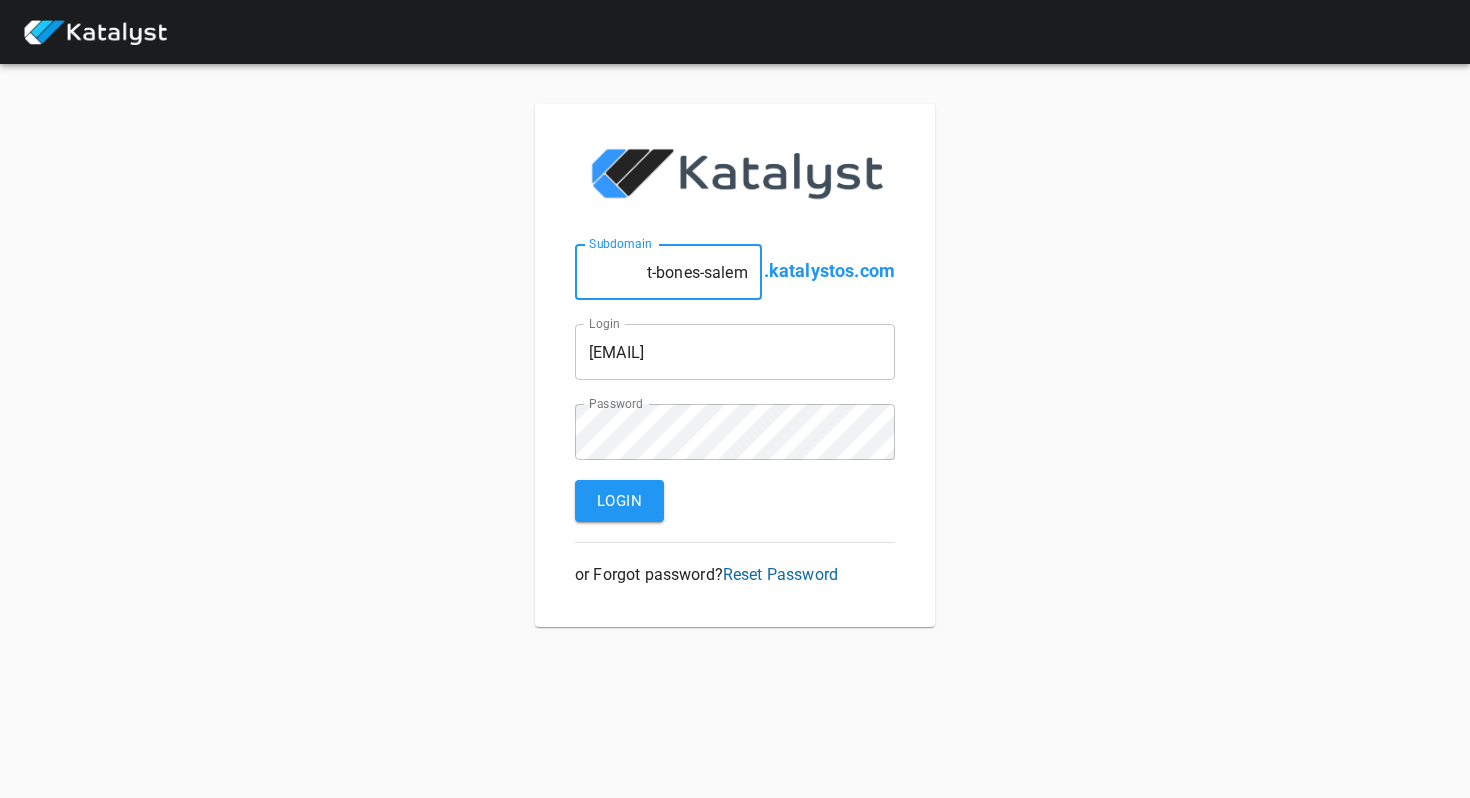 type on "t-bones-salem" 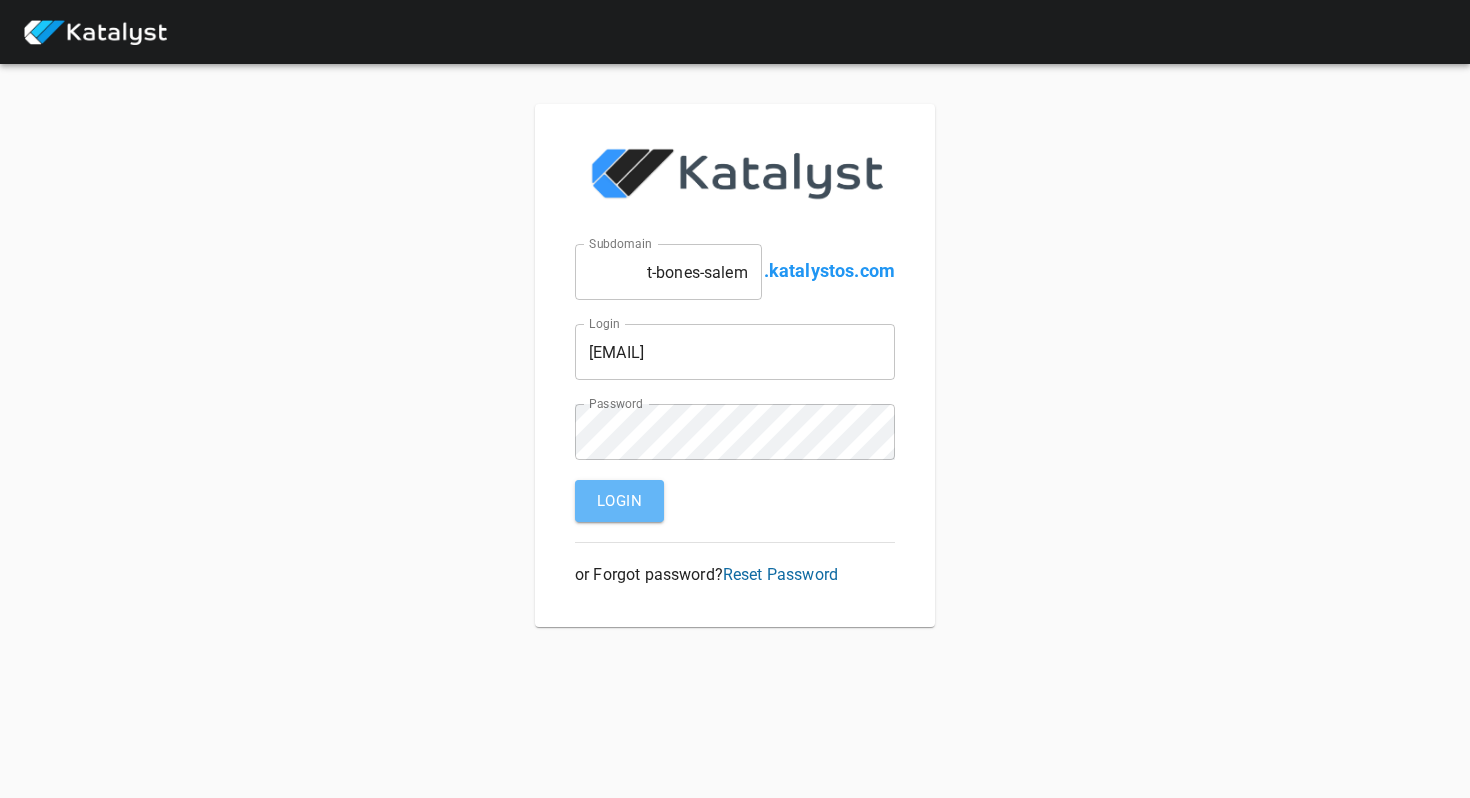 click on "Login" at bounding box center (619, 501) 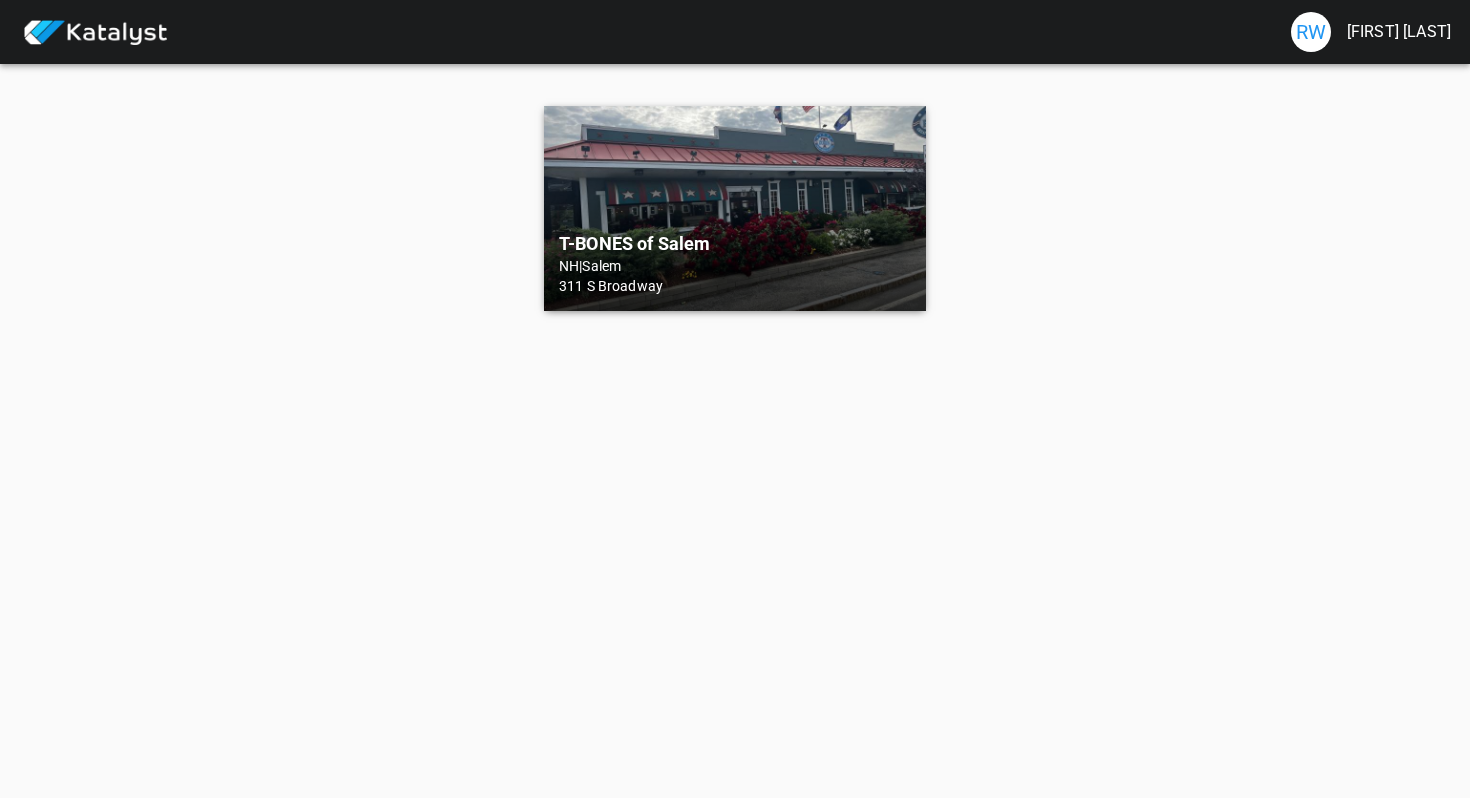 click on "T-BONES of Salem" at bounding box center (735, 244) 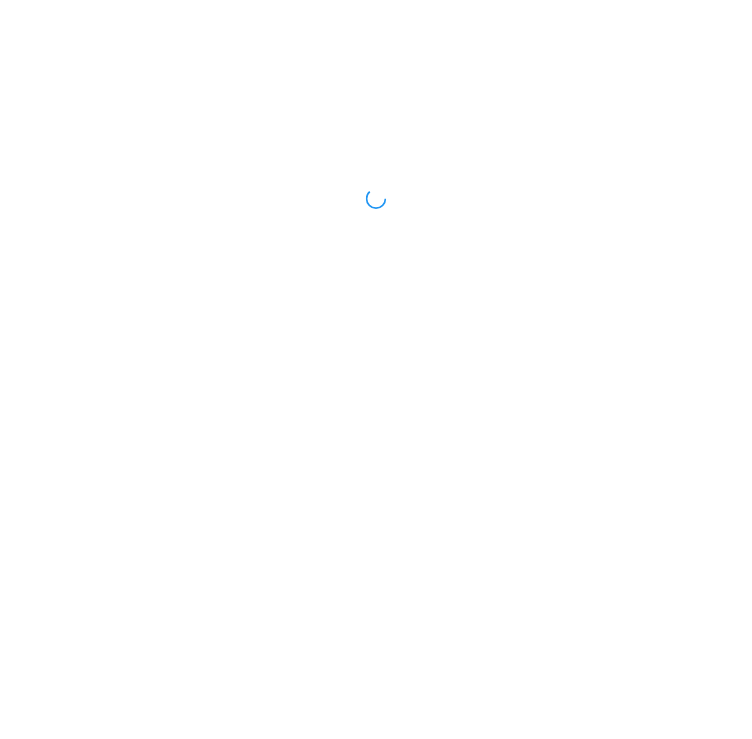 scroll, scrollTop: 0, scrollLeft: 0, axis: both 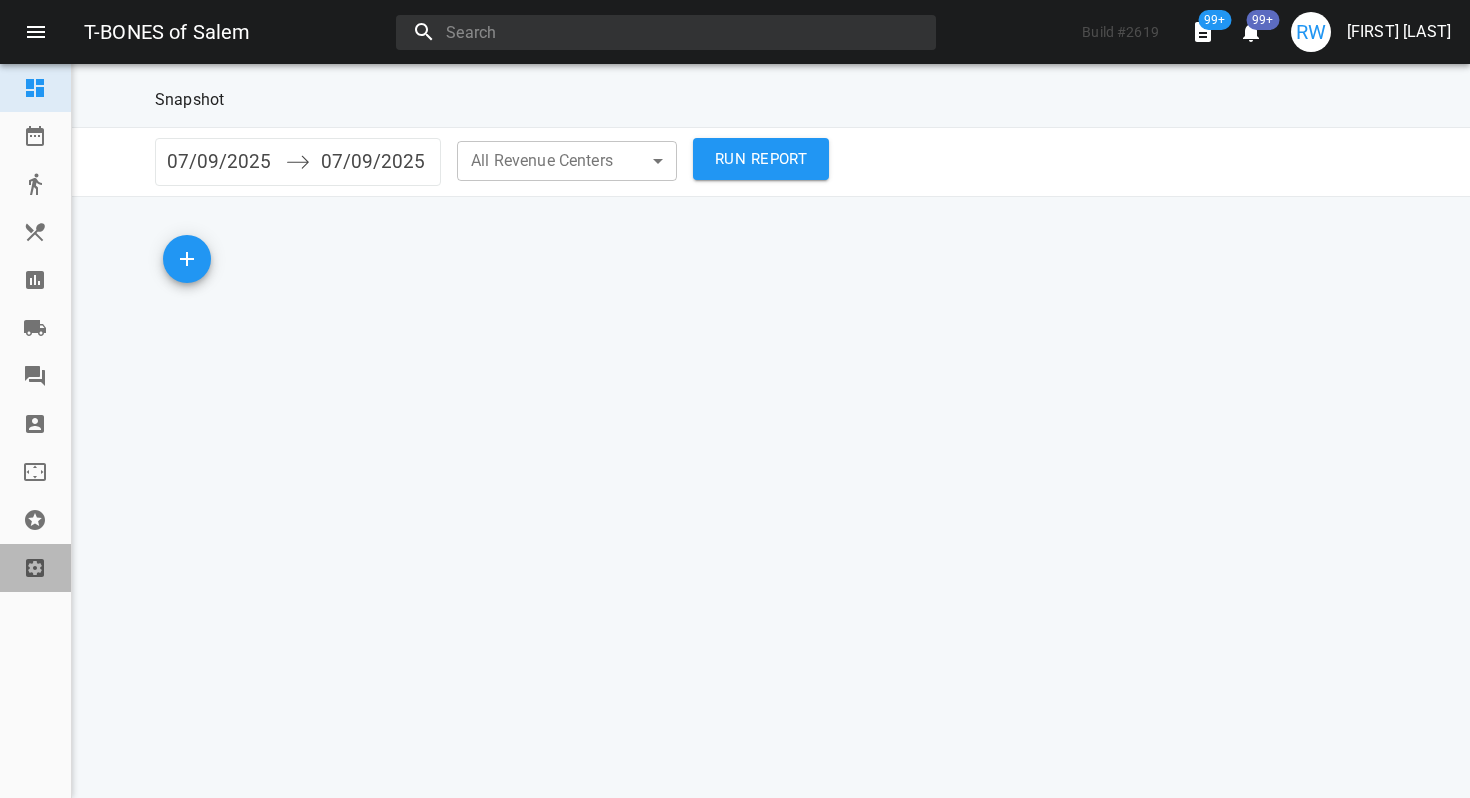 click at bounding box center (35, 568) 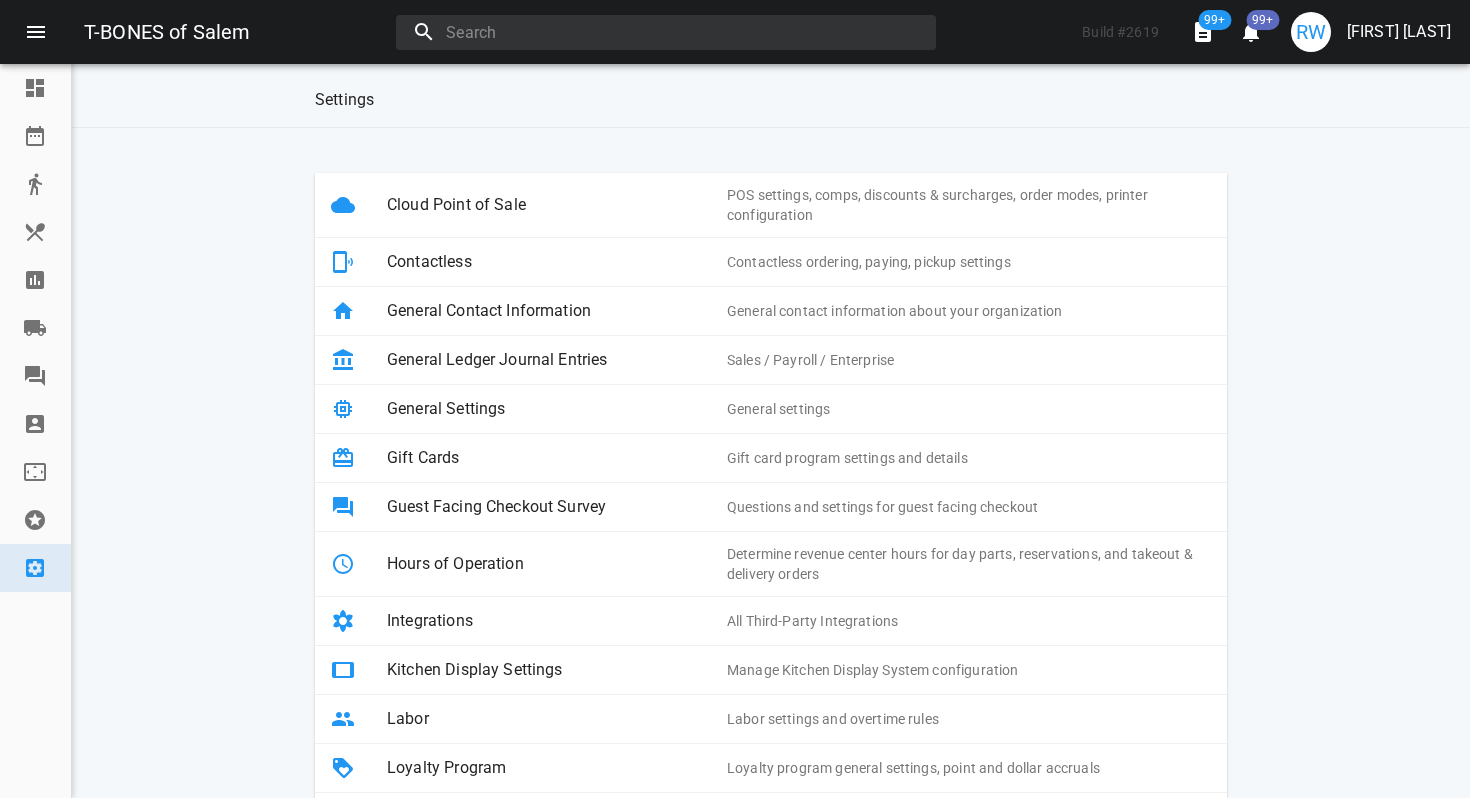 click at bounding box center (35, 232) 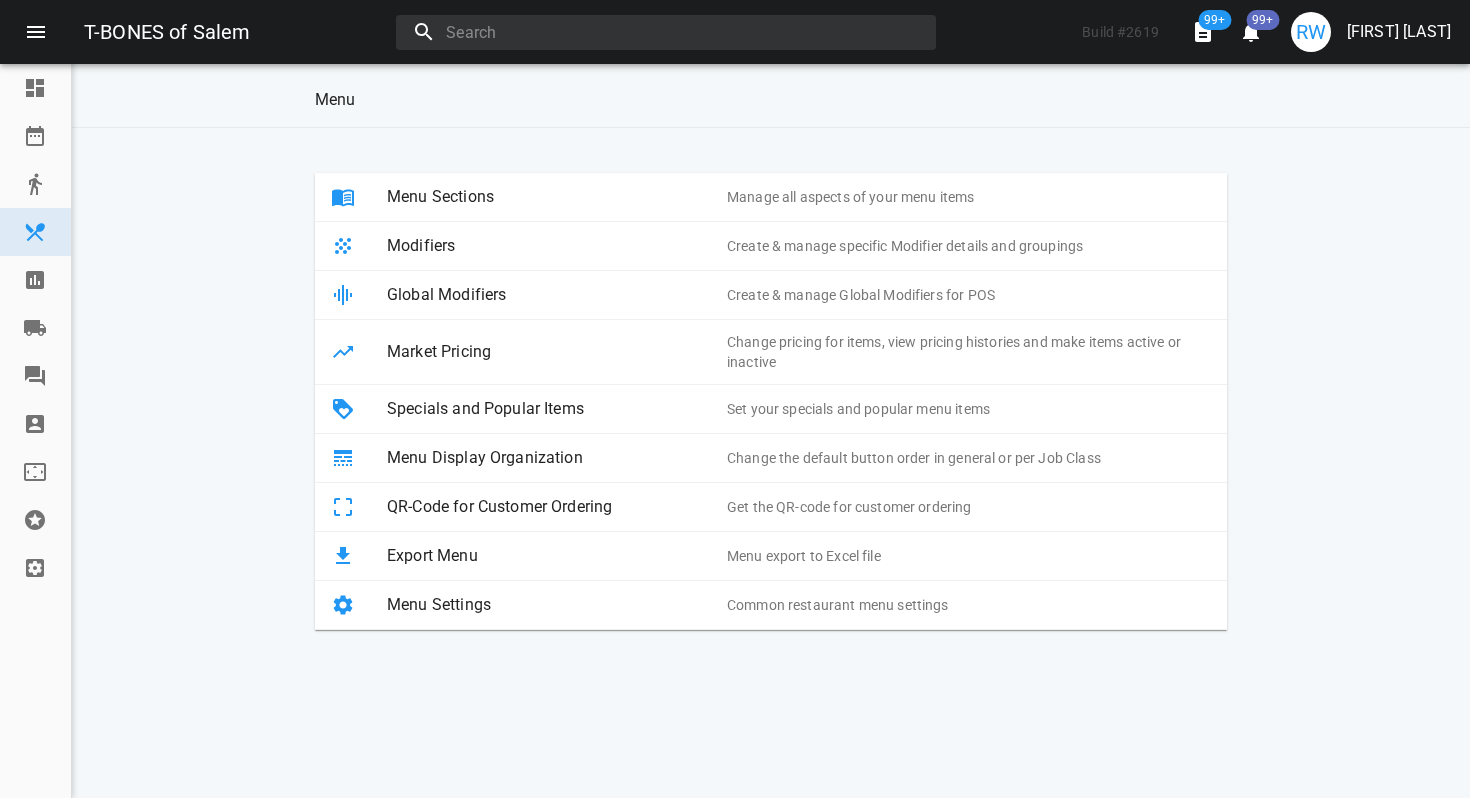click on "Settings" at bounding box center [35, 568] 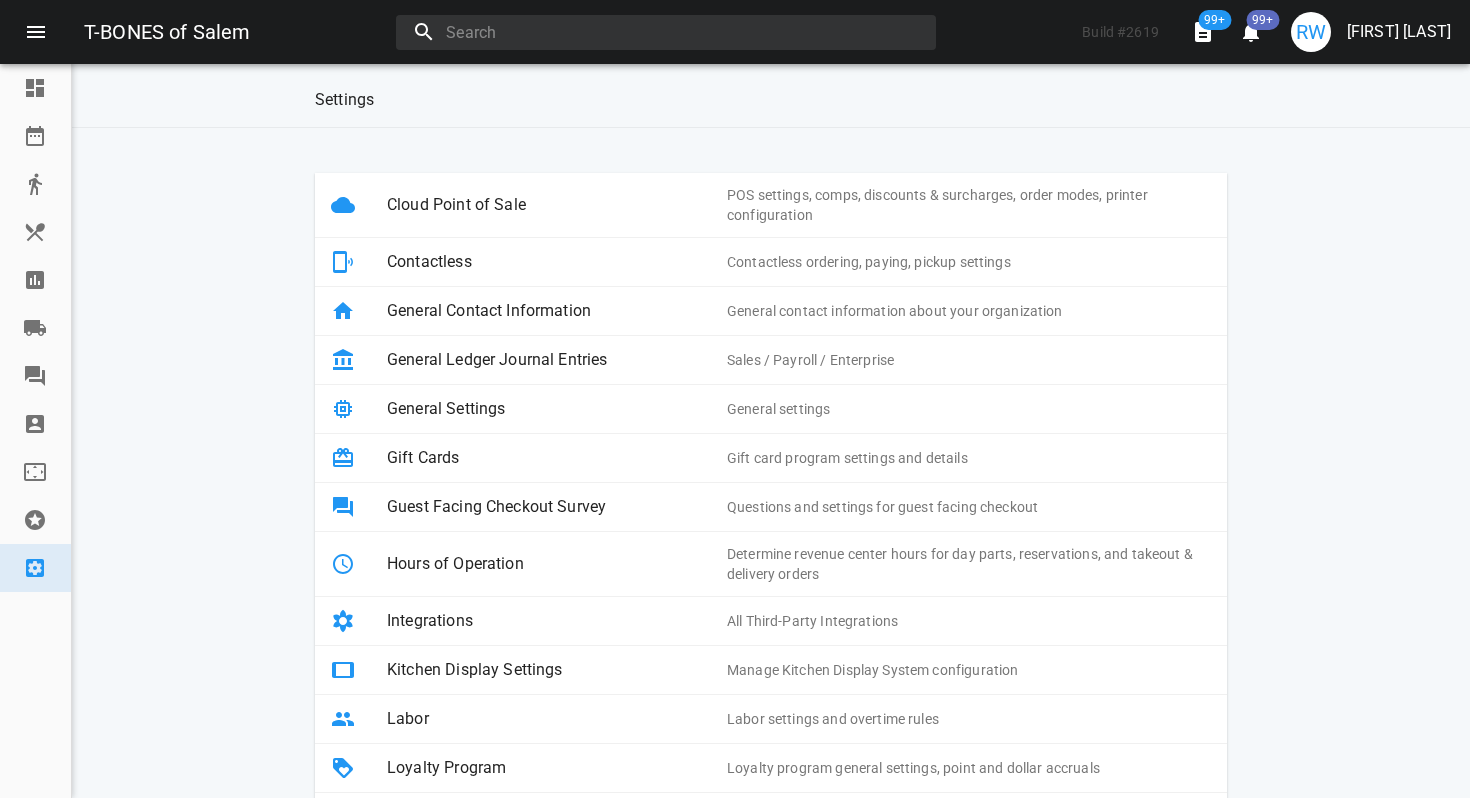 click on "Cloud Point of Sale" at bounding box center (557, 205) 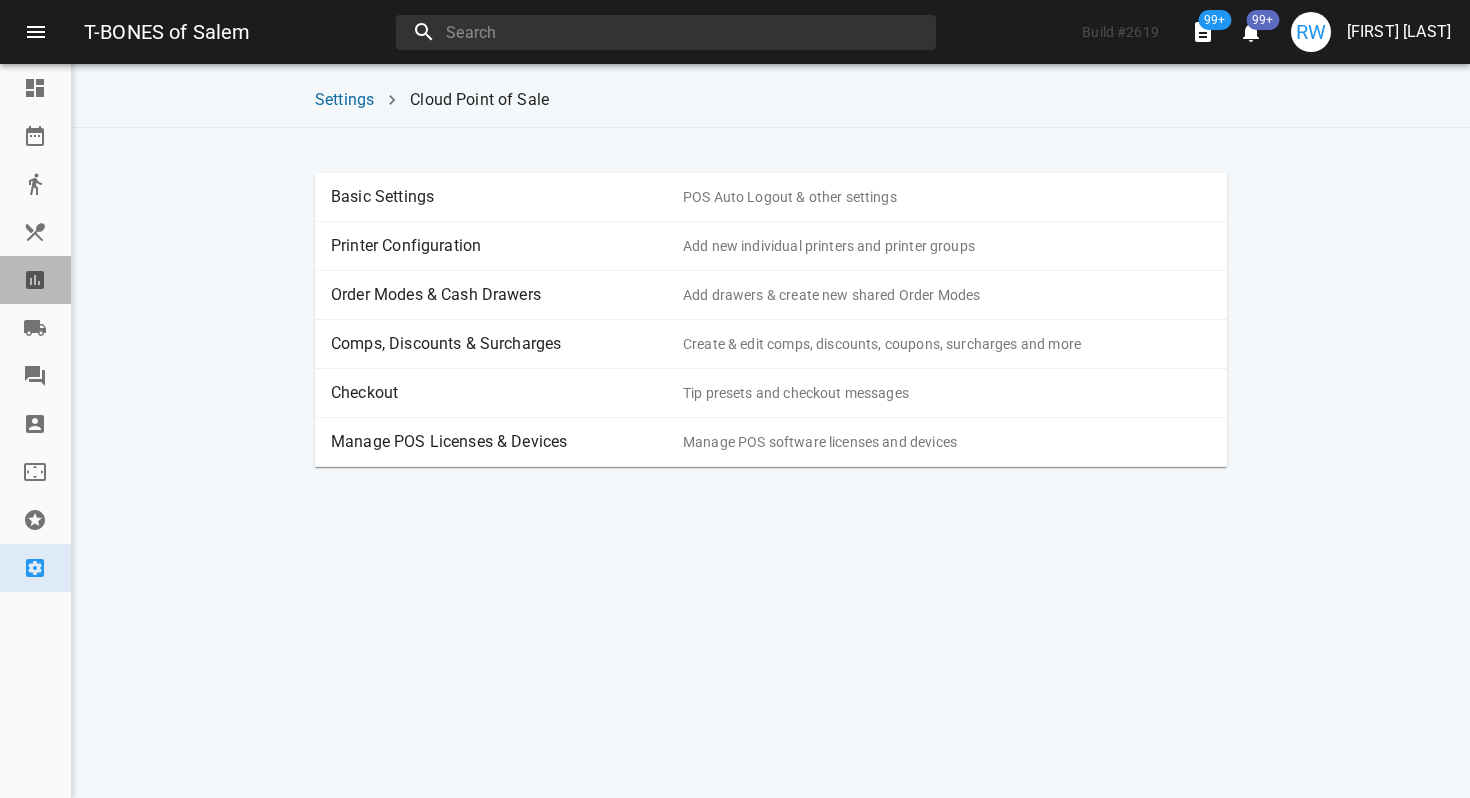 click at bounding box center [35, 280] 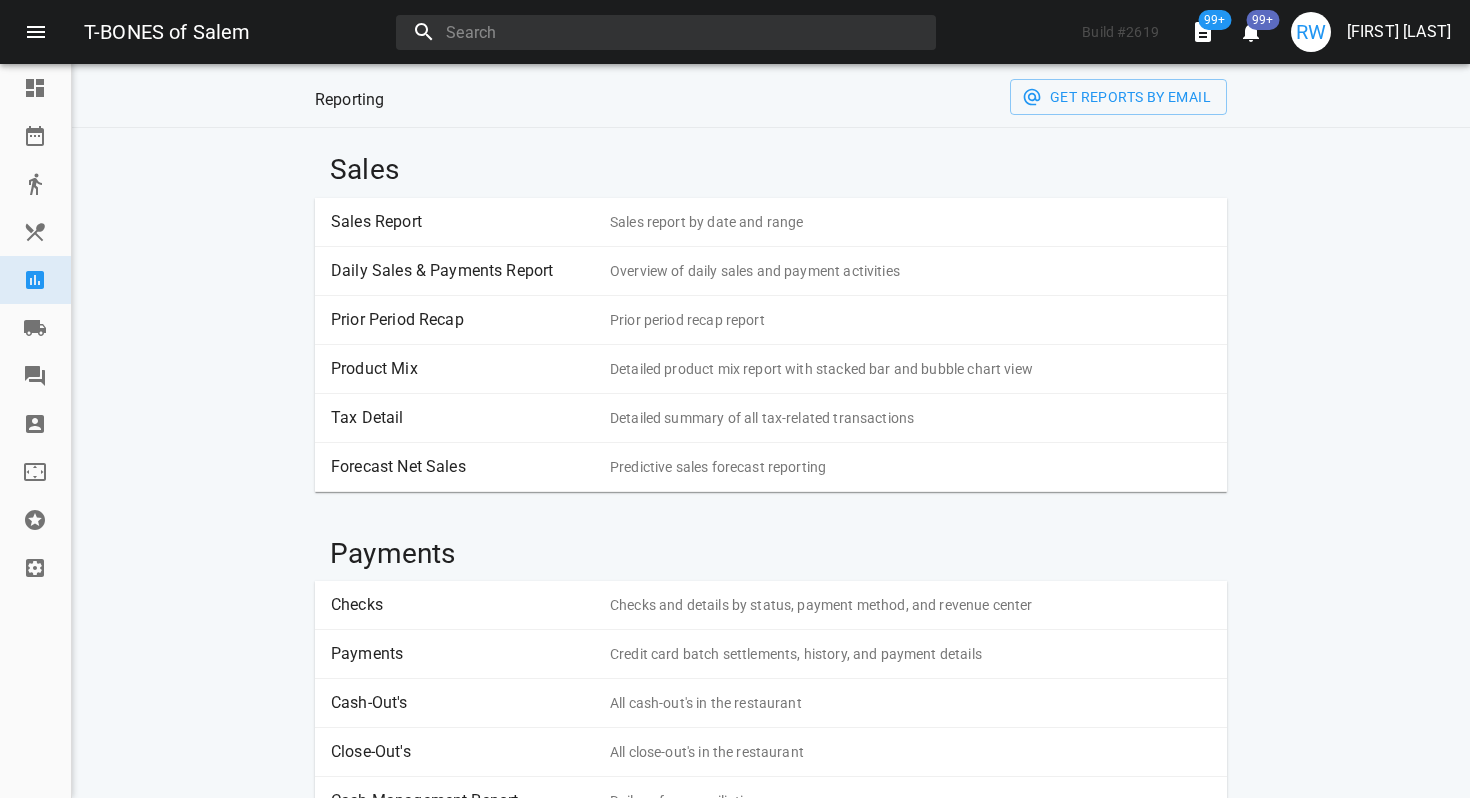 click on "Sales Report Sales report by date and range" at bounding box center (771, 222) 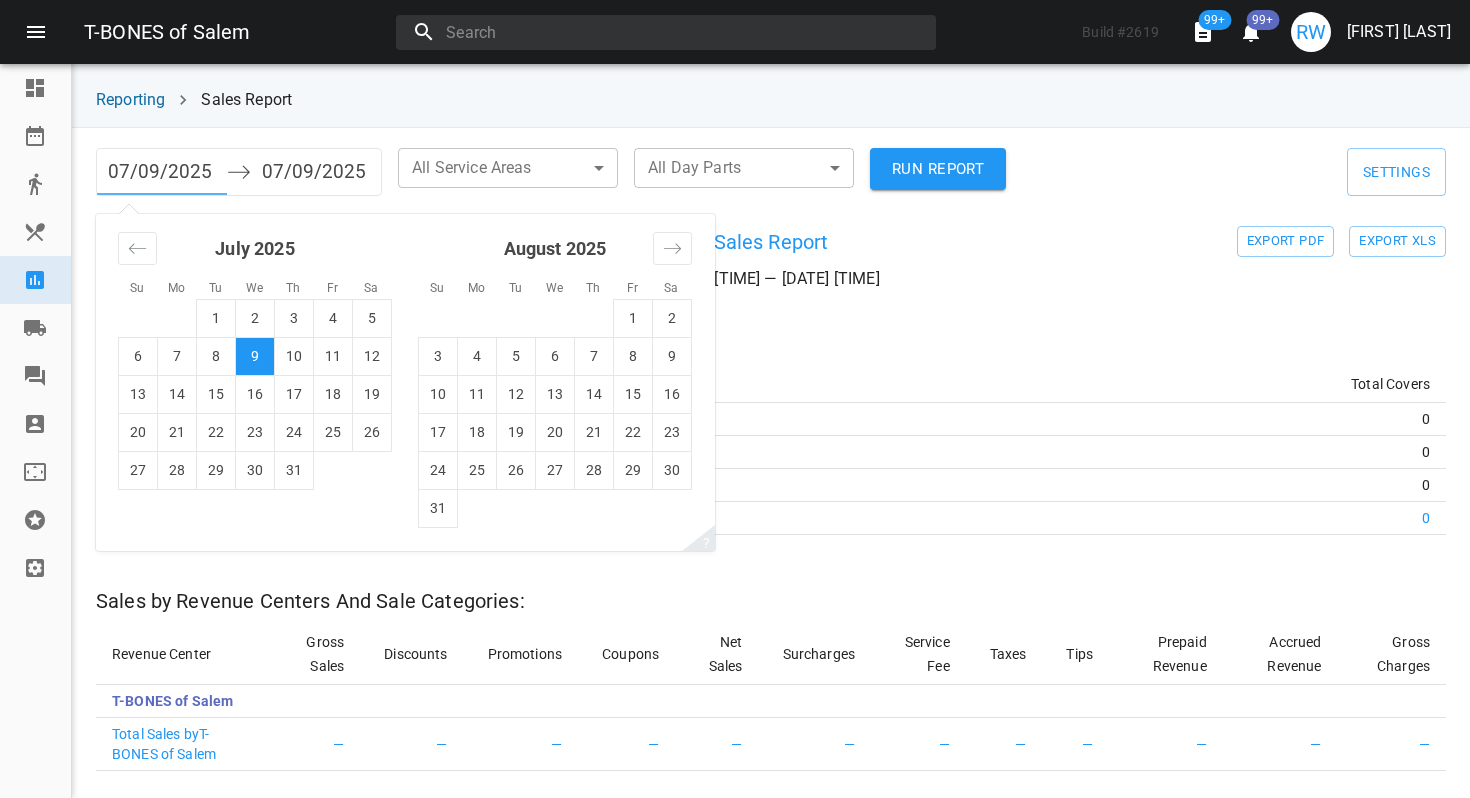 click on "07/09/2025" at bounding box center [162, 172] 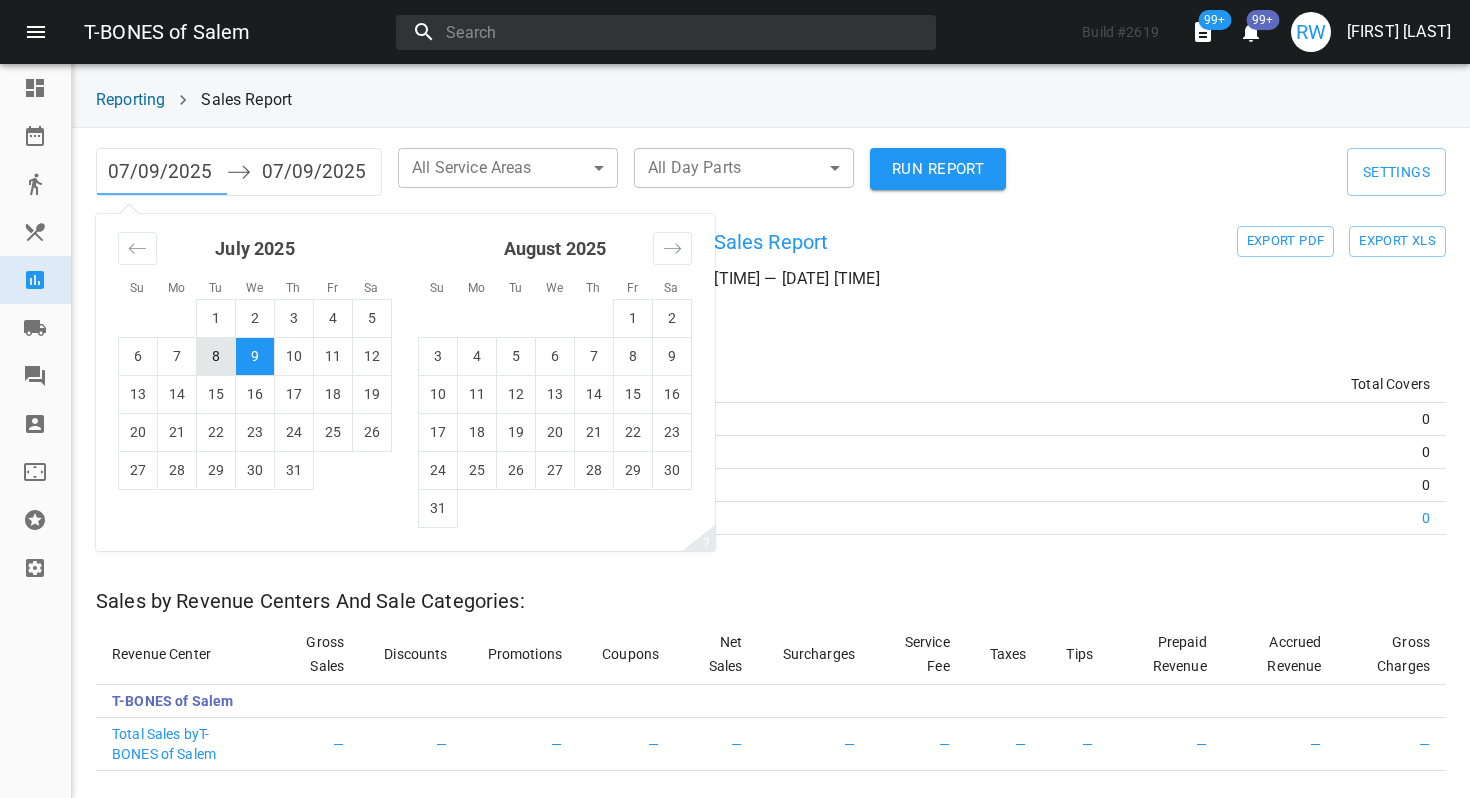 click on "8" at bounding box center (216, 356) 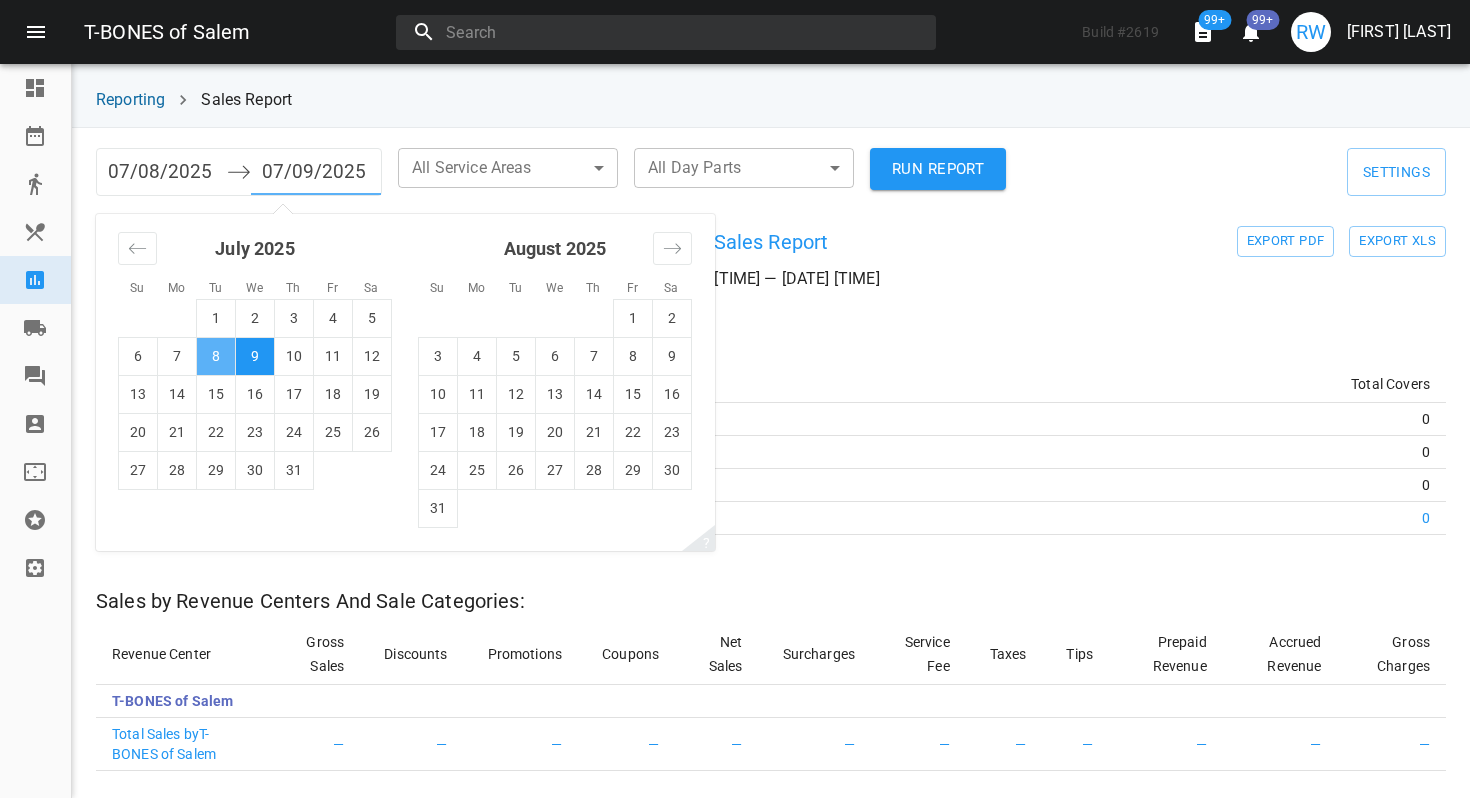 click on "8" at bounding box center [216, 356] 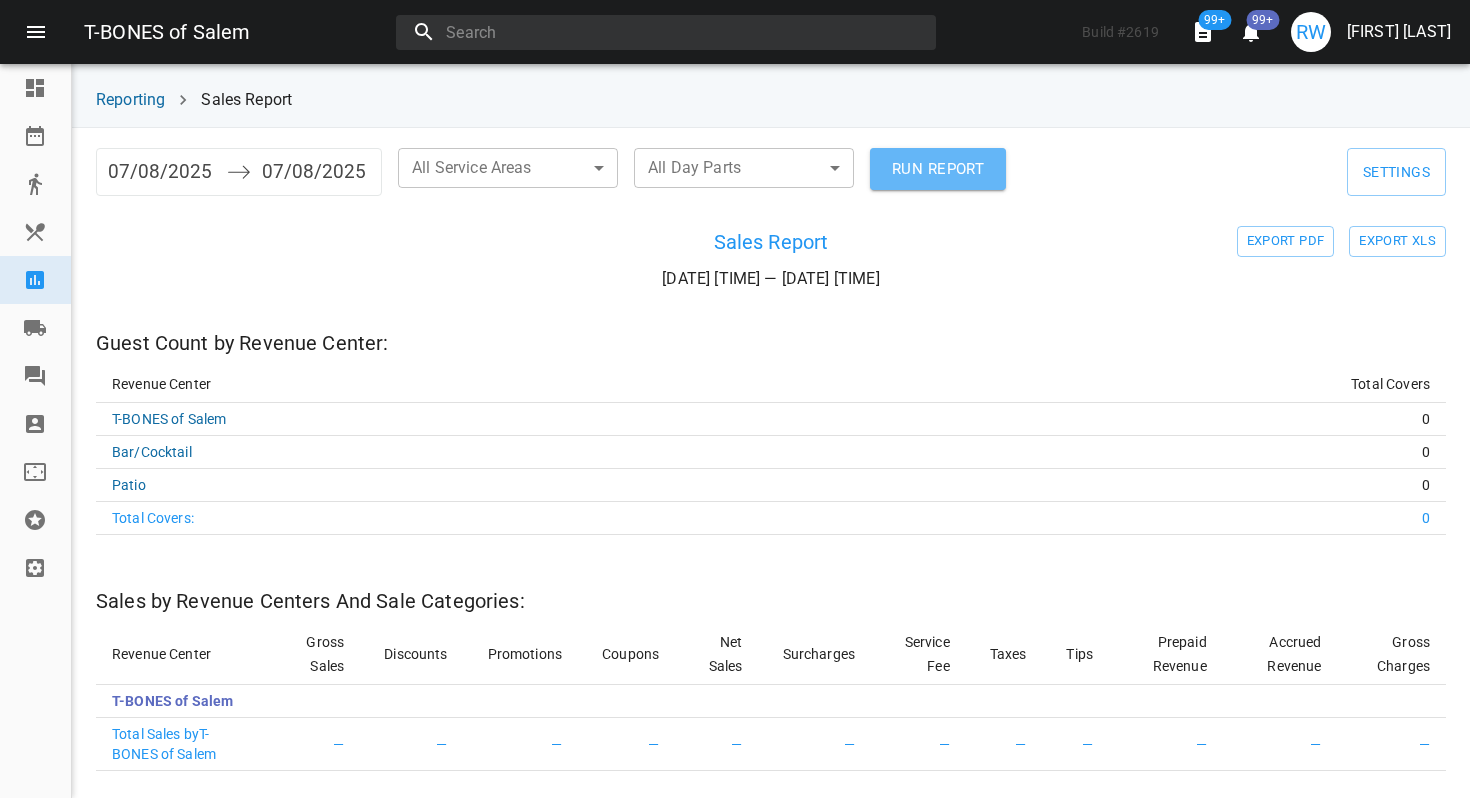 click on "RUN REPORT" at bounding box center [938, 169] 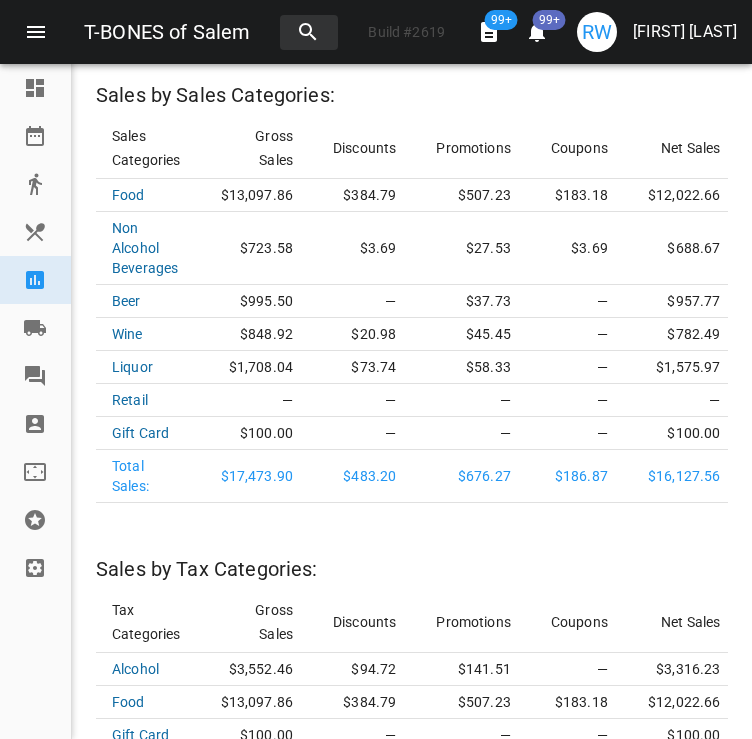 scroll, scrollTop: 2295, scrollLeft: 0, axis: vertical 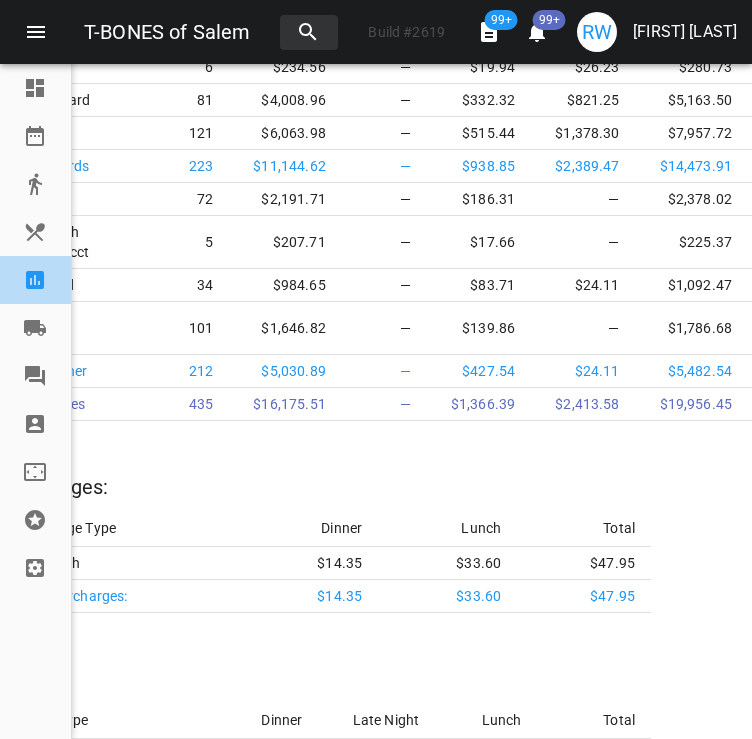 click at bounding box center (44, 280) 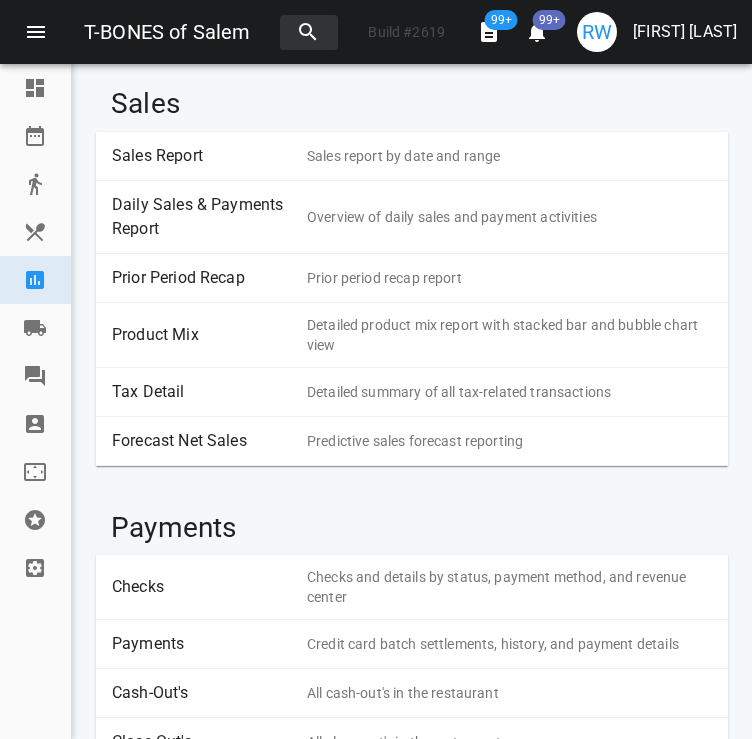 scroll, scrollTop: 108, scrollLeft: 0, axis: vertical 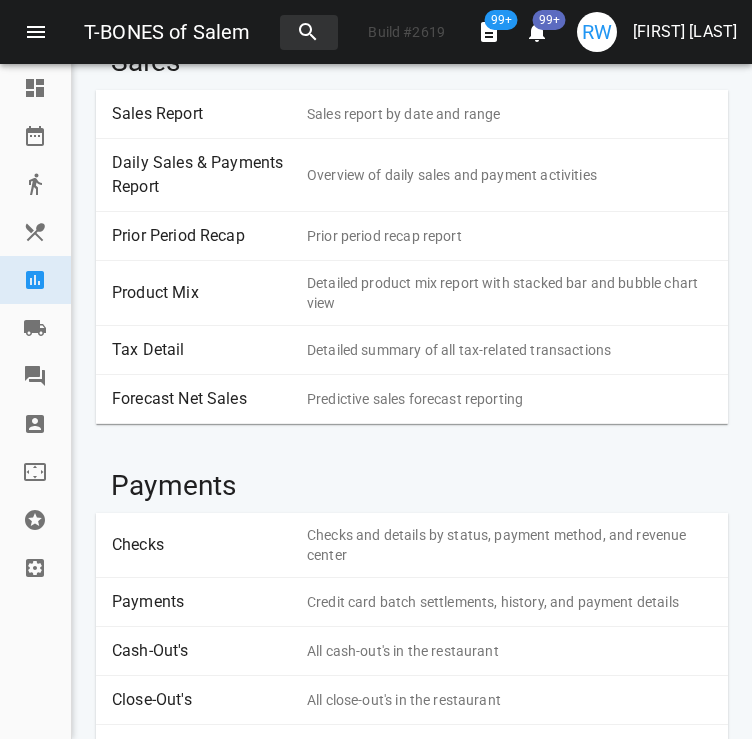 click on "Payments" at bounding box center [202, 602] 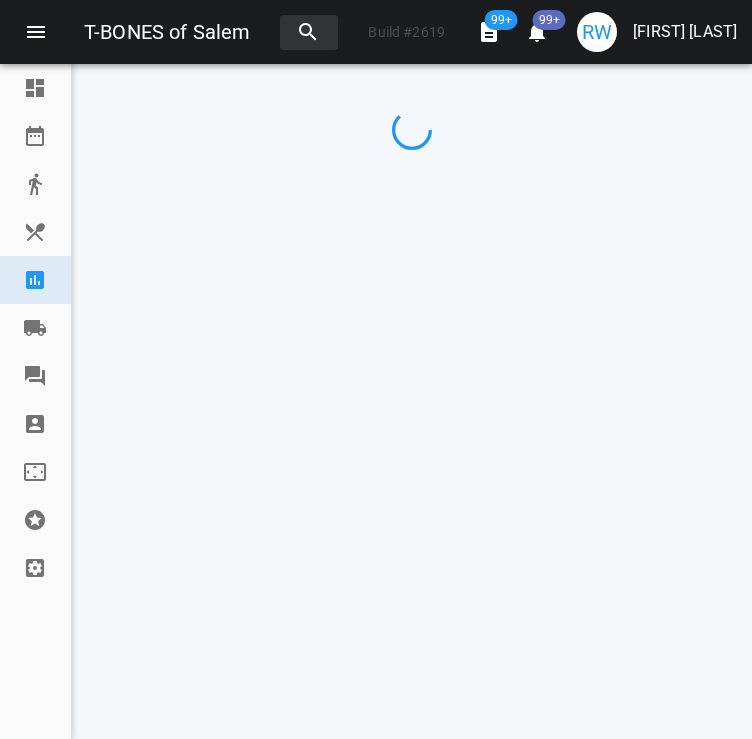 scroll, scrollTop: 0, scrollLeft: 0, axis: both 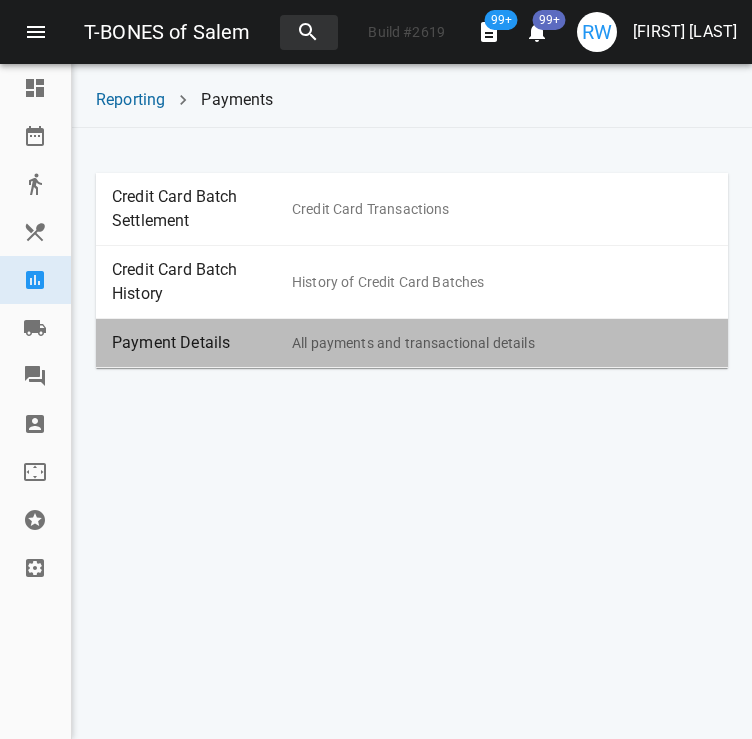 click on "Payment Details" at bounding box center (202, 343) 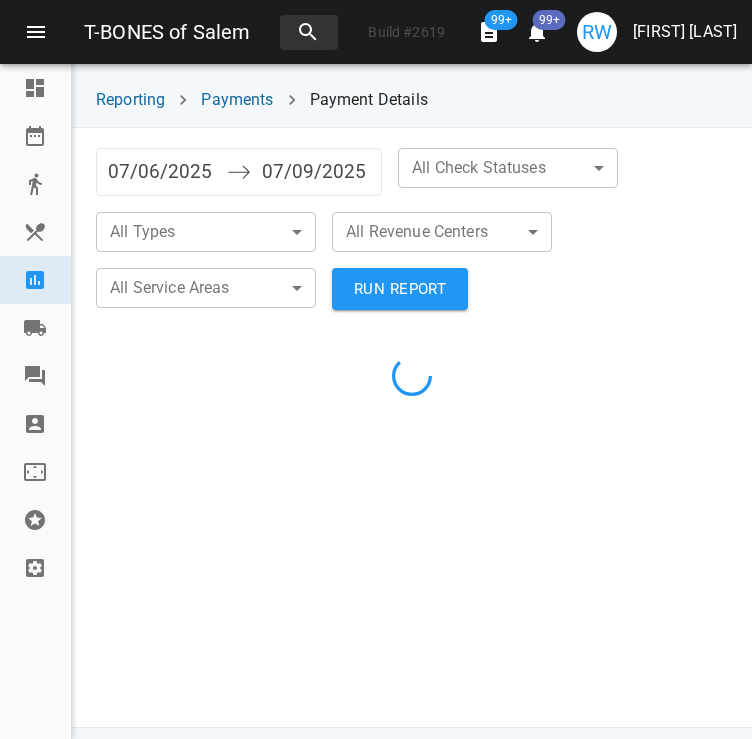 click on "07/06/2025" at bounding box center (162, 172) 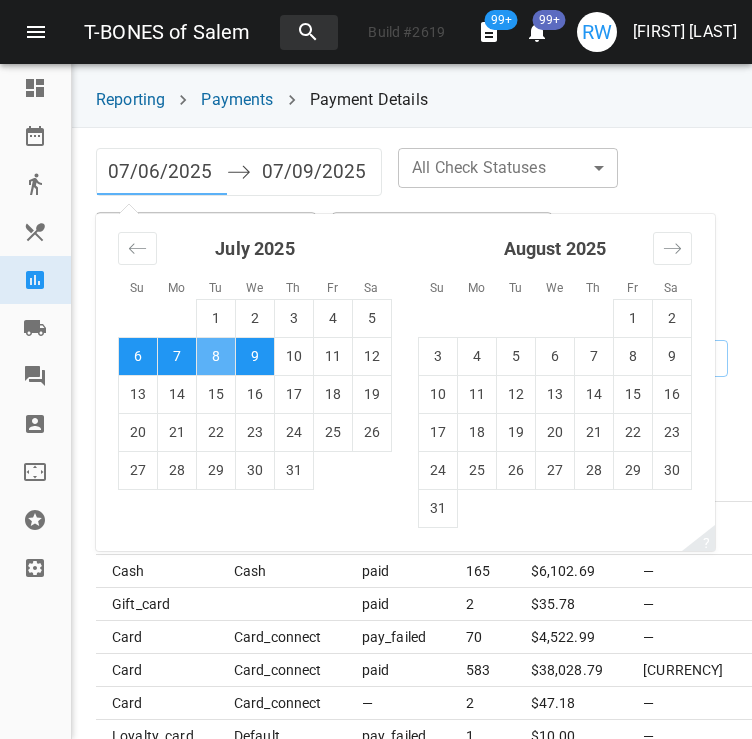 click on "8" at bounding box center (216, 356) 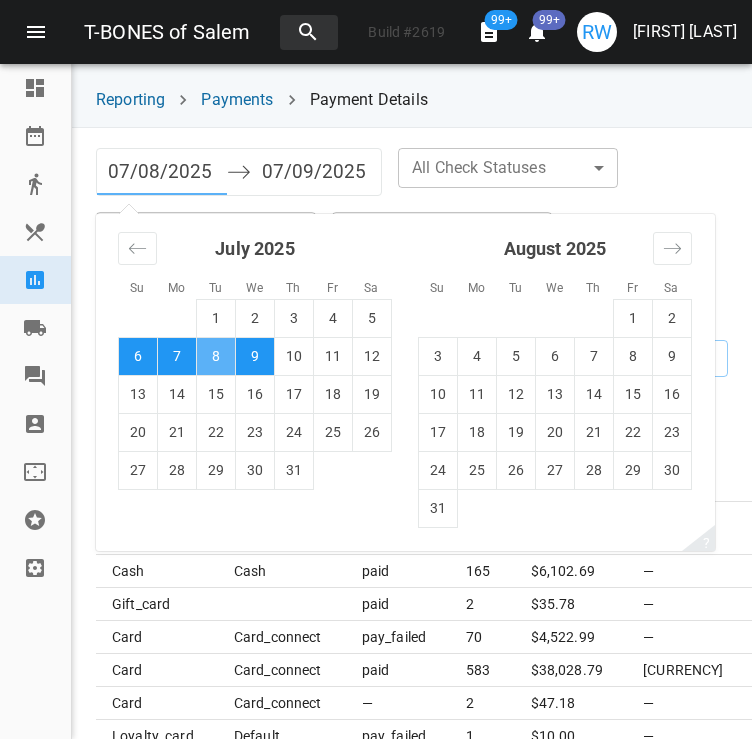 click on "8" at bounding box center [216, 356] 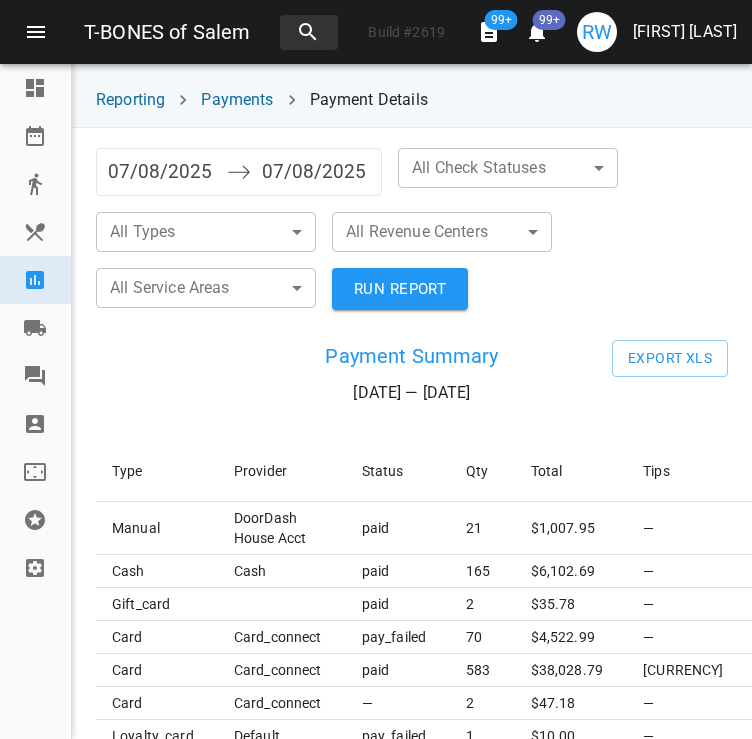 click on "T-BONES of Salem Build #  2619 99+ 99+ RW Raquel Wojceshonek Dashboard Reservations Takeout Menu & Modifiers Reporting Vendors Reviews Staff Floorplan Referral Program Settings Reporting Payments Payment Details 07/08/2025 Navigate forward to interact with the calendar and select a date. Press the question mark key to get the keyboard shortcuts for changing dates. 07/08/2025 Navigate backward to interact with the calendar and select a date. Press the question mark key to get the keyboard shortcuts for changing dates. All Check Statuses ​ ​ All Types ​ ​ All Revenue Centers ​ ​ All Service Areas ​ ​ RUN REPORT   Payment Summary 07/08/25 — 07/08/25 Export XLS Type Provider Status Qty Total Tips Accrued points Is Captured manual DoorDash House Acct paid 21 $ 1,007.95 — 54.58 — cash cash paid 165 $ 6,102.69 — 6135.25 — gift_card paid 2 $ 35.78 — — — card card_connect pay_failed 70 $ 4,522.99 — — No card card_connect paid 583 $ 38,028.79 $6,040.68 28570.14 Yes card card_connect" at bounding box center [376, 369] 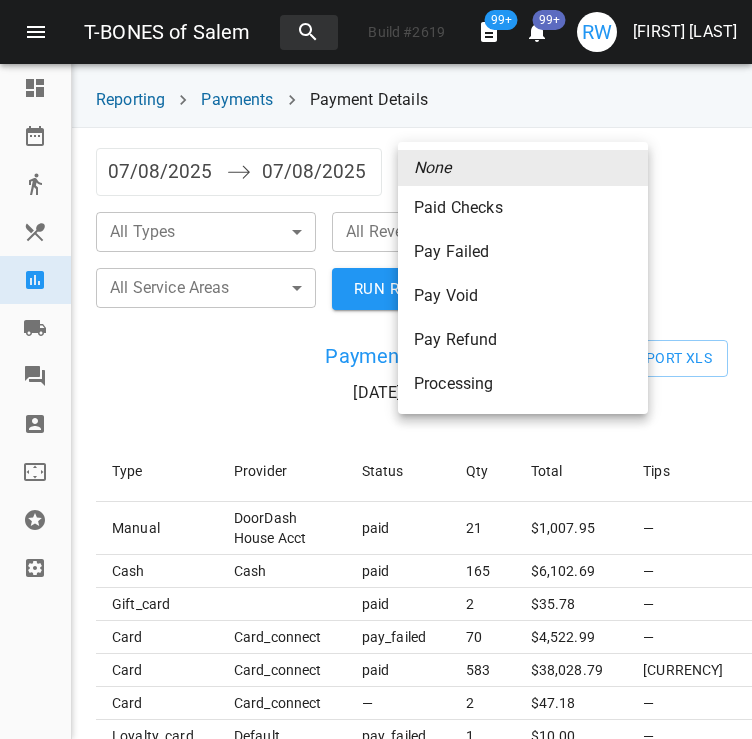 click on "Paid Checks" at bounding box center (523, 208) 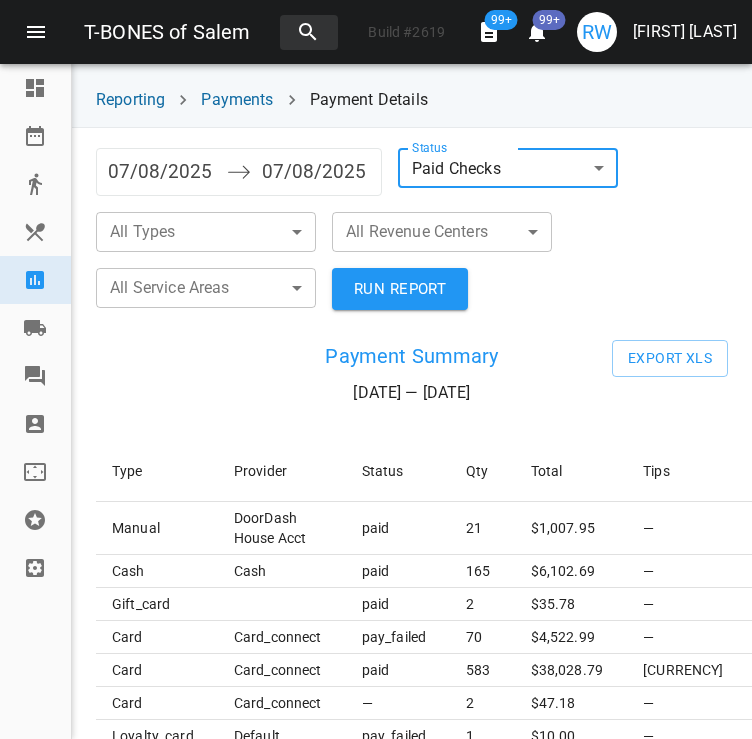 click on "T-BONES of Salem Build #  2619 99+ 99+ RW Raquel Wojceshonek Dashboard Reservations Takeout Menu & Modifiers Reporting Vendors Reviews Staff Floorplan Referral Program Settings Reporting Payments Payment Details 07/08/2025 Navigate forward to interact with the calendar and select a date. Press the question mark key to get the keyboard shortcuts for changing dates. 07/08/2025 Navigate backward to interact with the calendar and select a date. Press the question mark key to get the keyboard shortcuts for changing dates. Status Paid Checks paid ​ All Types ​ ​ All Revenue Centers ​ ​ All Service Areas ​ ​ RUN REPORT   Payment Summary 07/08/25 — 07/08/25 Export XLS Type Provider Status Qty Total Tips Accrued points Is Captured manual DoorDash House Acct paid 21 $ 1,007.95 — 54.58 — cash cash paid 165 $ 6,102.69 — 6135.25 — gift_card paid 2 $ 35.78 — — — card card_connect pay_failed 70 $ 4,522.99 — — No card card_connect paid 583 $ 38,028.79 $6,040.68 28570.14 Yes card — 2 $ —" at bounding box center [376, 369] 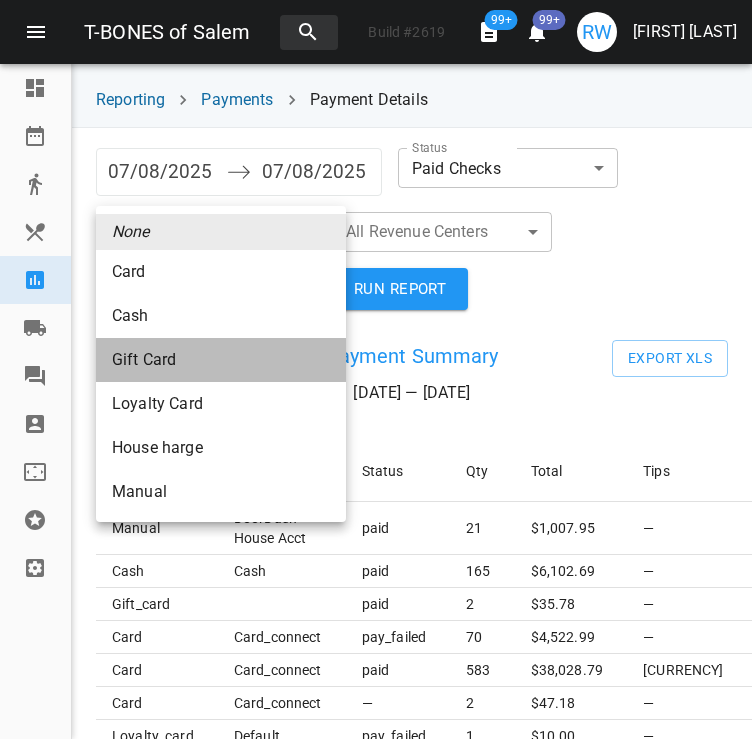 click on "Gift Card" at bounding box center [221, 360] 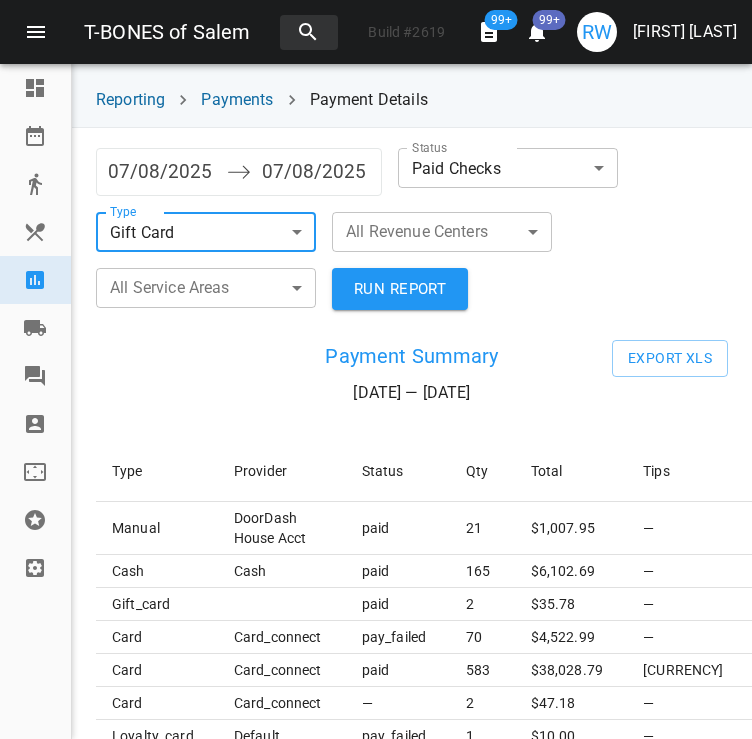 click on "RUN REPORT" at bounding box center [400, 289] 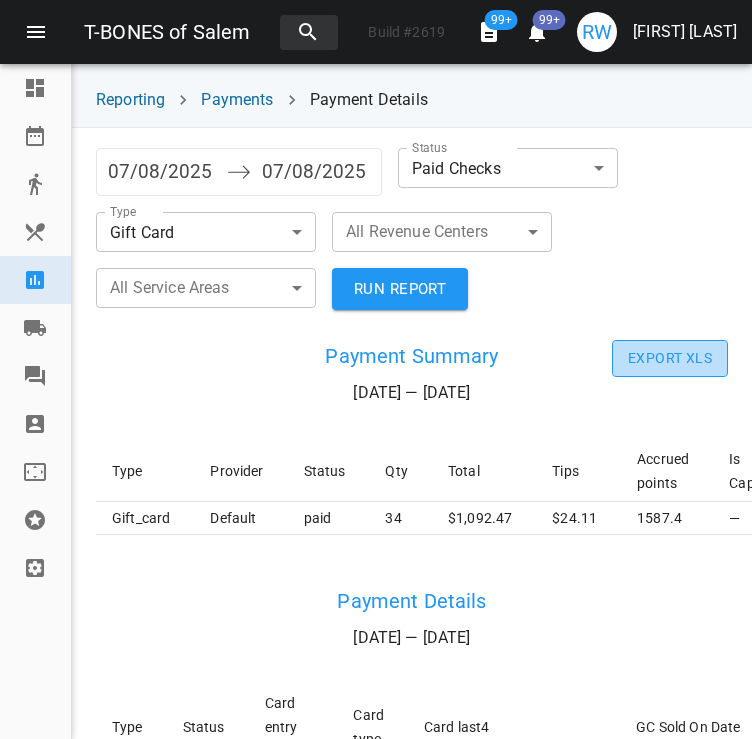 click on "Export XLS" at bounding box center [670, 358] 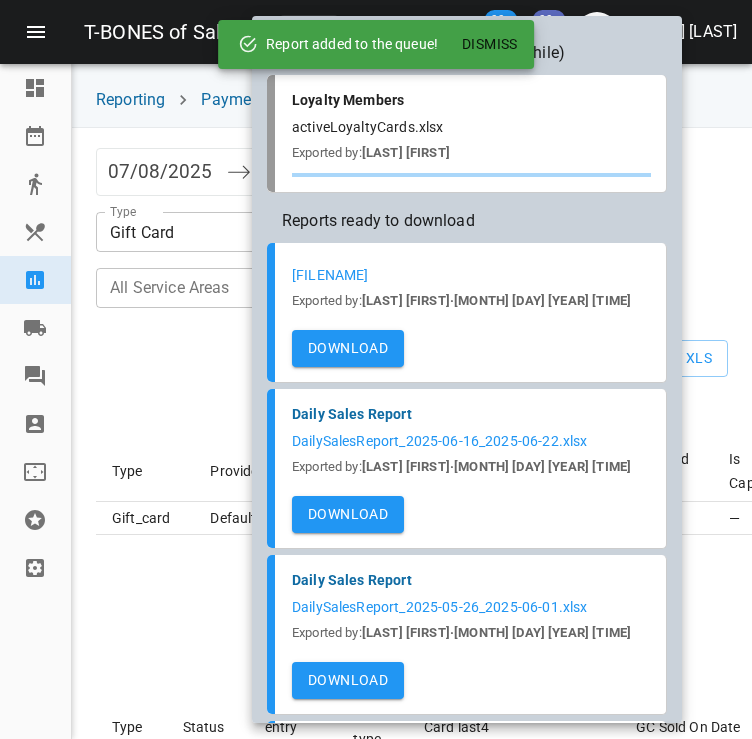 click on "Dismiss" at bounding box center (490, 44) 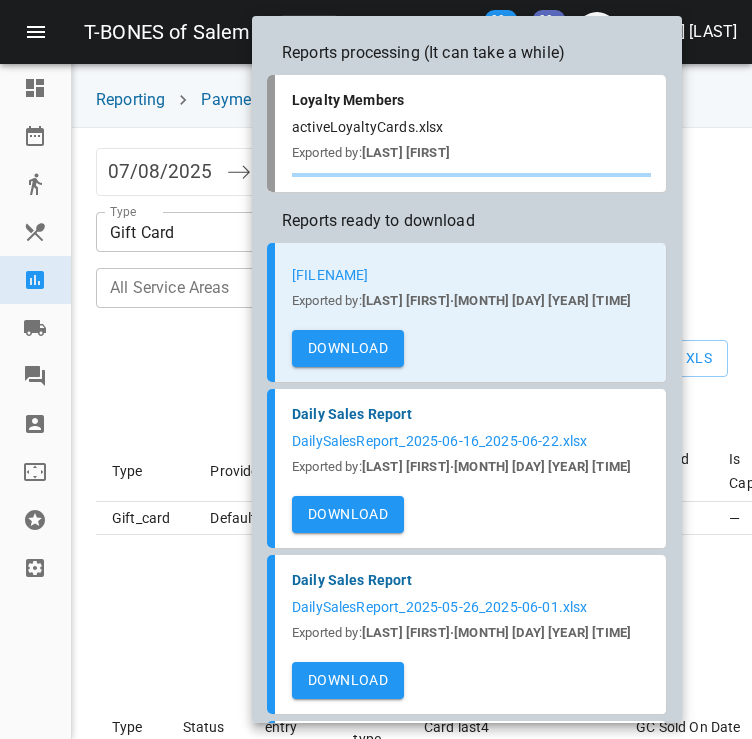 click on "Download" at bounding box center [348, 348] 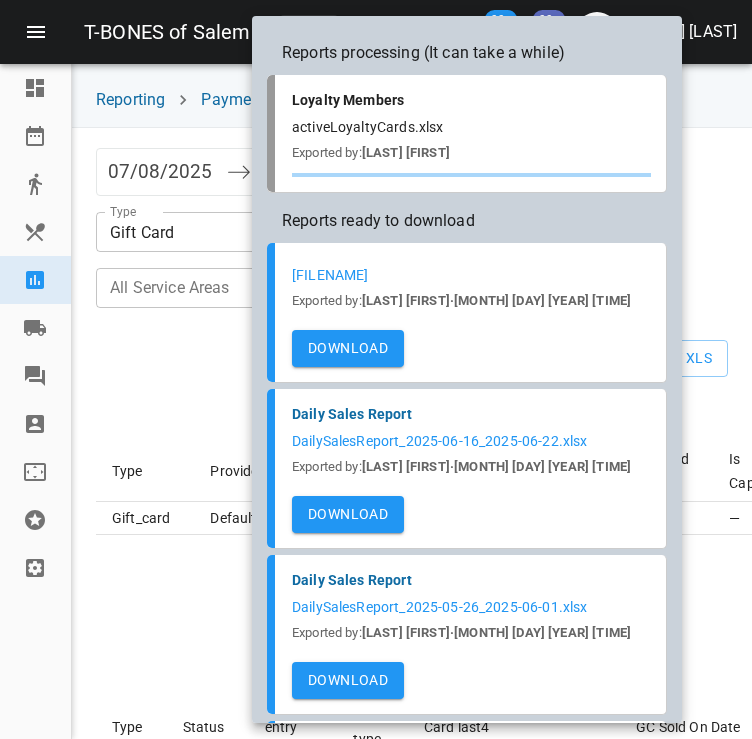 click at bounding box center (376, 369) 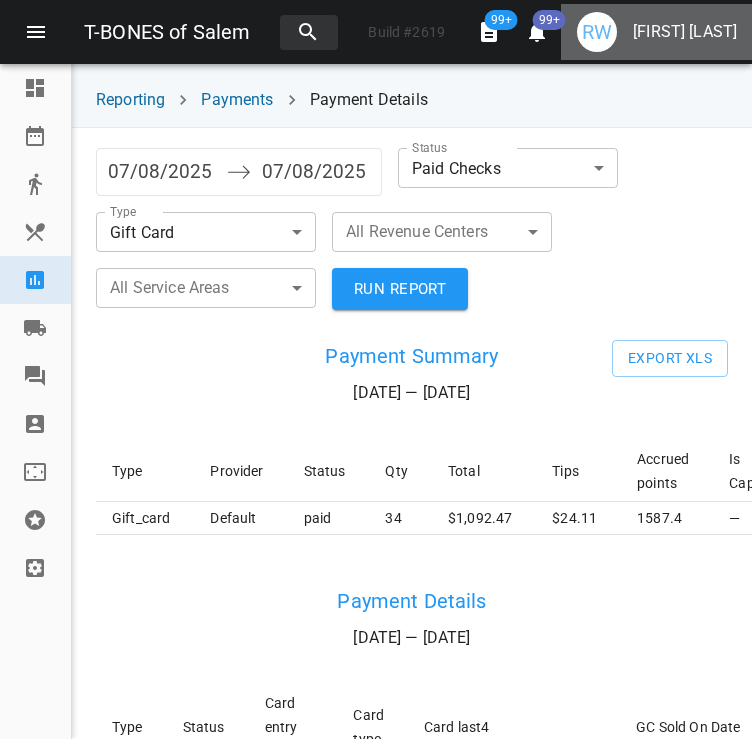 click on "[FIRST] [LAST]" at bounding box center (685, 32) 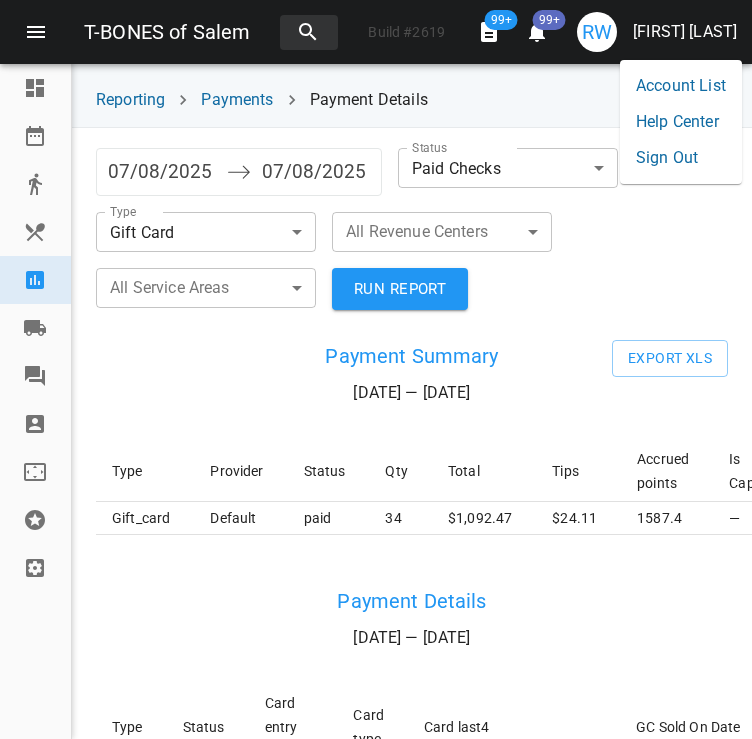 click on "Sign Out" at bounding box center (681, 158) 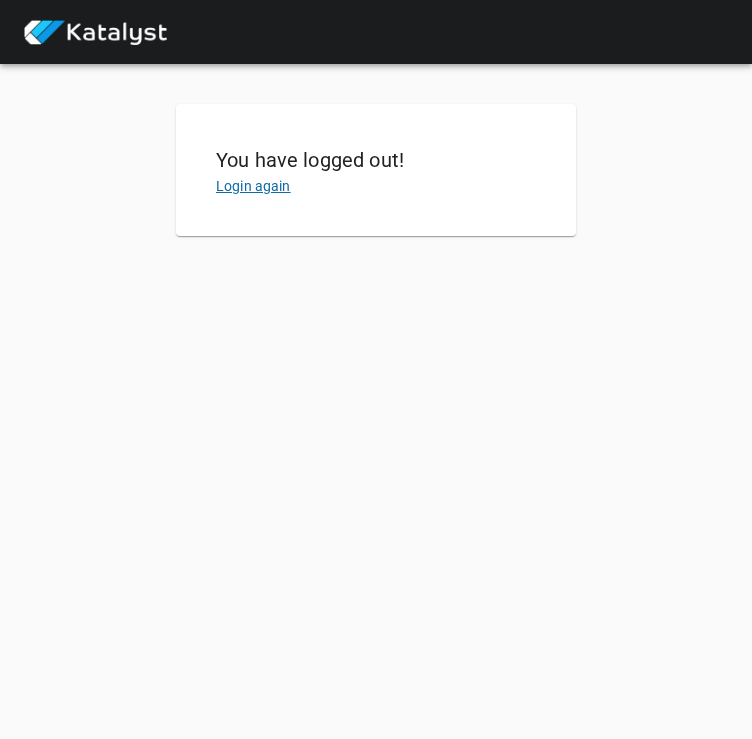 click on "Login again" at bounding box center (253, 186) 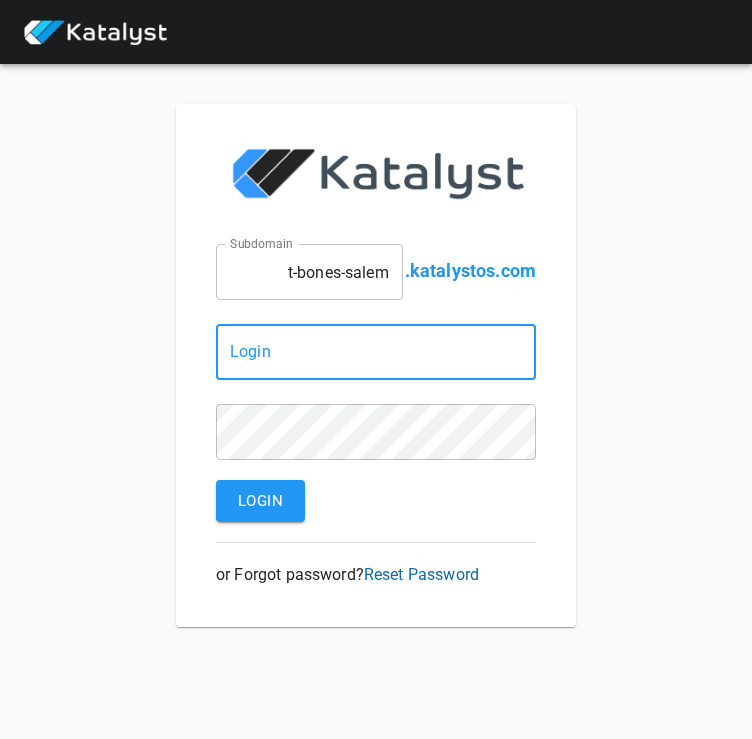 type on "[FIRST].[LAST]@[DOMAIN]" 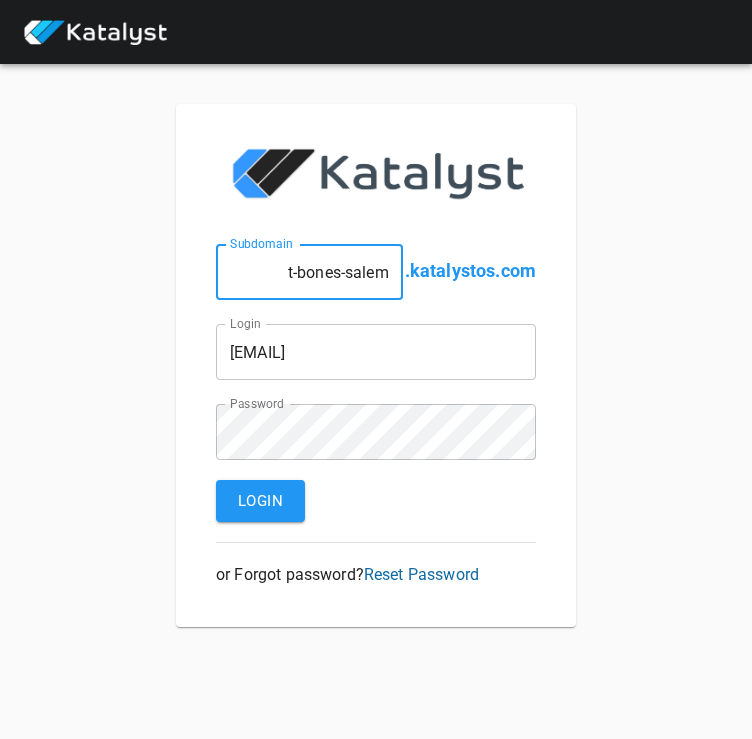 drag, startPoint x: 348, startPoint y: 274, endPoint x: 414, endPoint y: 281, distance: 66.37017 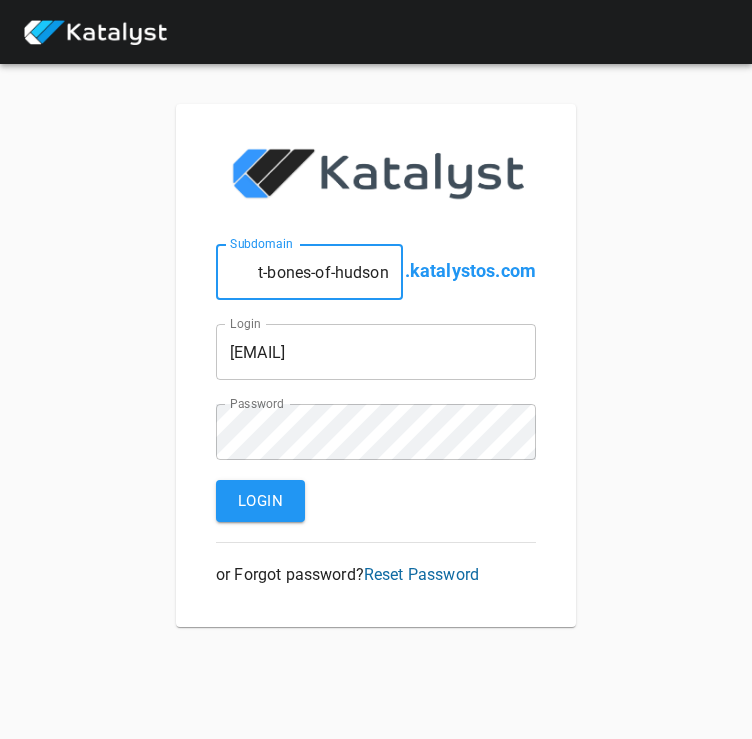 type on "t-bones-of-hudson" 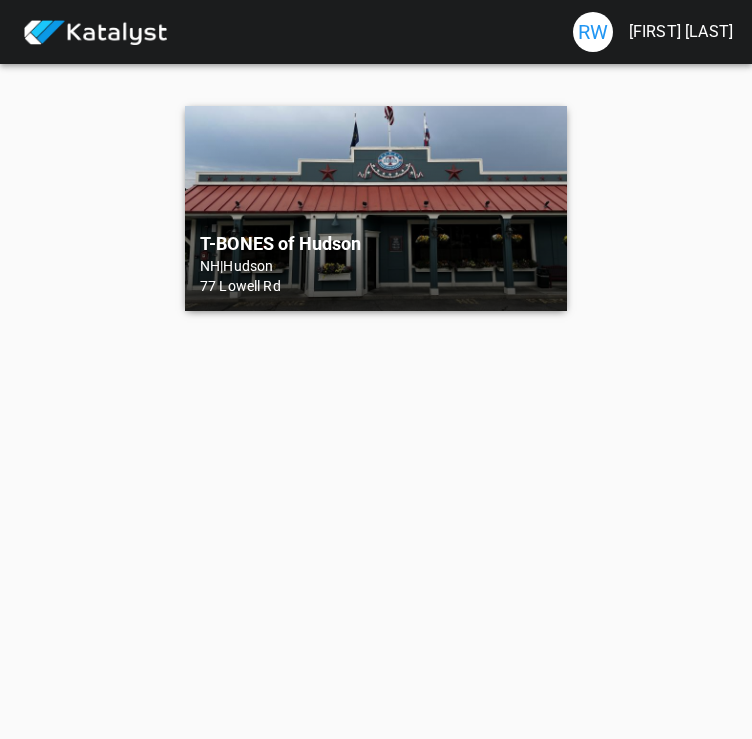 click on "T-BONES of Hudson NH  |  Hudson 77 Lowell Rd" at bounding box center [376, 208] 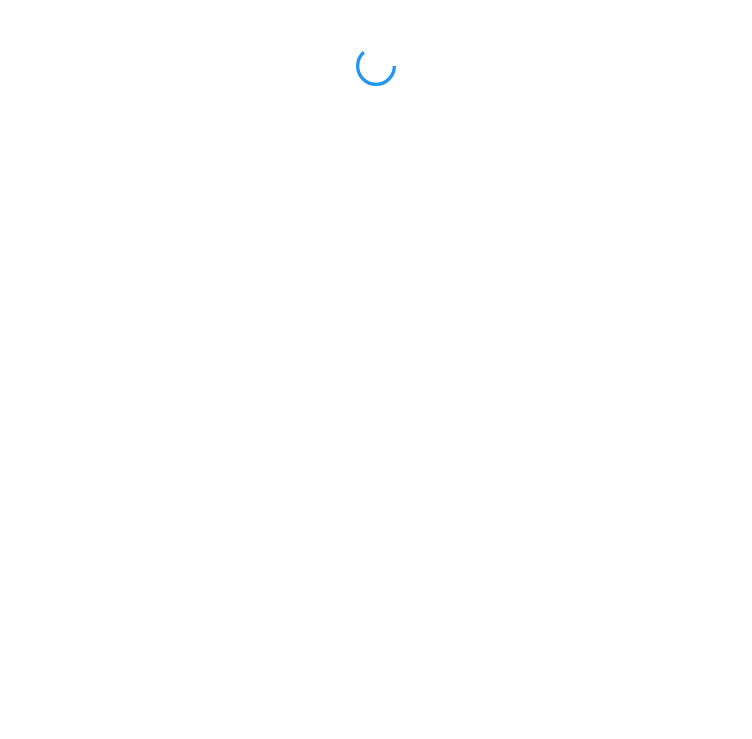 scroll, scrollTop: 0, scrollLeft: 0, axis: both 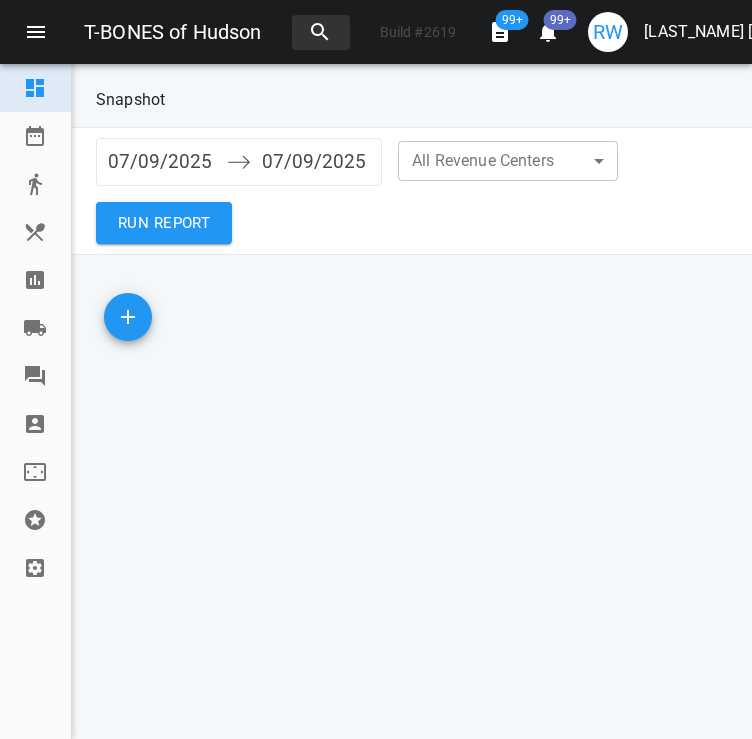 click at bounding box center (35, 280) 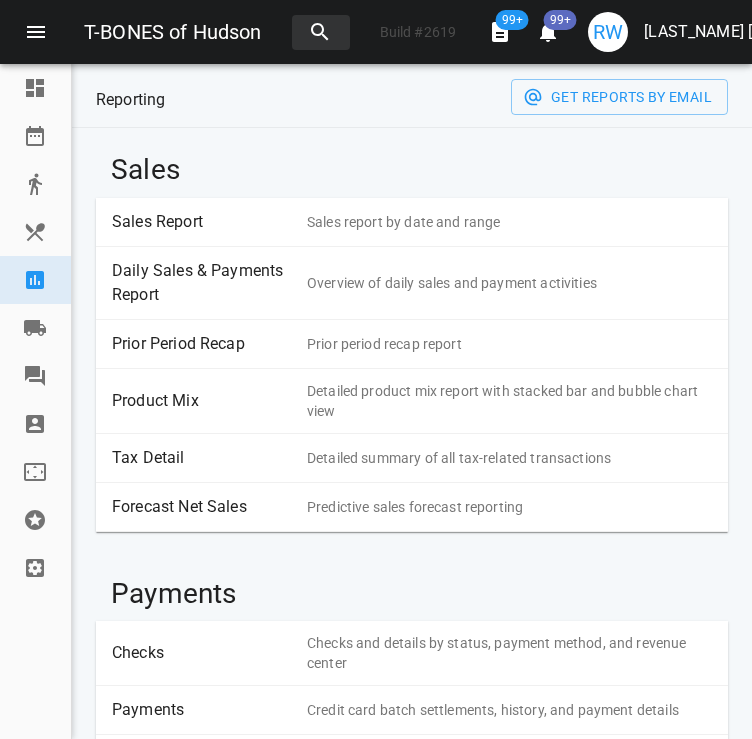 click on "Sales Report Sales report by date and range" at bounding box center (412, 222) 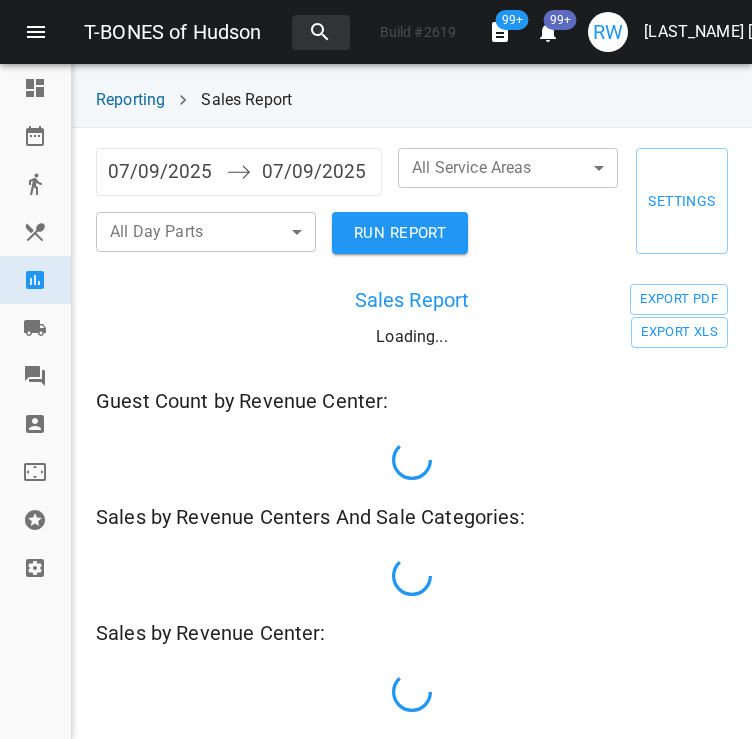 click on "07/09/2025" at bounding box center [162, 172] 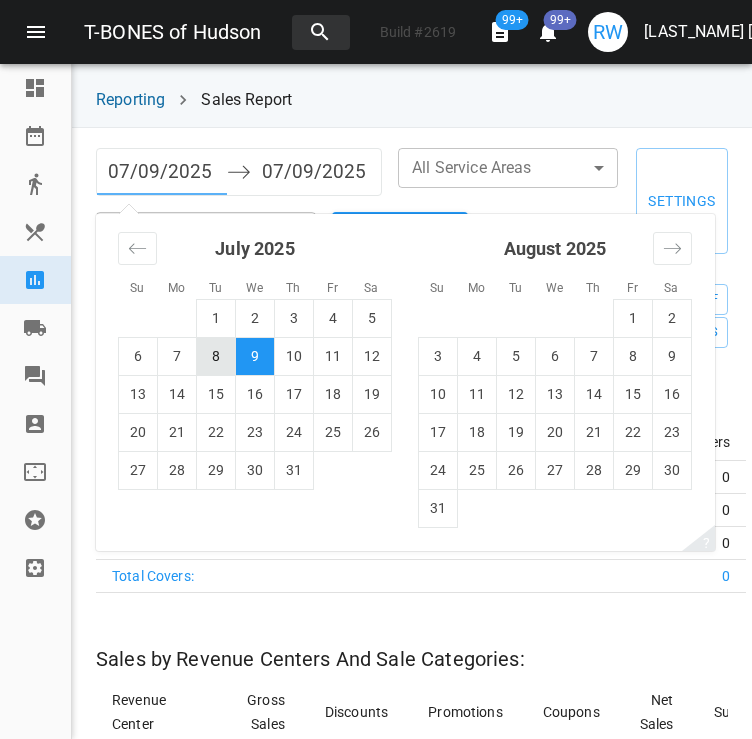 click on "8" at bounding box center (216, 356) 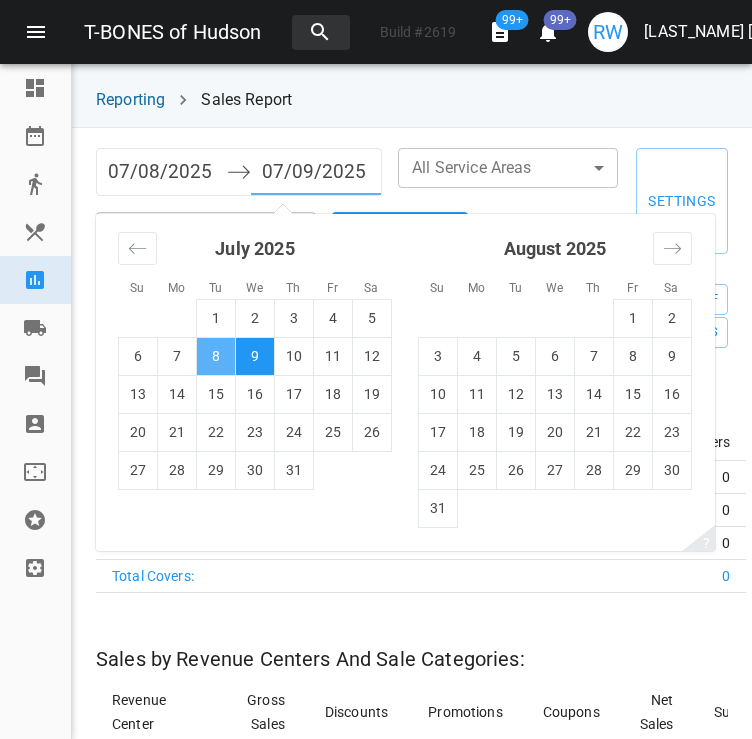 click on "8" at bounding box center [216, 356] 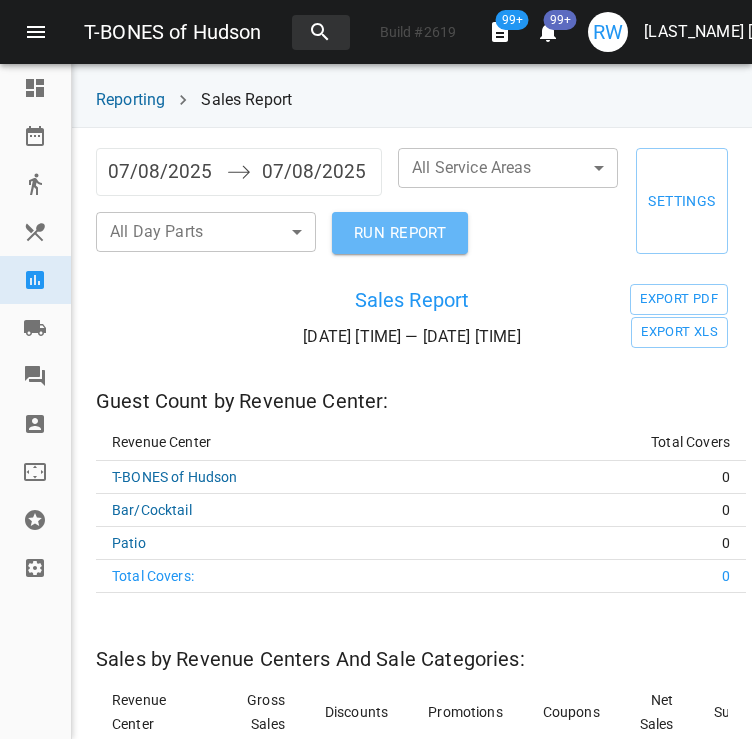 click on "RUN REPORT" at bounding box center [400, 233] 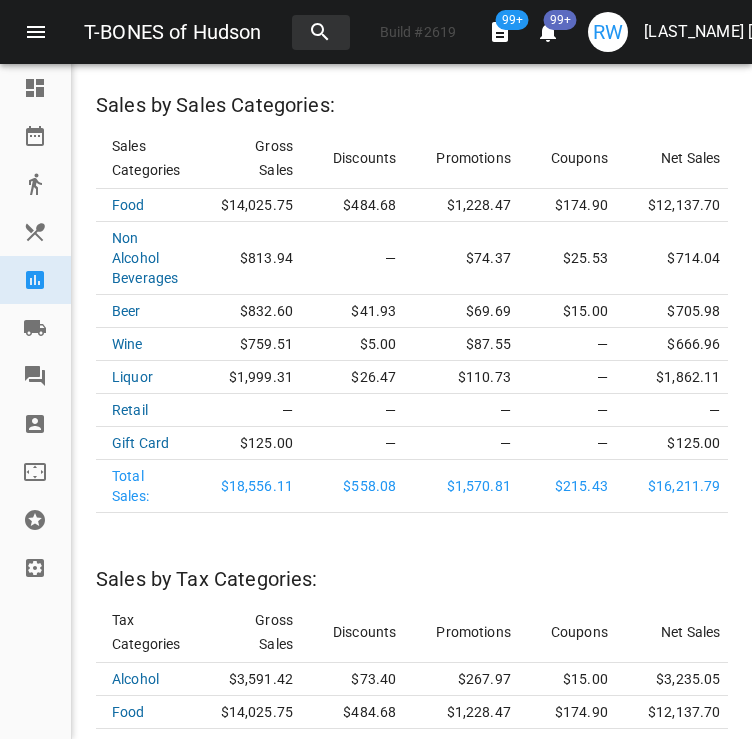 scroll, scrollTop: 2320, scrollLeft: 0, axis: vertical 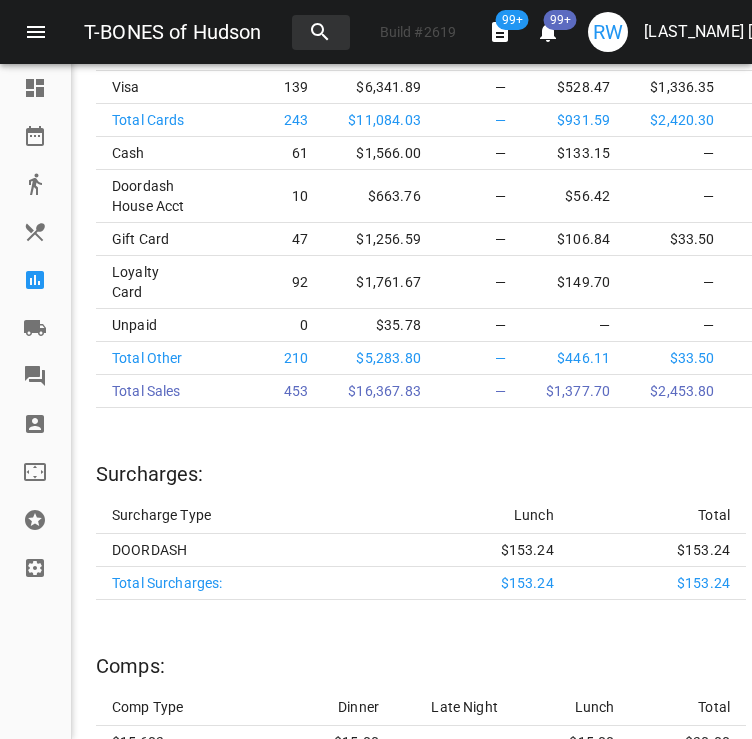 click at bounding box center (44, 280) 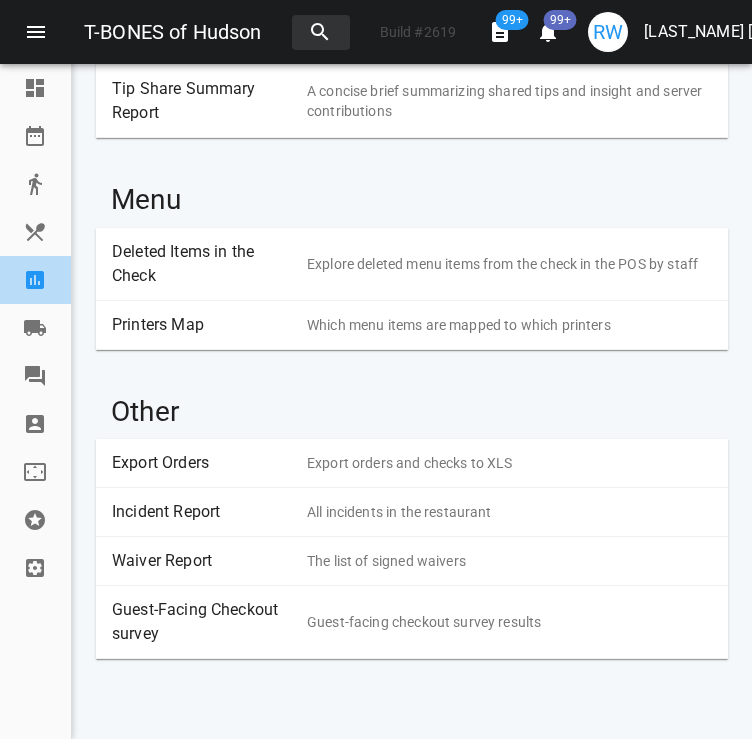 click at bounding box center [44, 280] 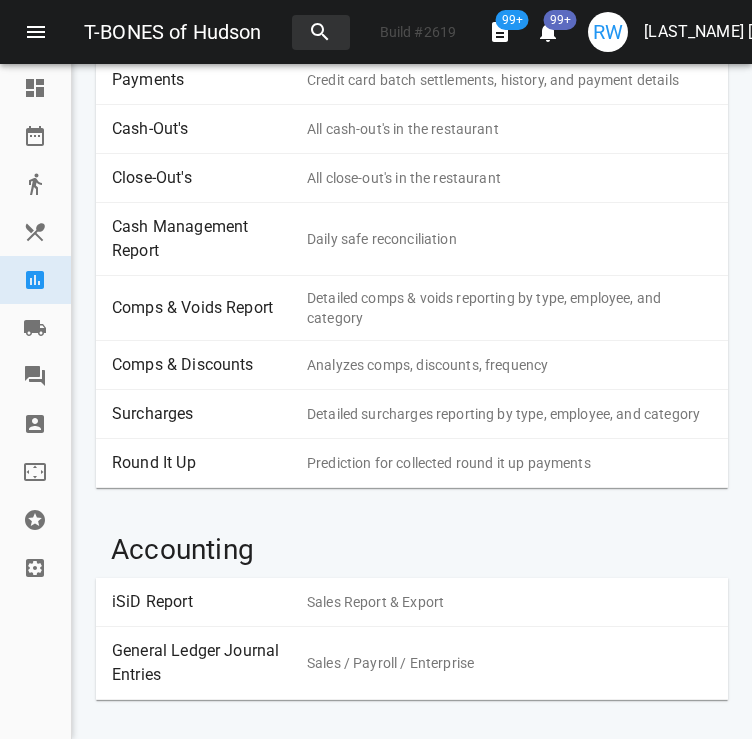 scroll, scrollTop: 563, scrollLeft: 0, axis: vertical 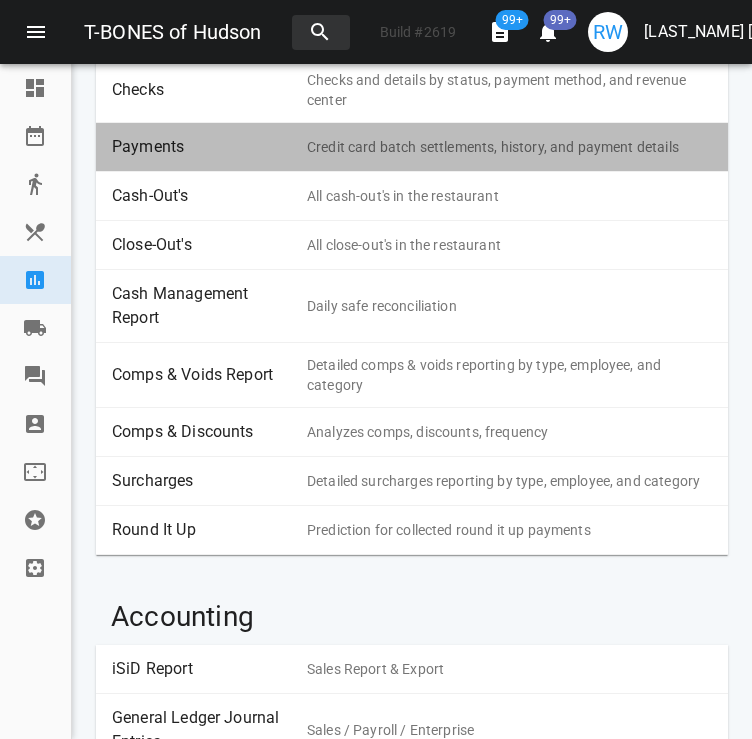 click on "Payments Credit card batch settlements, history, and payment details" at bounding box center [412, 147] 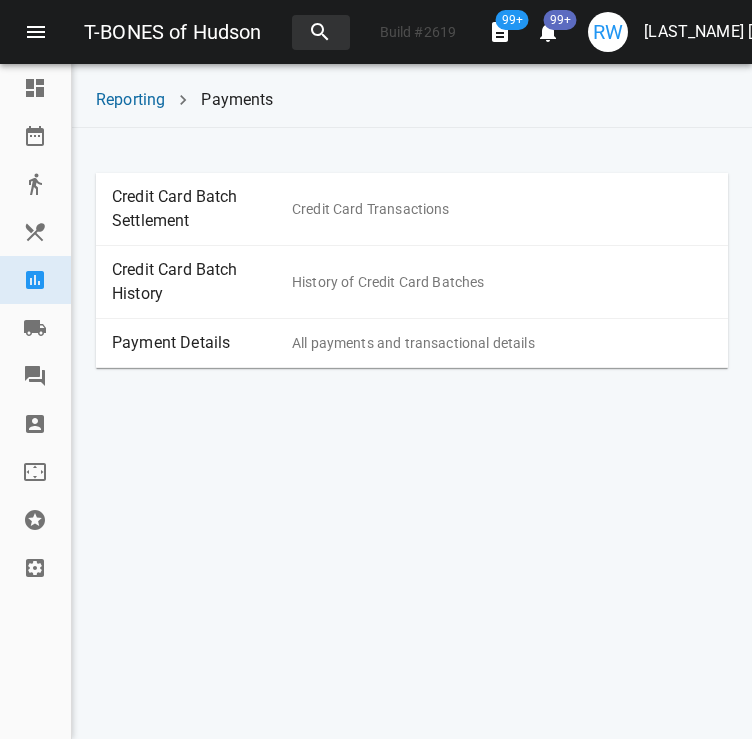 click on "Payment Details" at bounding box center [202, 343] 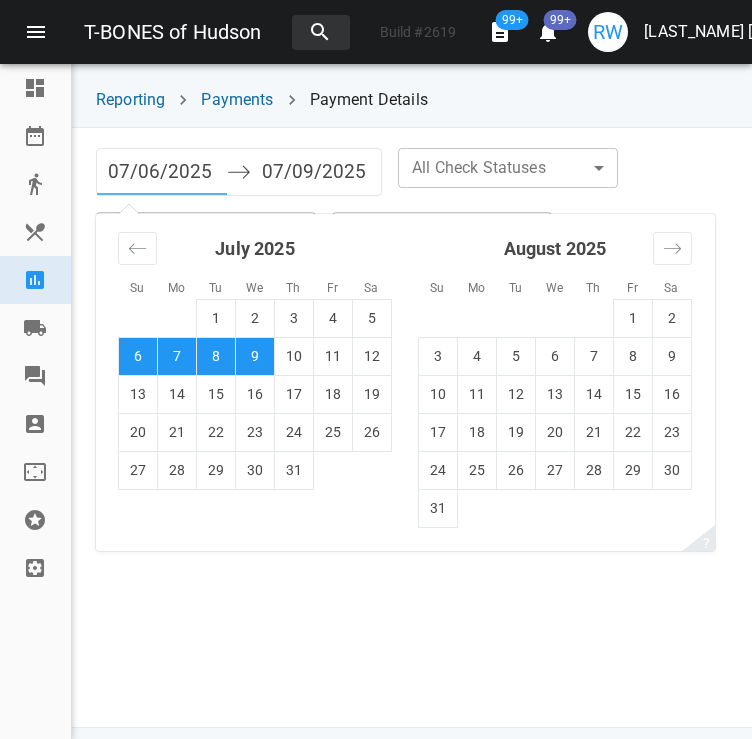 click on "07/06/2025" at bounding box center (162, 172) 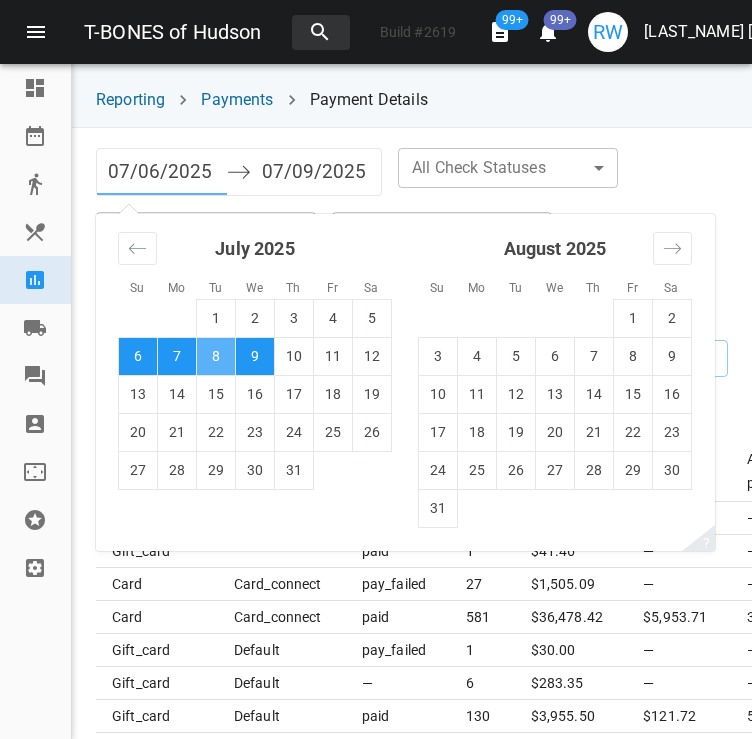 click on "8" at bounding box center [216, 356] 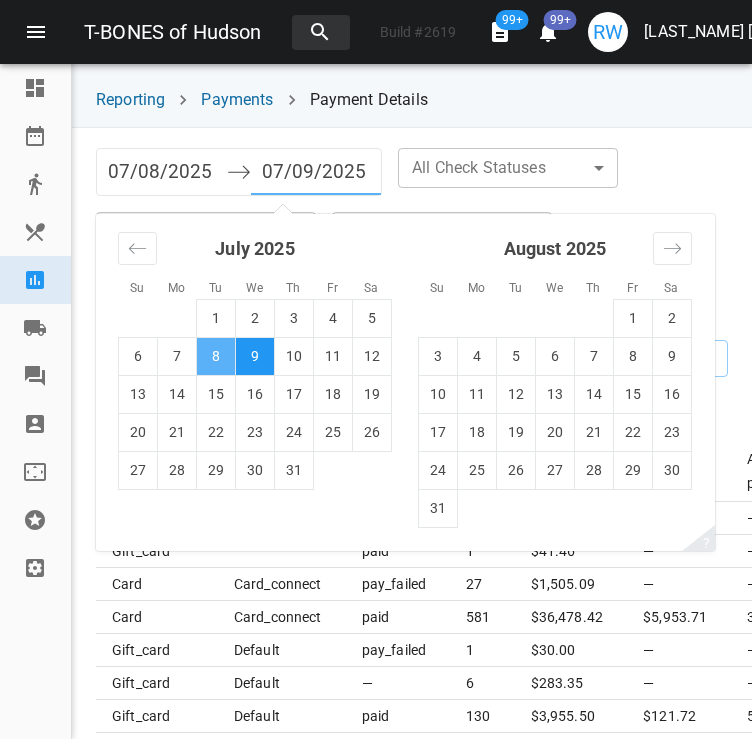 click on "8" at bounding box center [216, 356] 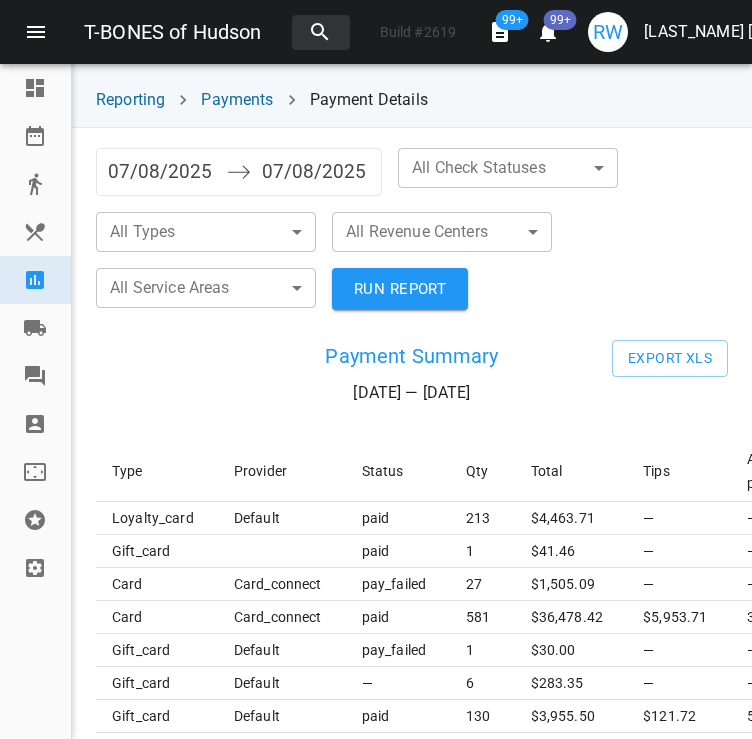 click on "All Check Statuses ​ ​" at bounding box center (508, 172) 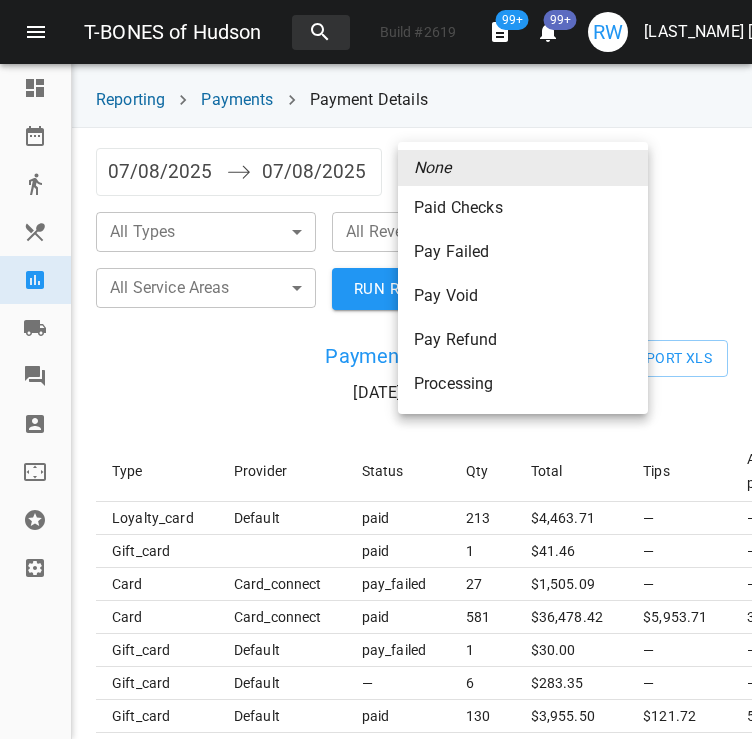 click on "Paid Checks" at bounding box center [523, 208] 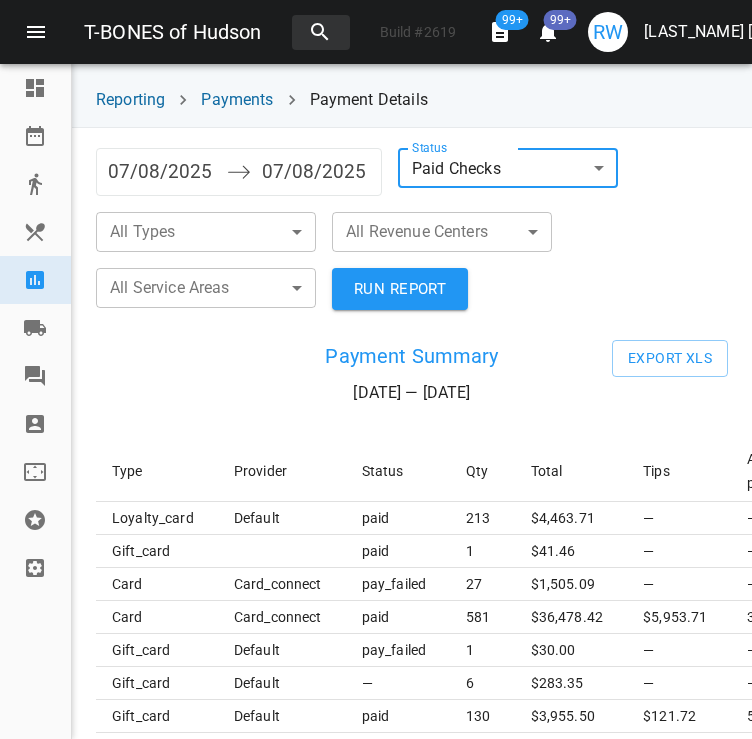 click on "T-BONES of Hudson Build #  2619 99+ 99+ RW Raquel Wojceshonek Dashboard Reservations Takeout Menu & Modifiers Reporting Vendors Reviews Staff Floorplan Referral Program Settings Reporting Payments Payment Details 07/08/2025 Navigate forward to interact with the calendar and select a date. Press the question mark key to get the keyboard shortcuts for changing dates. 07/08/2025 Navigate backward to interact with the calendar and select a date. Press the question mark key to get the keyboard shortcuts for changing dates. Status Paid Checks paid ​ All Types ​ ​ All Revenue Centers ​ ​ All Service Areas ​ ​ RUN REPORT   Payment Summary 07/08/25 — 07/08/25 Export XLS Type Provider Status Qty Total Tips Accrued points Is Captured loyalty_card default paid 213 $ 4,463.71 — — — gift_card paid 1 $ 41.46 — — — card card_connect pay_failed 27 $ 1,505.09 — — No card card_connect paid 581 $ 36,478.42 $5,953.71 31925.76 Yes gift_card default pay_failed 1 $ 30.00 — — — gift_card default" at bounding box center [376, 369] 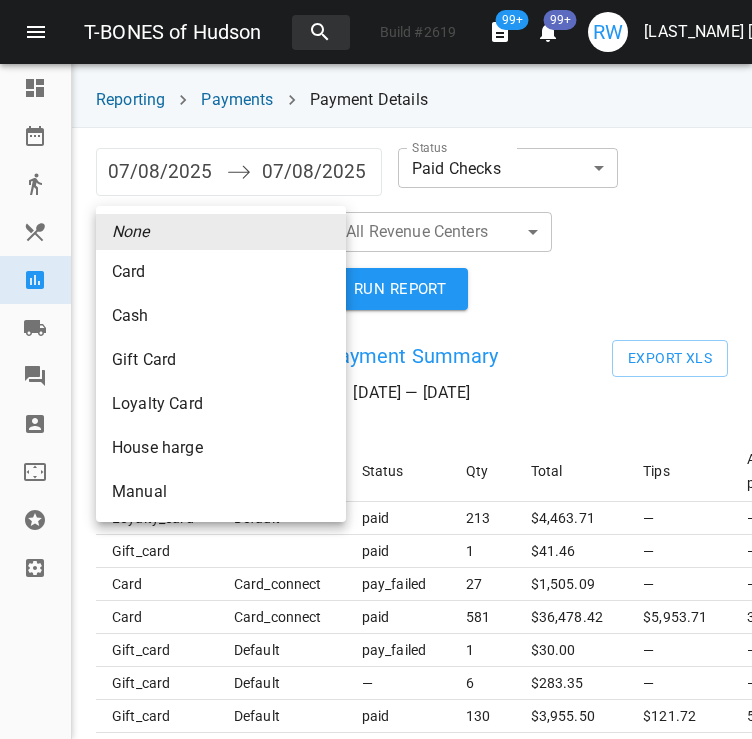 click on "Gift Card" at bounding box center [221, 272] 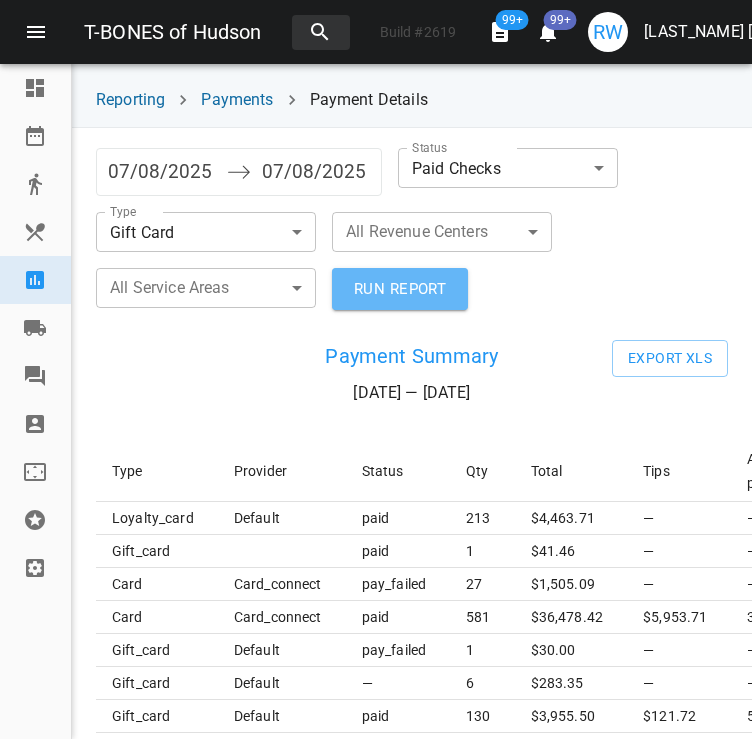 click on "RUN REPORT" at bounding box center (400, 289) 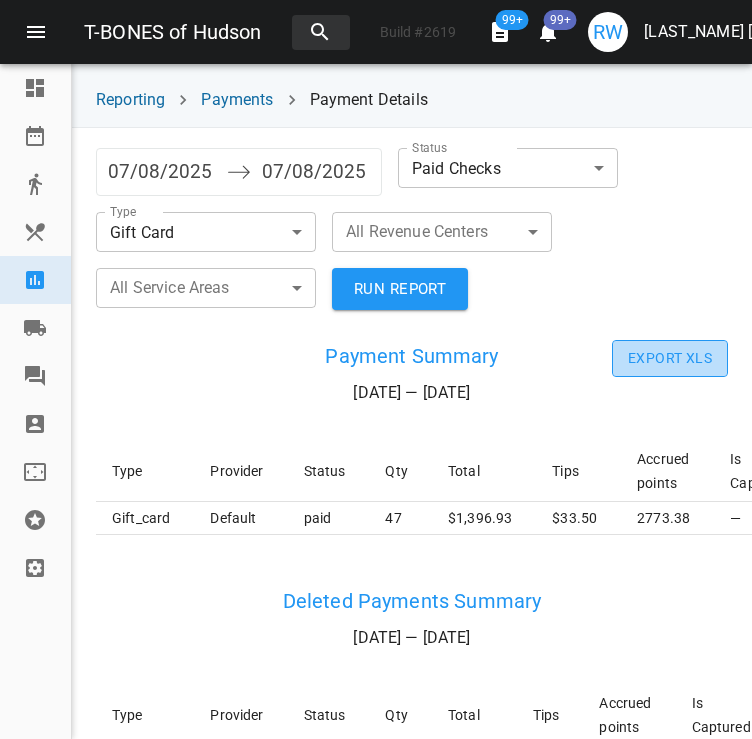 click on "Export XLS" at bounding box center [670, 358] 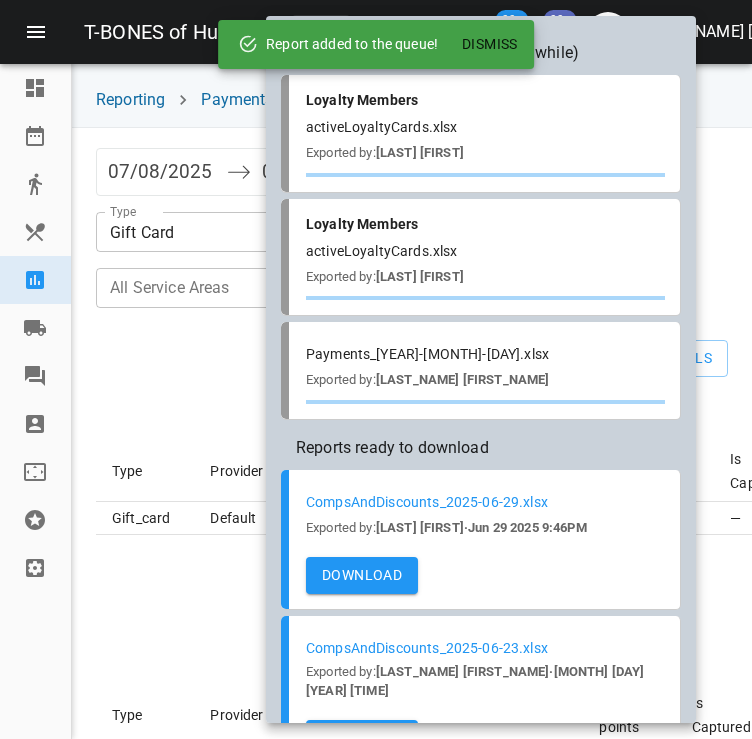 click on "Dismiss" at bounding box center (490, 44) 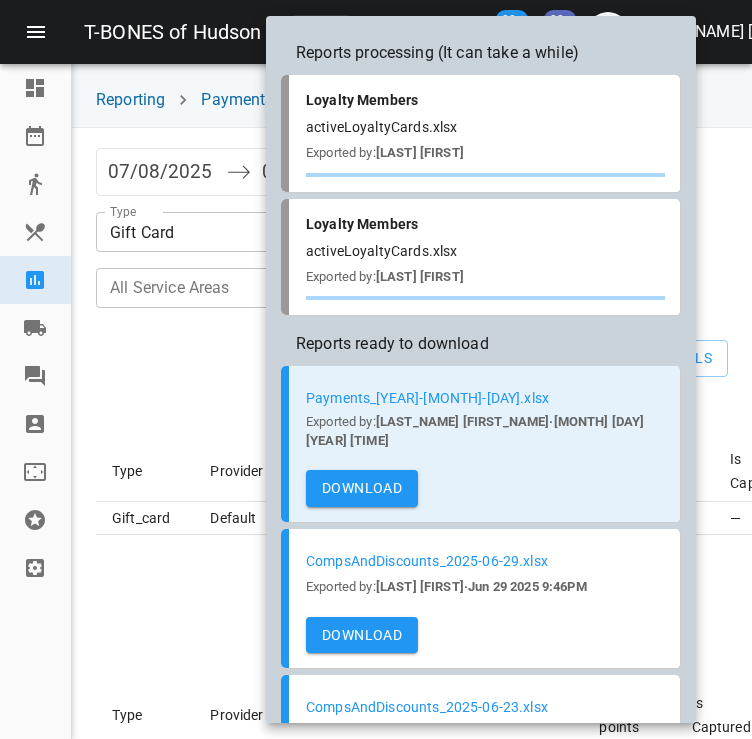 click on "Download" at bounding box center [362, 488] 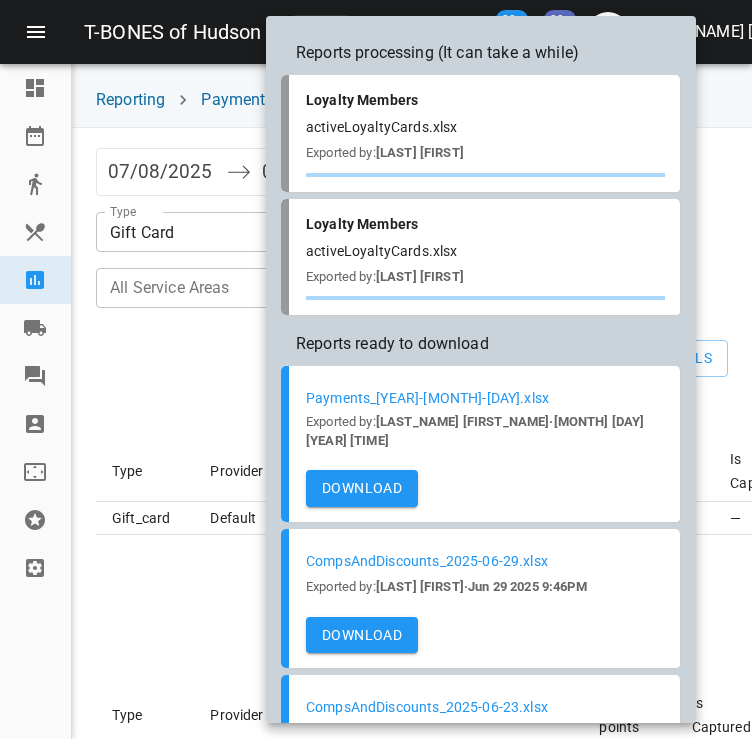 click at bounding box center (376, 369) 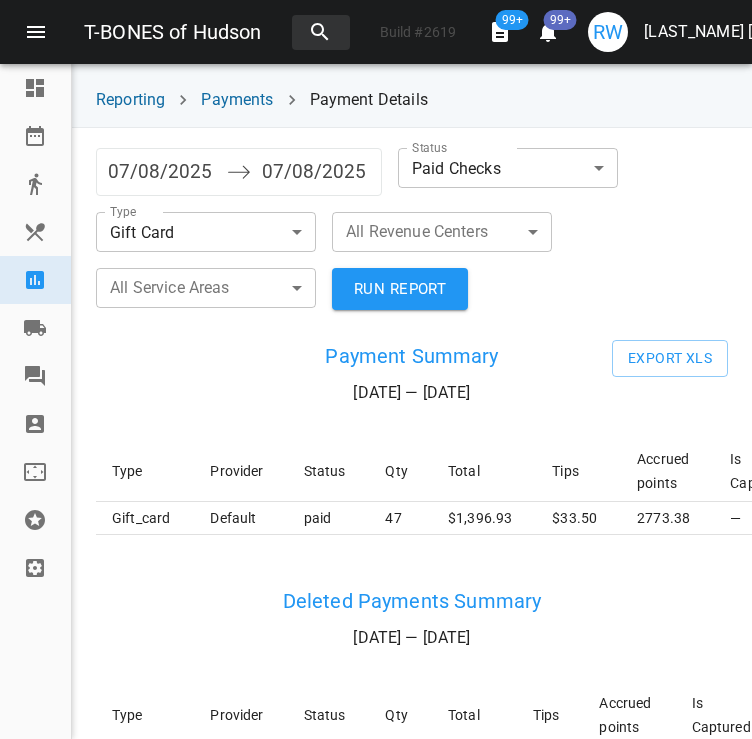 click on "[FIRST] [LAST]" at bounding box center (748, 32) 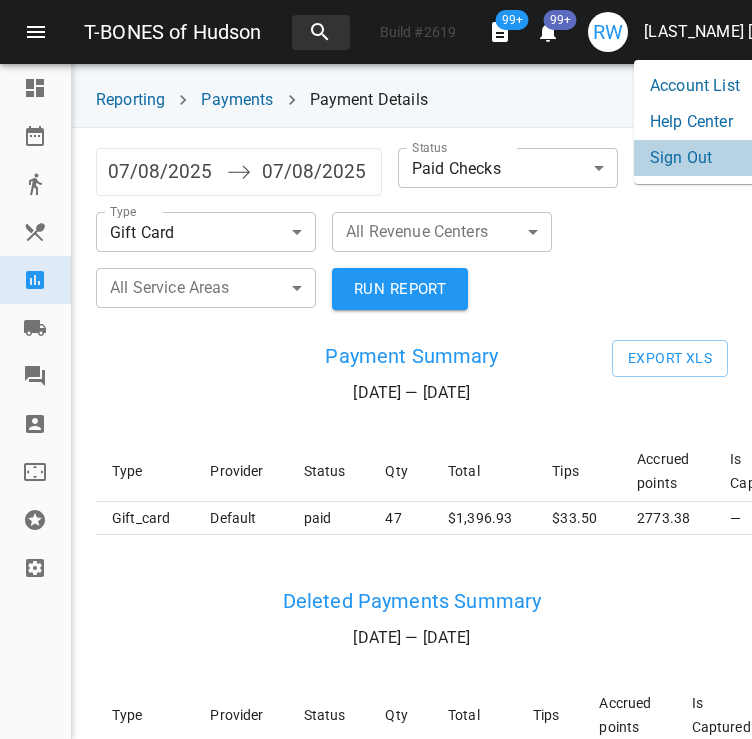 click on "Sign Out" at bounding box center [695, 158] 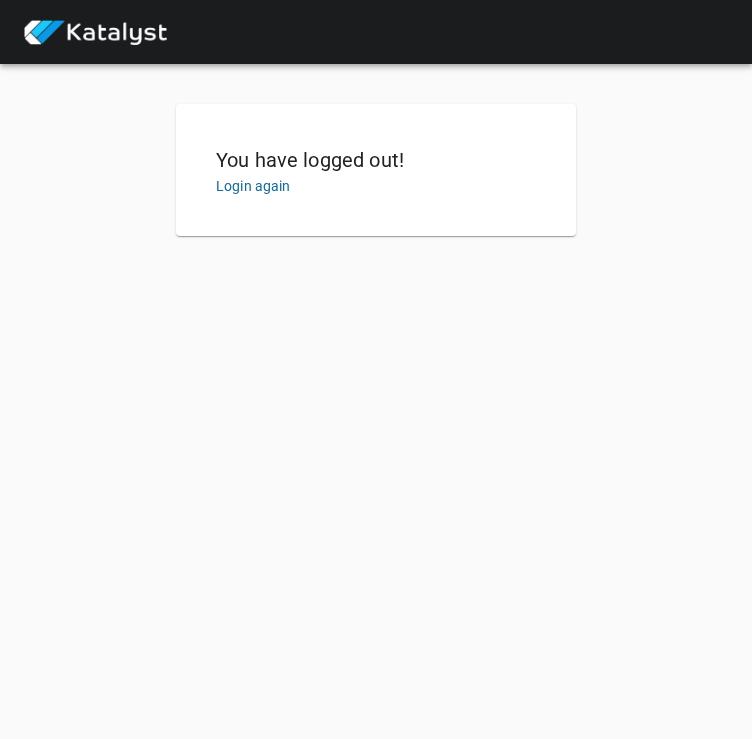 click on "You have logged out! Login again" at bounding box center [376, 170] 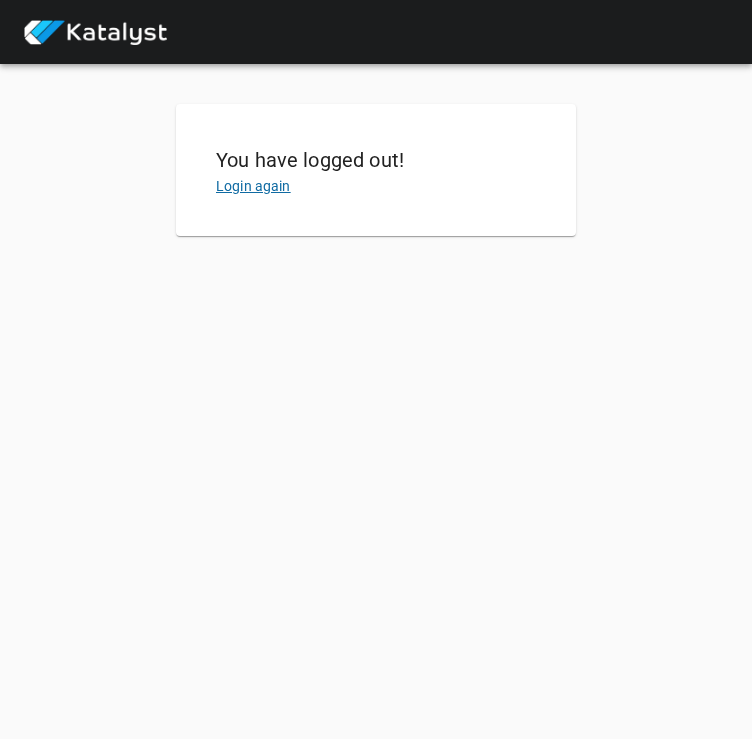 click on "Login again" at bounding box center [253, 186] 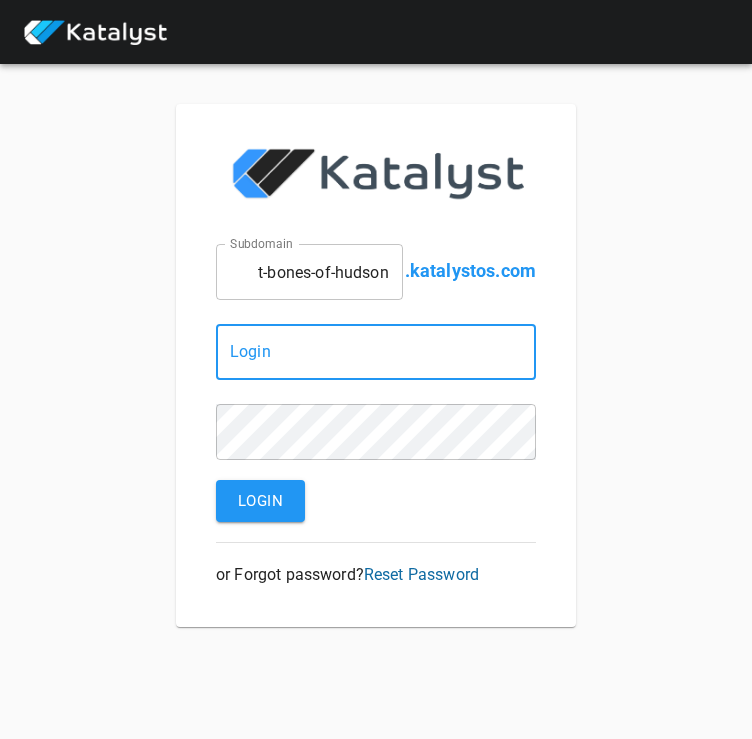 type on "[FIRST].[LAST]@[DOMAIN]" 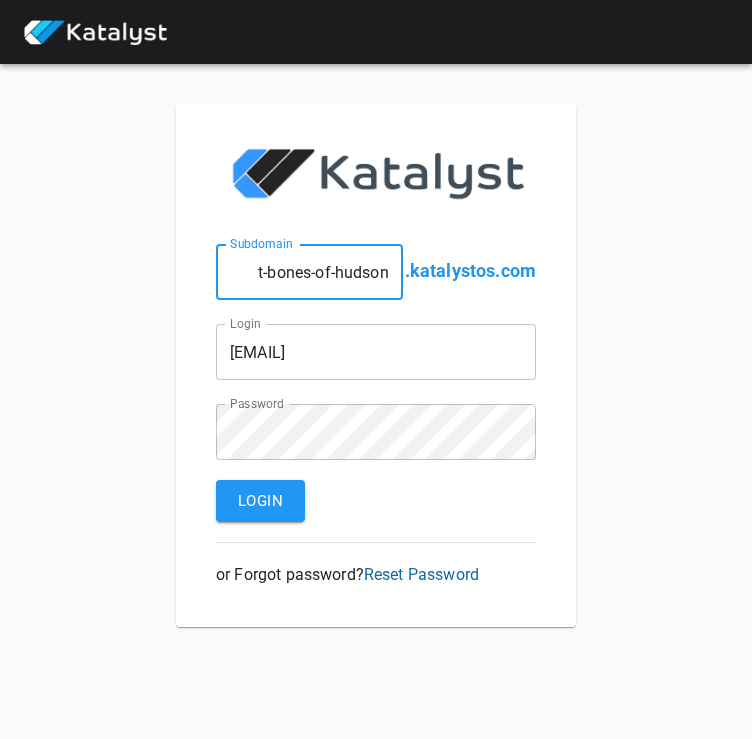 drag, startPoint x: 315, startPoint y: 271, endPoint x: 445, endPoint y: 291, distance: 131.52946 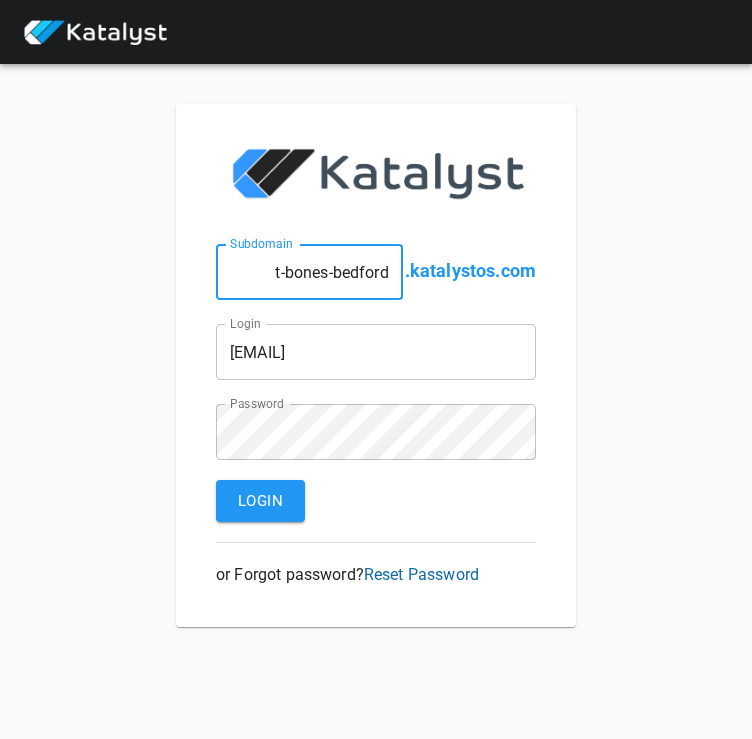 type on "t-bones-bedford" 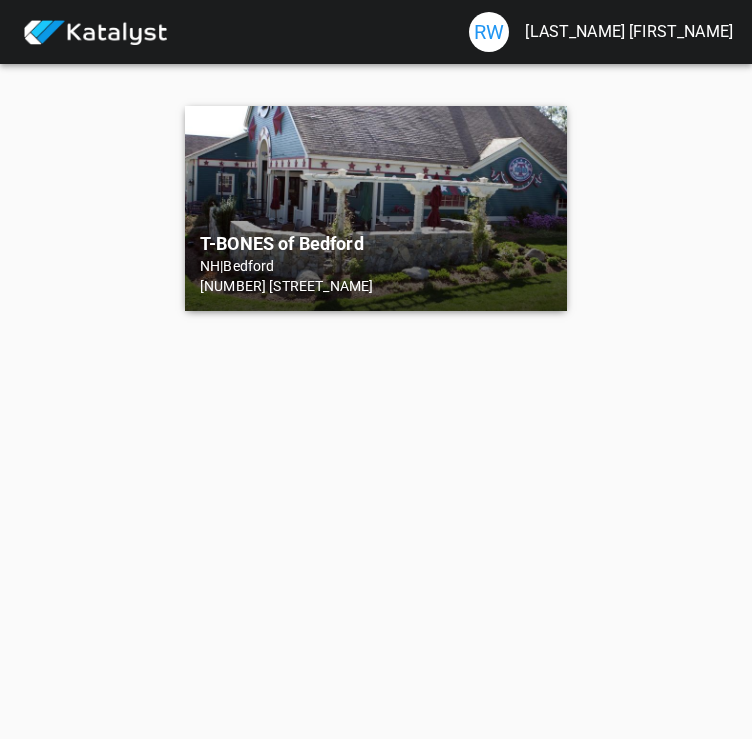 click on "T-BONES of Bedford NH  |  Bedford 25 South River Road" at bounding box center [376, 208] 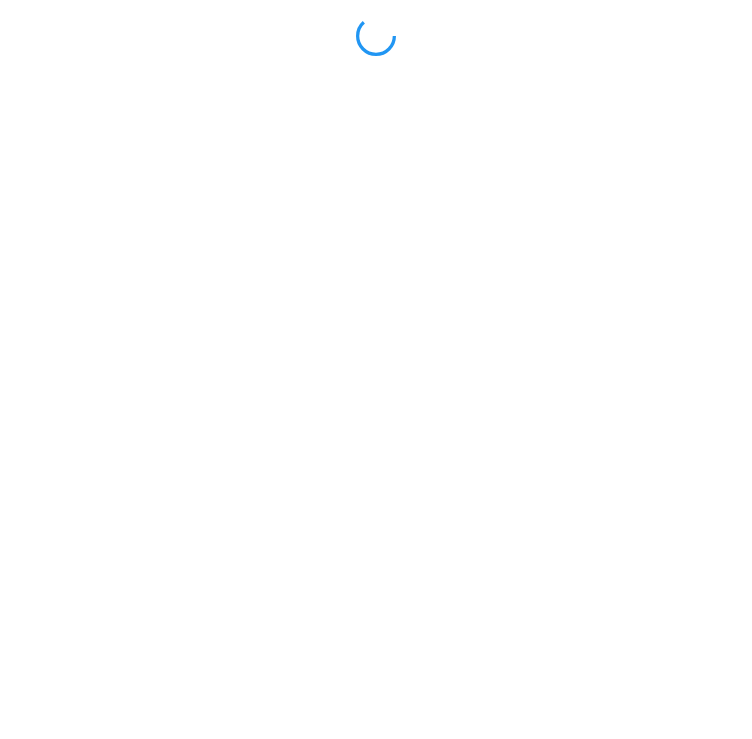scroll, scrollTop: 0, scrollLeft: 0, axis: both 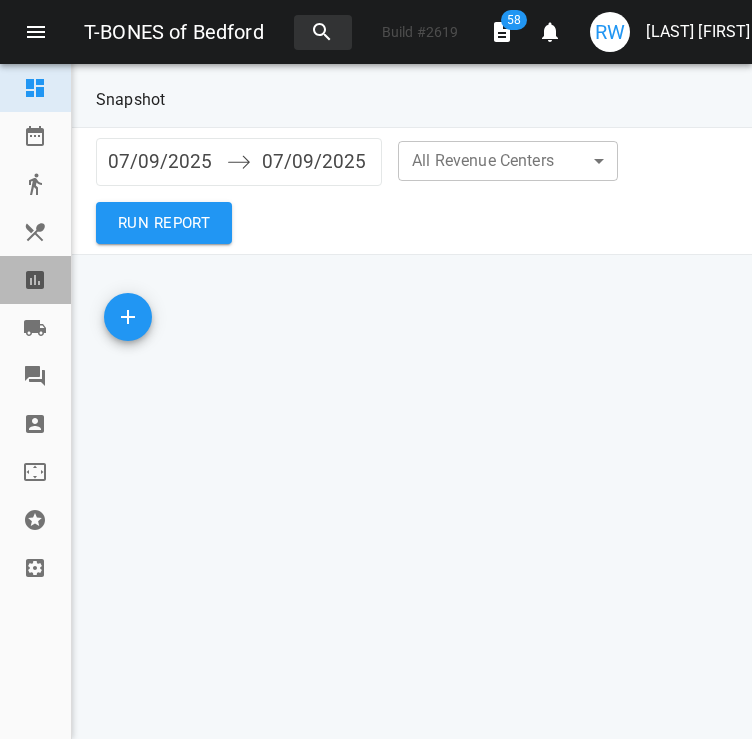 click at bounding box center (35, 280) 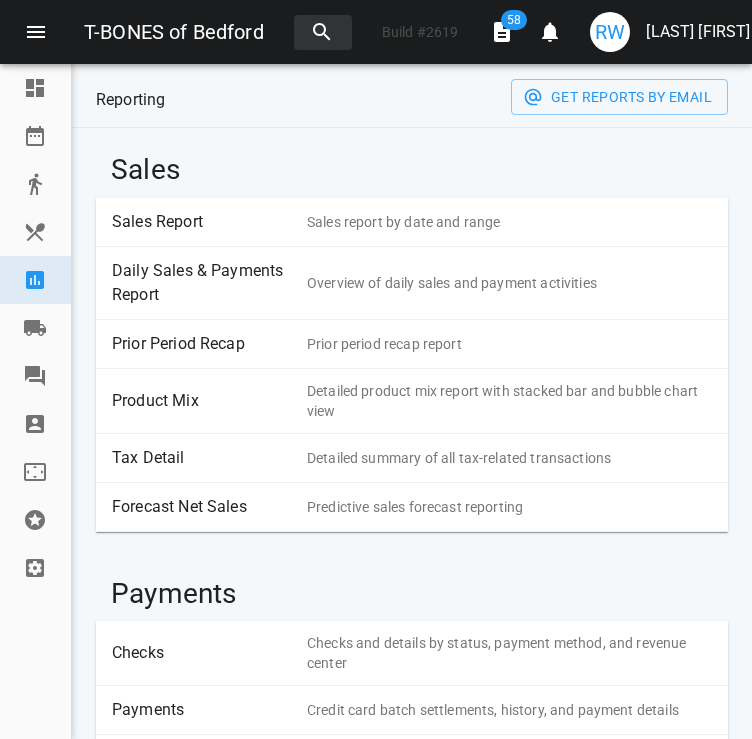 click on "Sales Report" at bounding box center [202, 222] 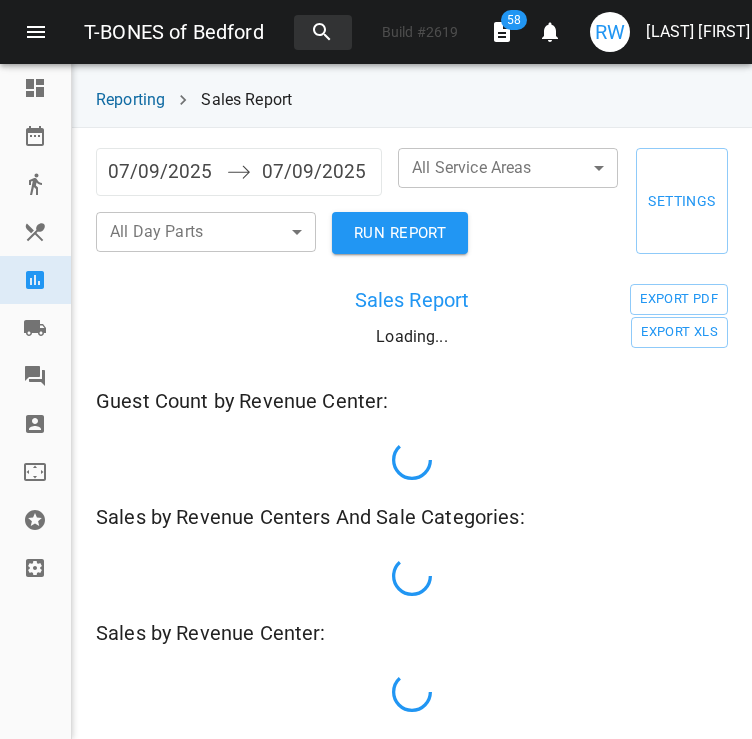 click on "07/09/2025" at bounding box center [162, 172] 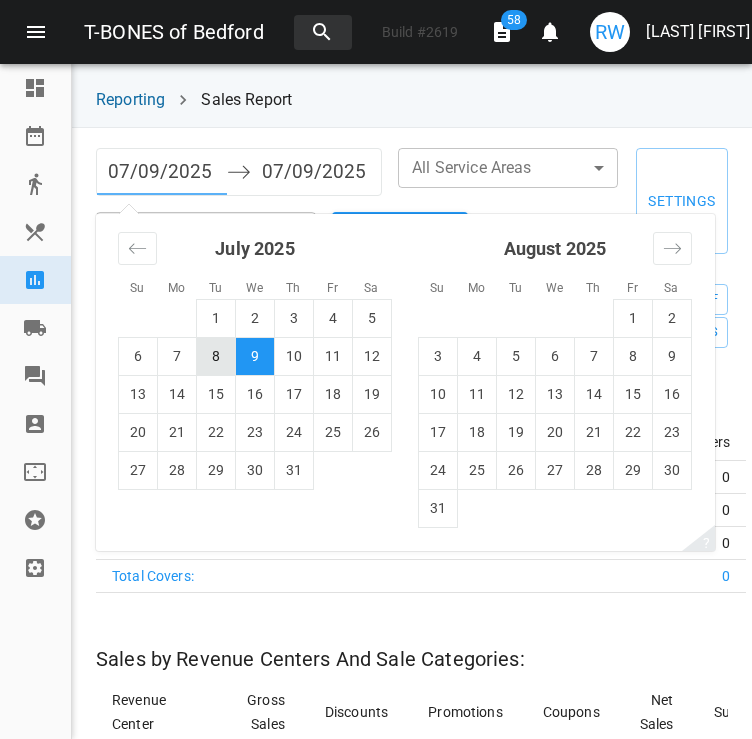 click on "8" at bounding box center [216, 356] 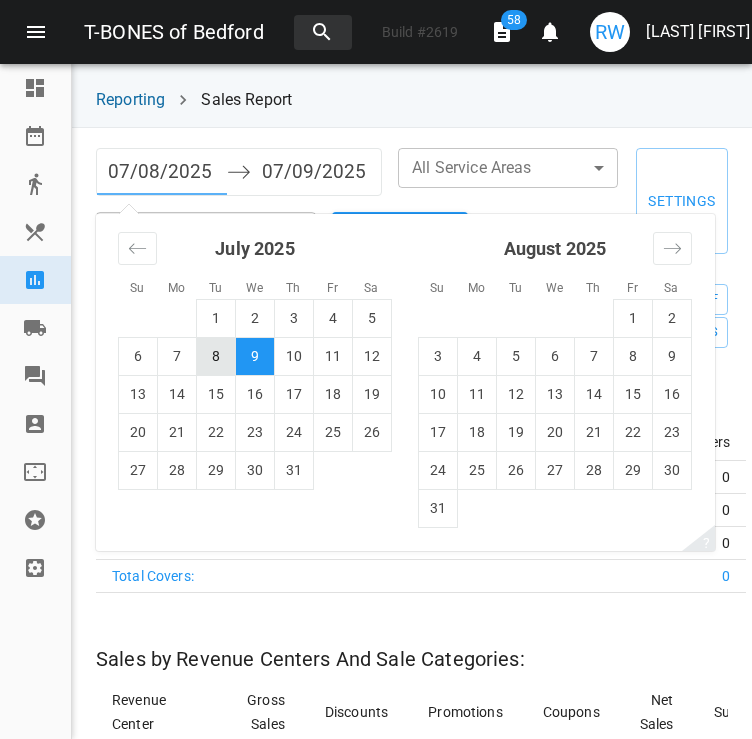 click on "8" at bounding box center [216, 356] 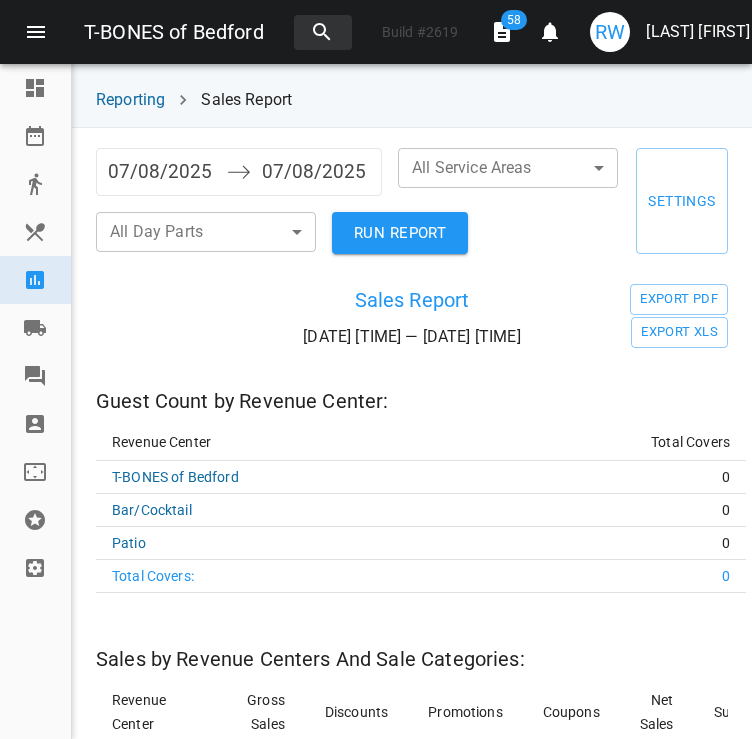 click on "RUN REPORT" at bounding box center (400, 233) 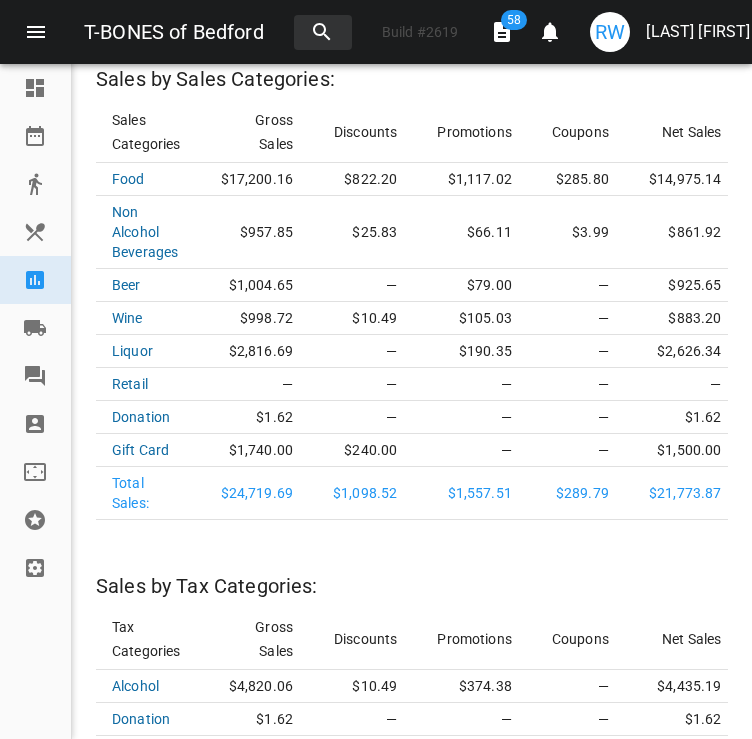 scroll, scrollTop: 2350, scrollLeft: 0, axis: vertical 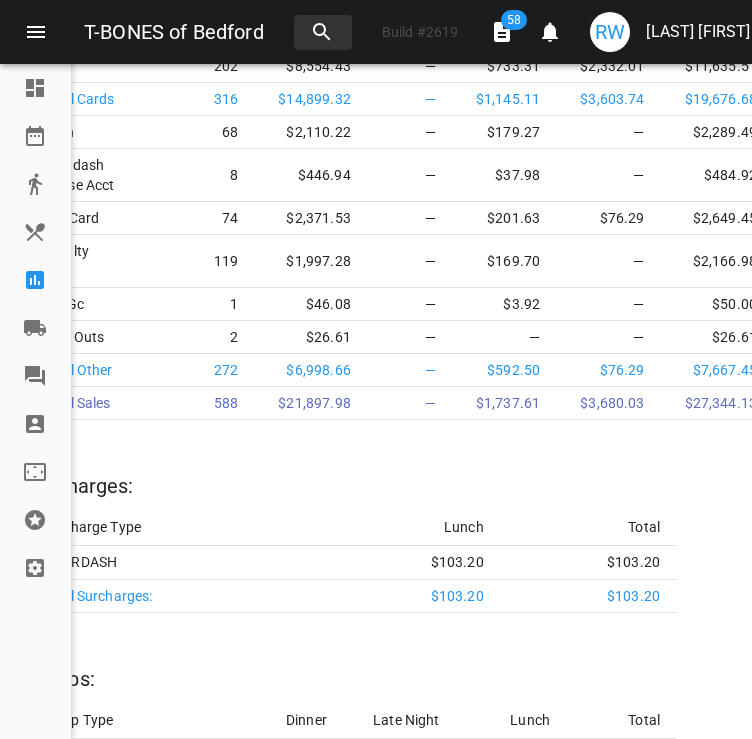 click at bounding box center (44, 280) 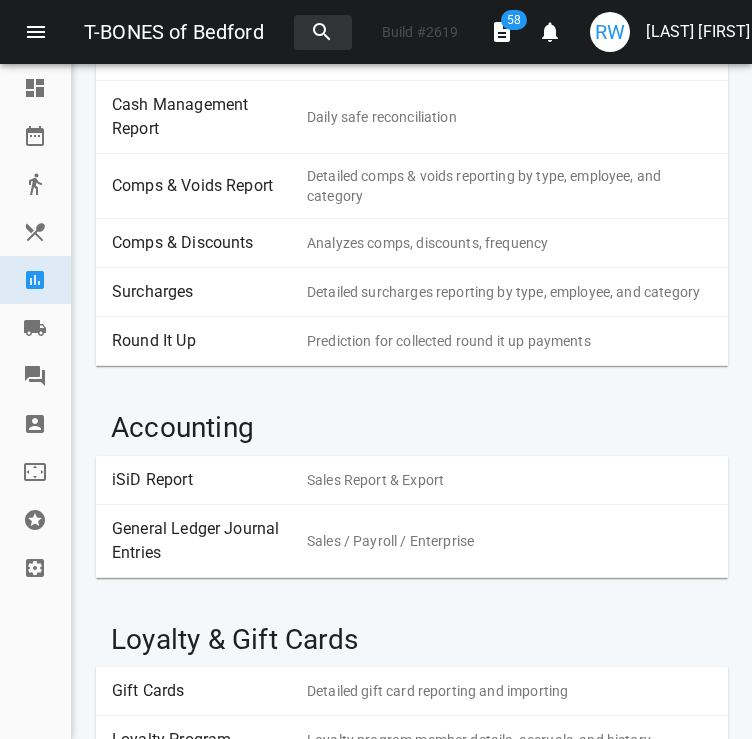 scroll, scrollTop: 528, scrollLeft: 0, axis: vertical 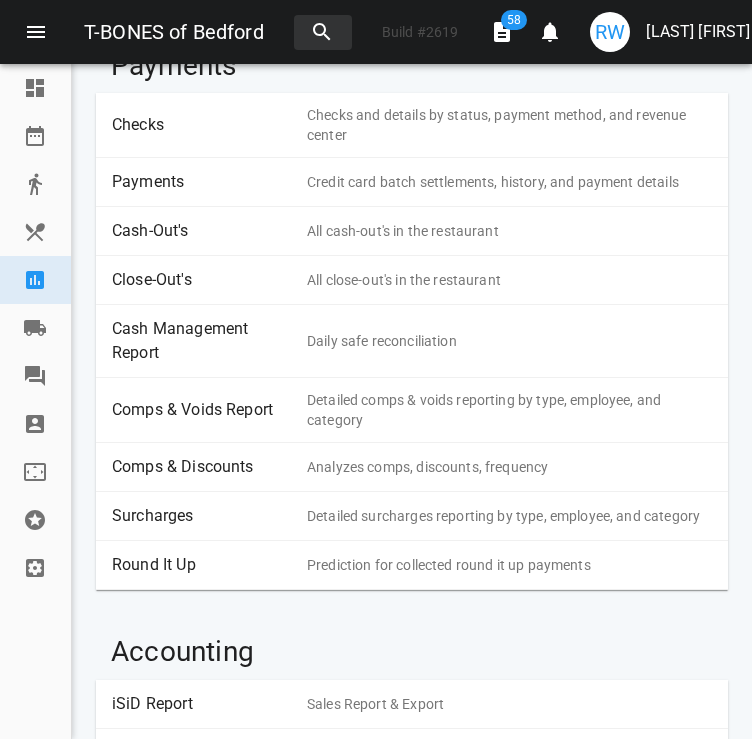 click on "Payments" at bounding box center (202, 182) 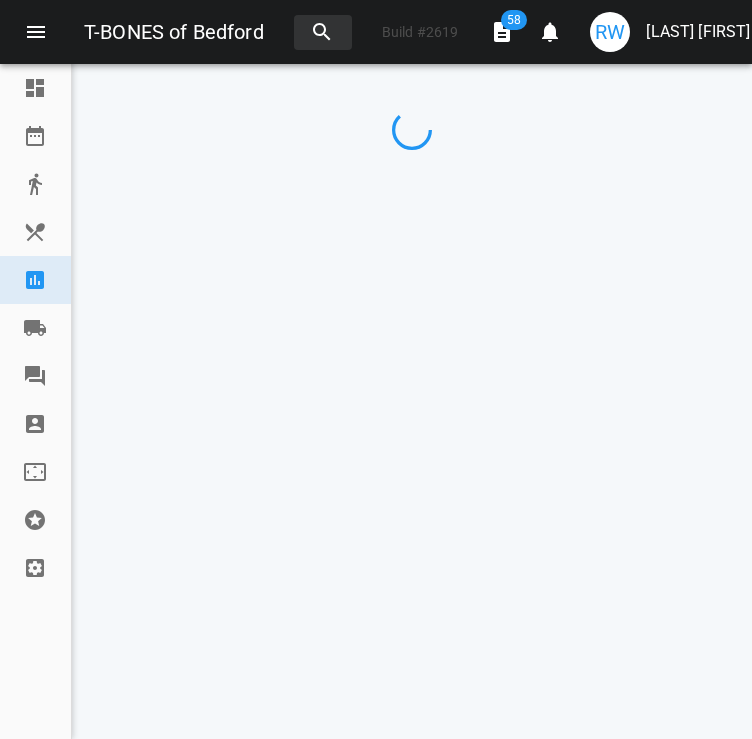 scroll, scrollTop: 0, scrollLeft: 0, axis: both 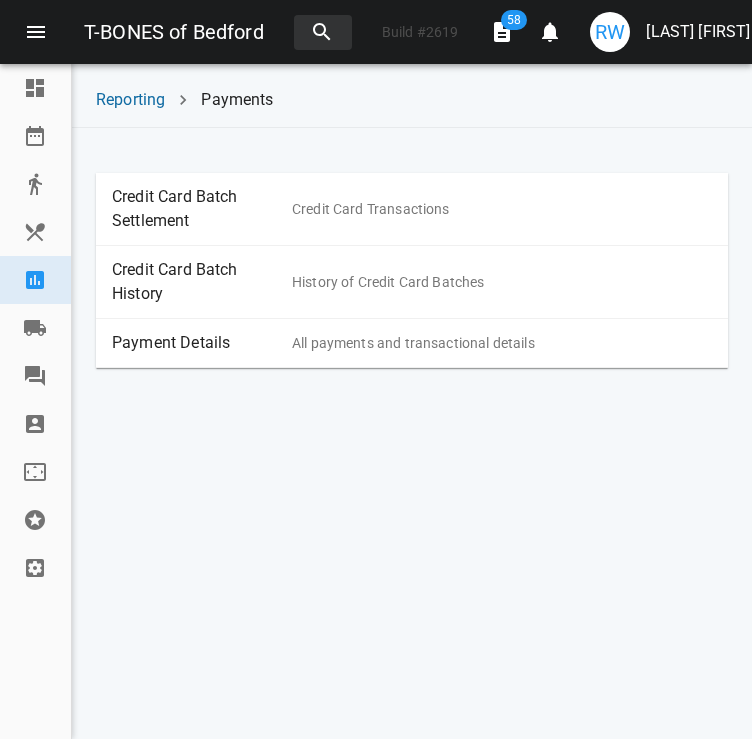 click on "Payment Details" at bounding box center (202, 343) 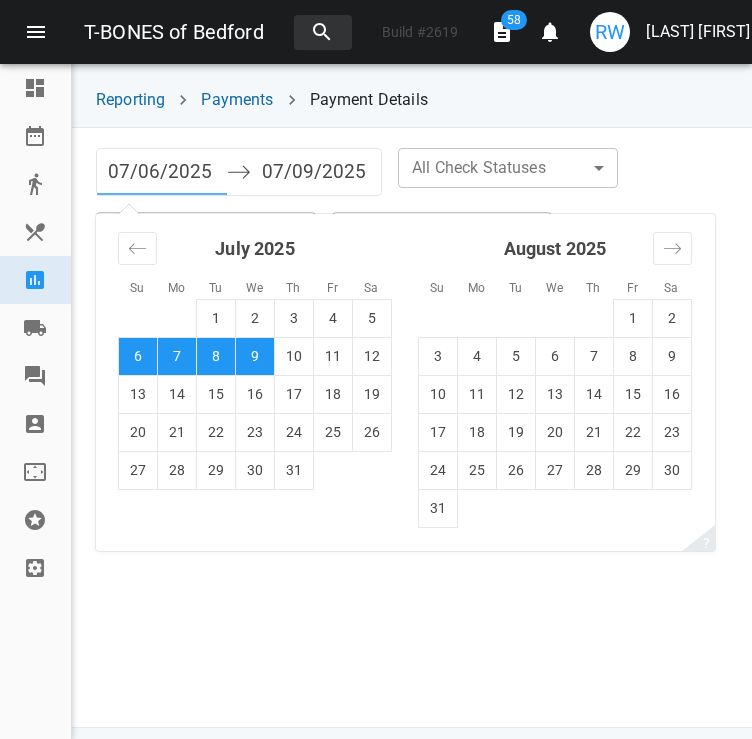 click on "07/06/2025" at bounding box center [162, 172] 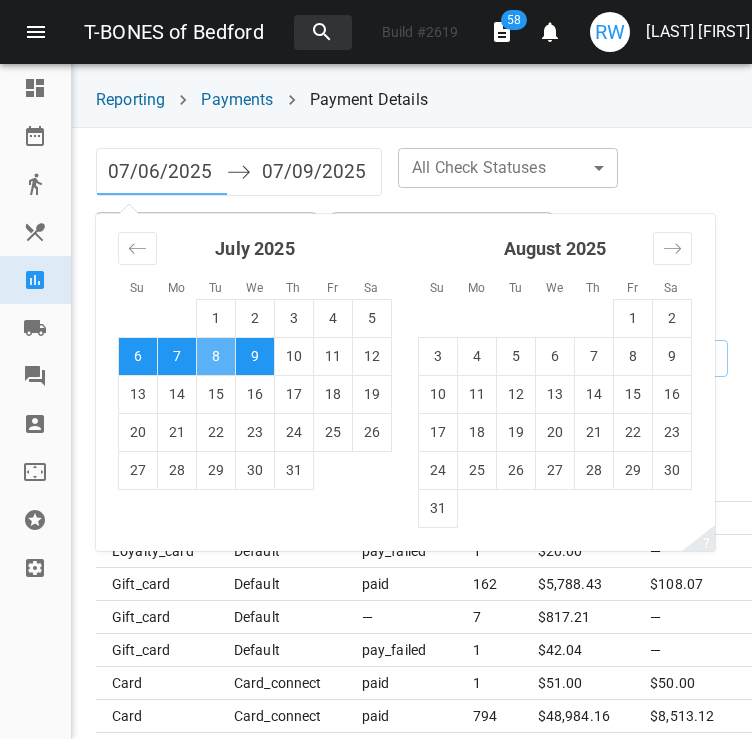 click on "8" at bounding box center [216, 356] 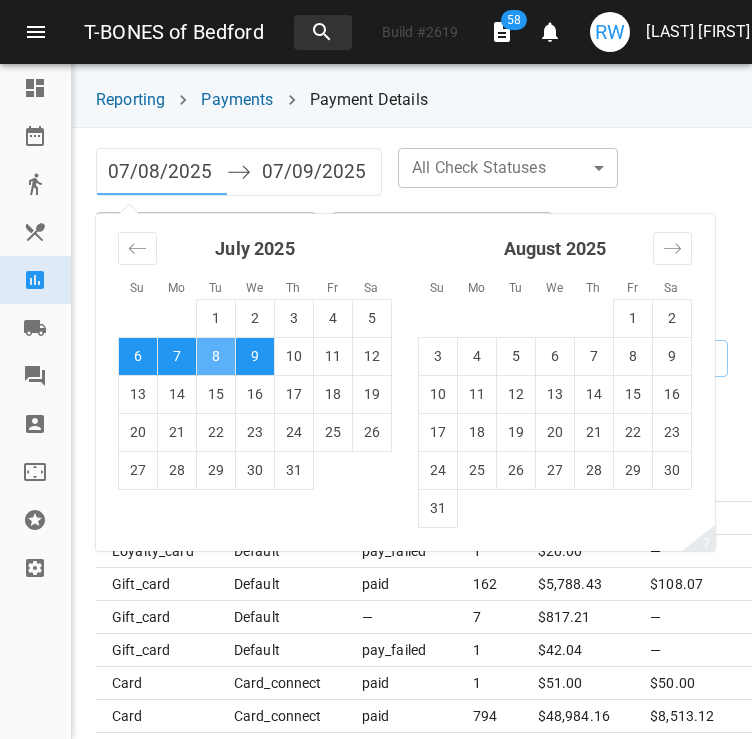 click on "8" at bounding box center (216, 356) 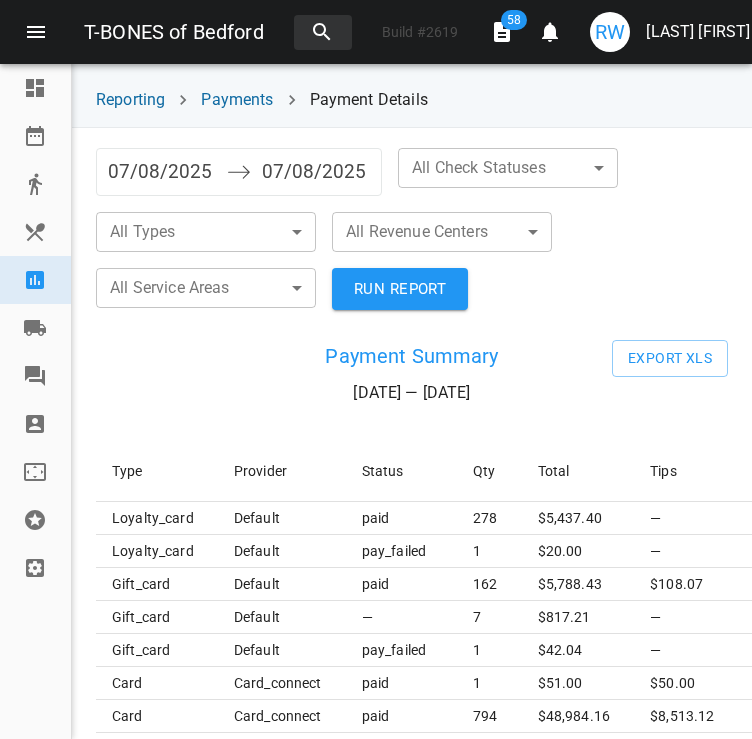 click on "[BRAND] of [CITY] [STATE] [BUILD] # [NUMBER] [NUMBER] [NUMBER] [NUMBER] [FIRST] [LAST] Dashboard Reservations Takeout Menu & Modifiers Reporting Vendors Reviews Staff Floorplan Referral Program Settings Reporting Payments Payment Details [DATE] — [DATE] Export XLS Type Provider Status Qty Total Tips Accrued points Is Captured loyalty_card default paid [NUMBER] $ [PRICE] — — — loyalty_card default pay_failed [NUMBER] $ [PRICE] — — — gift_card default paid [NUMBER] $ [PRICE] $[PRICE] [PRICE] — gift_card default — [NUMBER] $ [PRICE] — — — gift_card default pay_failed [NUMBER] $ [PRICE] — — — card paid [NUMBER] $ [PRICE]" at bounding box center (376, 369) 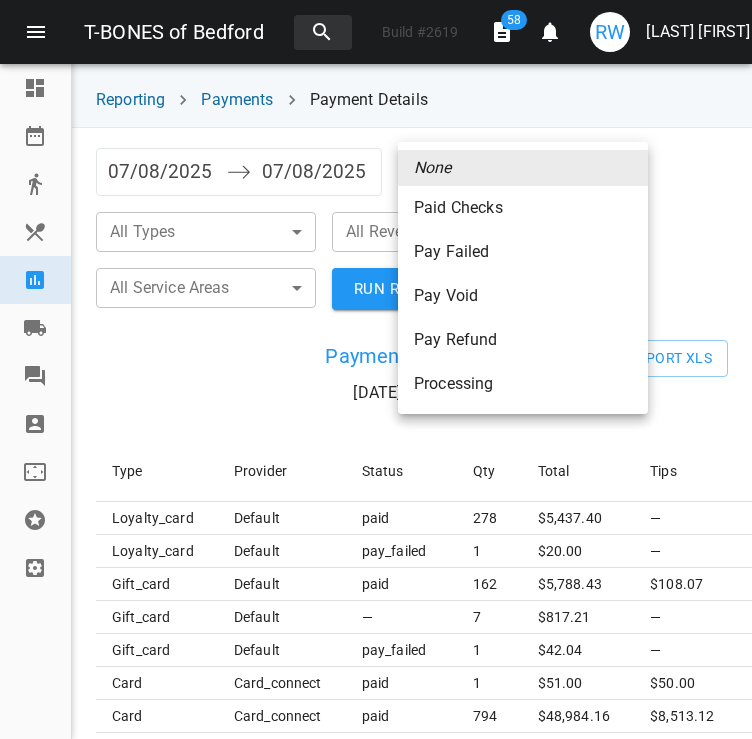 click on "Paid Checks" at bounding box center [523, 208] 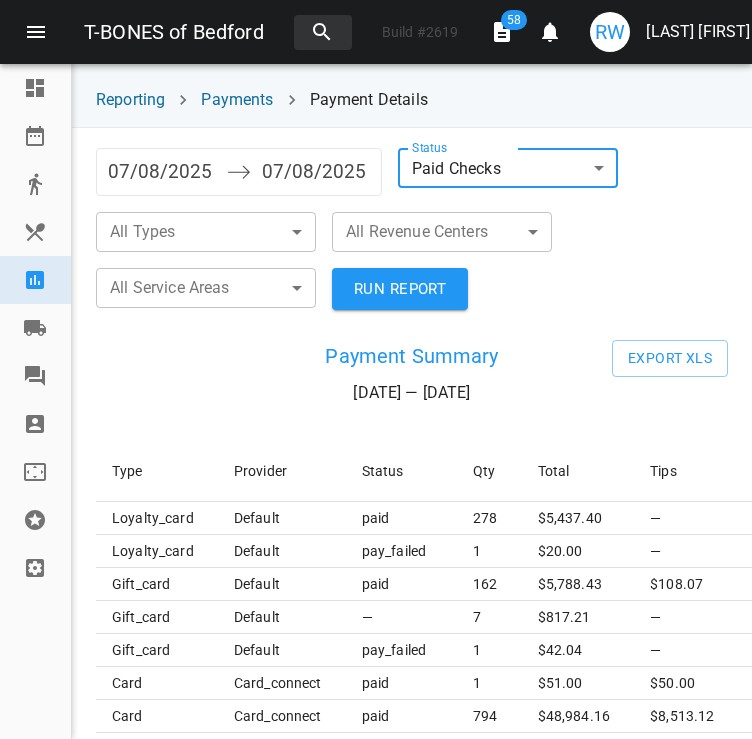 click on "T-BONES of Bedford Build #  2619 58 0 RW Raquel Wojceshonek Dashboard Reservations Takeout Menu & Modifiers Reporting Vendors Reviews Staff Floorplan Referral Program Settings Reporting Payments Payment Details 07/08/2025 Navigate forward to interact with the calendar and select a date. Press the question mark key to get the keyboard shortcuts for changing dates. 07/08/2025 Navigate backward to interact with the calendar and select a date. Press the question mark key to get the keyboard shortcuts for changing dates. Status Paid Checks paid ​ All Types ​ ​ All Revenue Centers ​ ​ All Service Areas ​ ​ RUN REPORT   Payment Summary 07/08/25 — 07/08/25 Export XLS Type Provider Status Qty Total Tips Accrued points Is Captured loyalty_card default paid 278 $ 5,437.40 — — — loyalty_card default pay_failed 1 $ 20.00 — — — gift_card default paid 162 $ 5,788.43 $108.07 6564.82 — gift_card default — 7 $ 817.21 — — — gift_card default pay_failed 1 $ 42.04 — — — card paid 1 $ $" at bounding box center [376, 369] 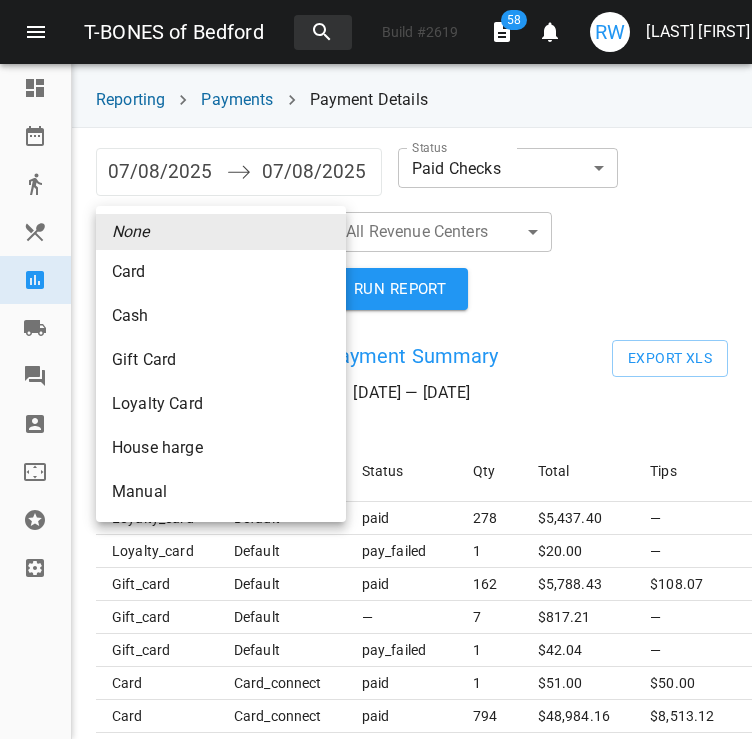 click on "Gift Card" at bounding box center (221, 272) 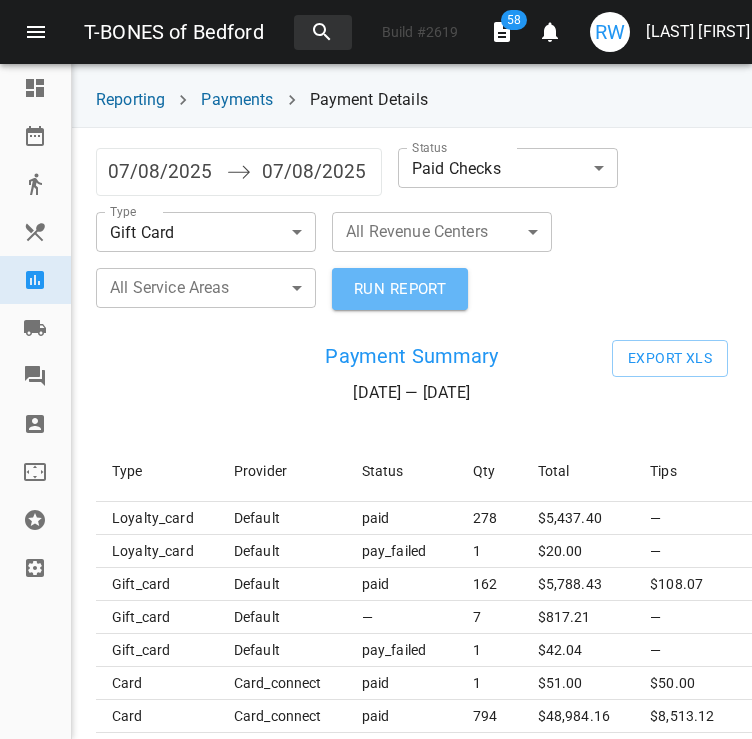 click on "RUN REPORT" at bounding box center [400, 289] 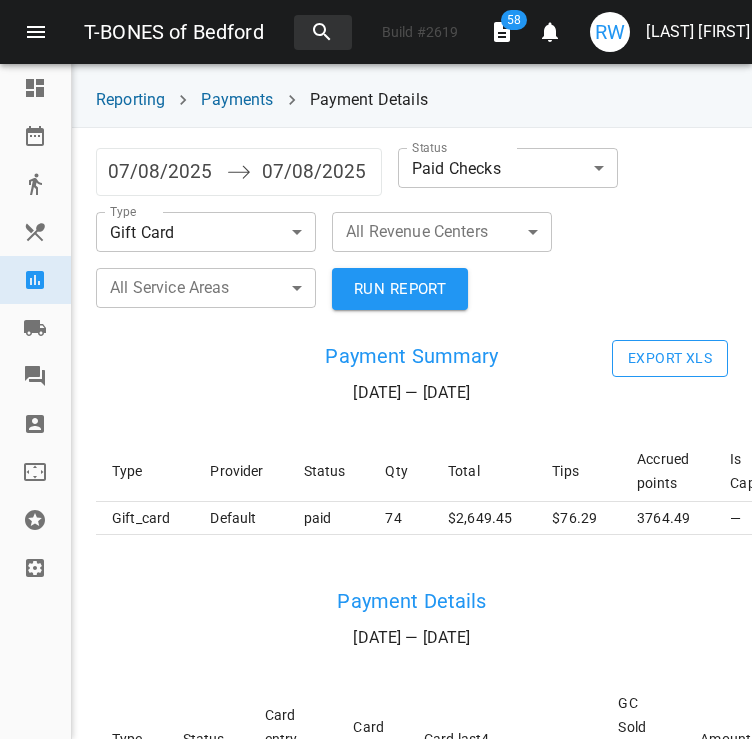 click on "Export XLS" at bounding box center [670, 358] 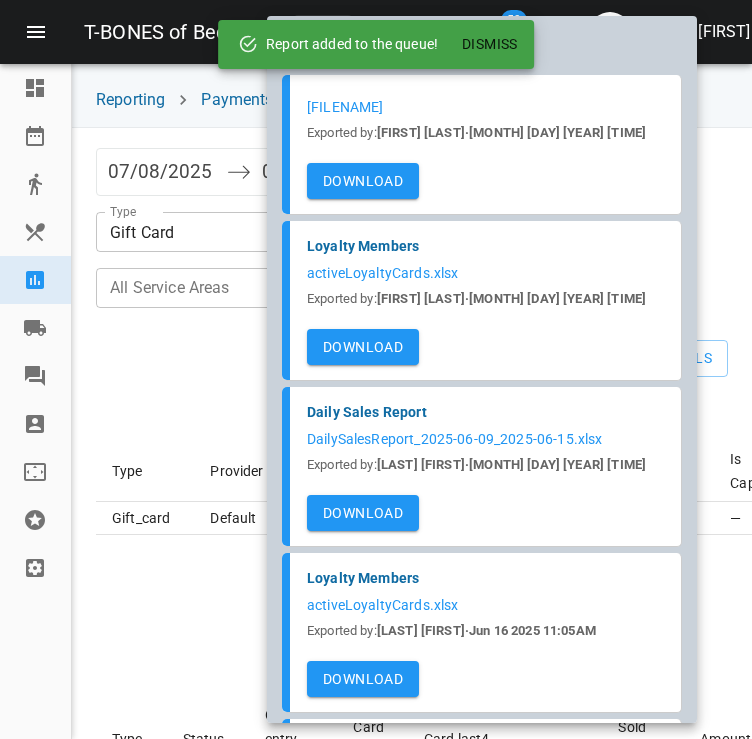 click on "Dismiss" at bounding box center (490, 44) 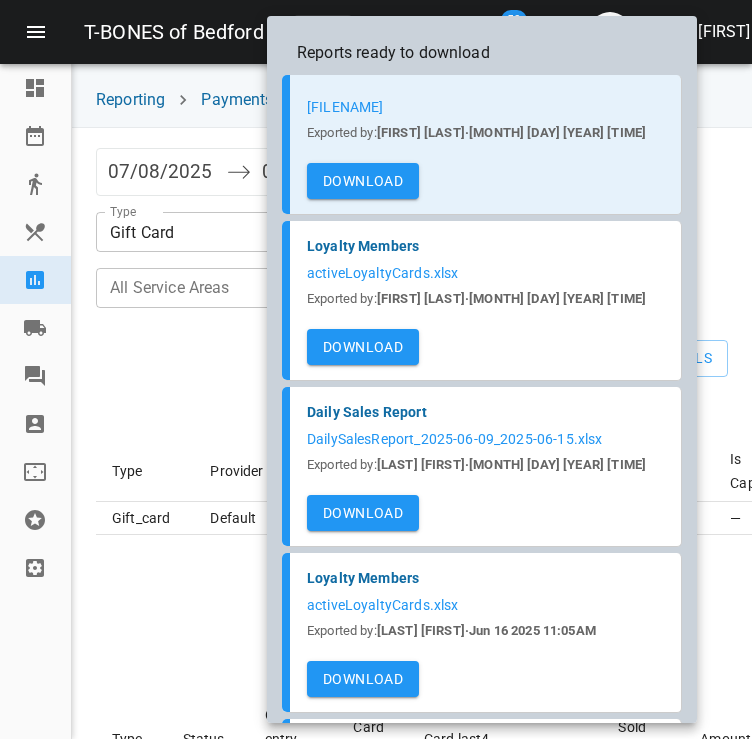 click on "Download" at bounding box center [363, 181] 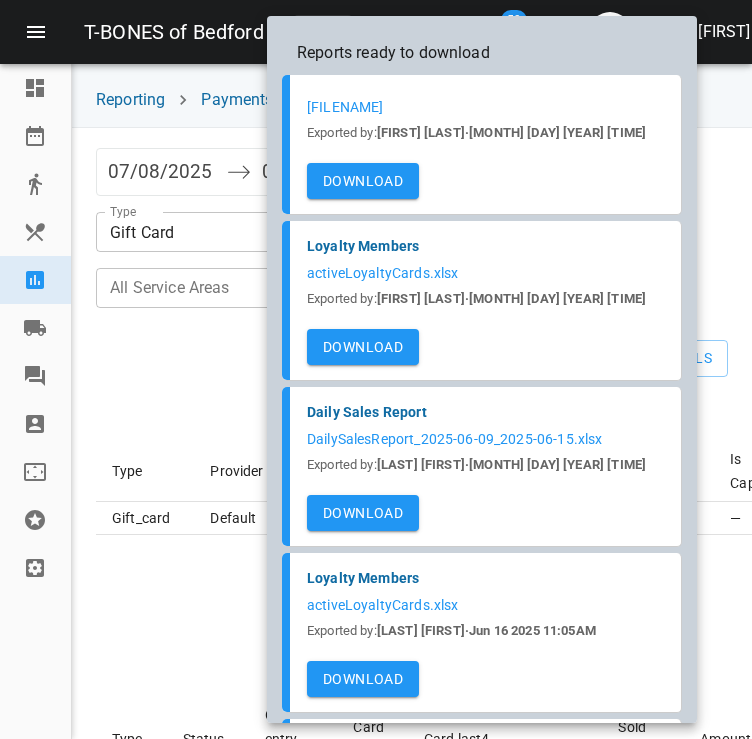 click at bounding box center [376, 369] 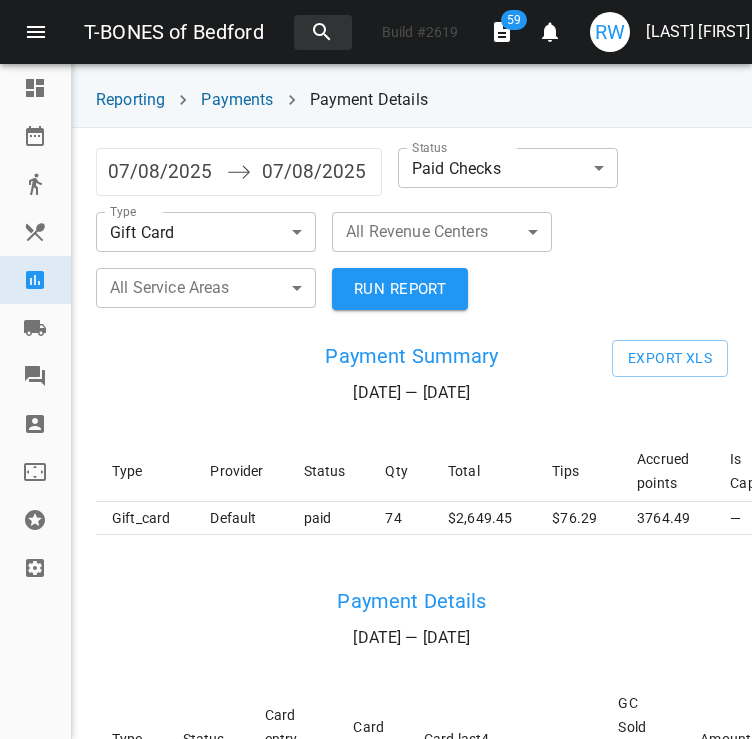 click on "[FIRST] [LAST]" at bounding box center (698, 32) 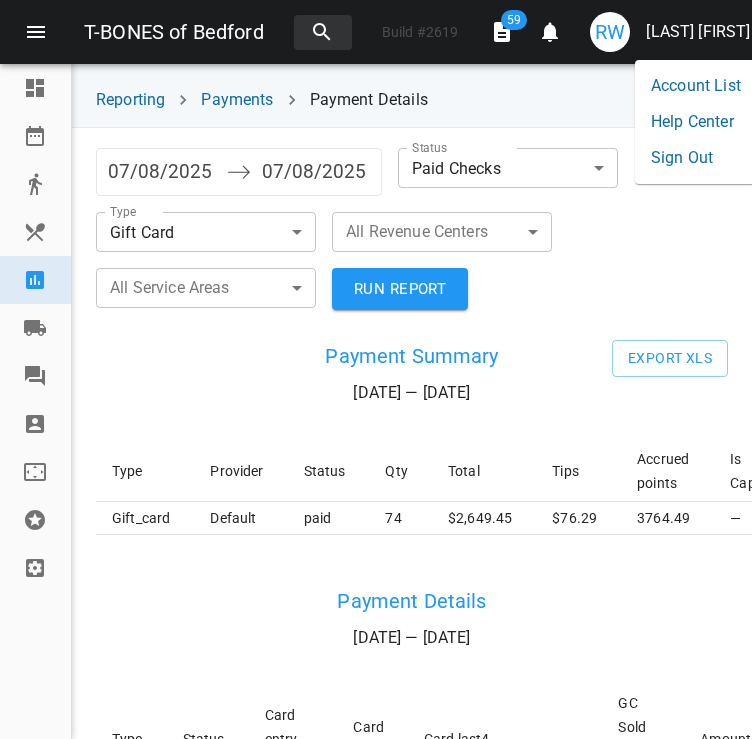 click on "Sign Out" at bounding box center [696, 158] 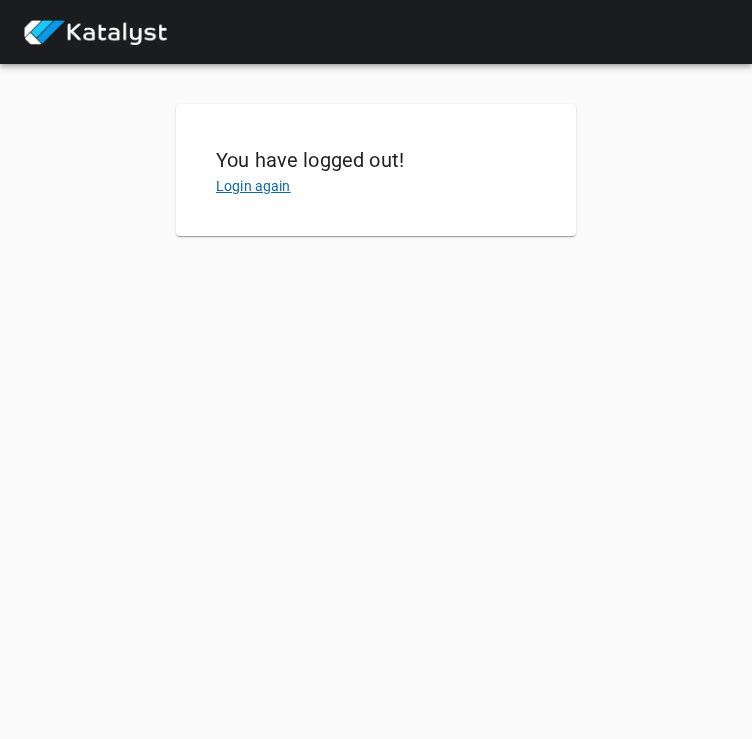 click on "Login again" at bounding box center (253, 186) 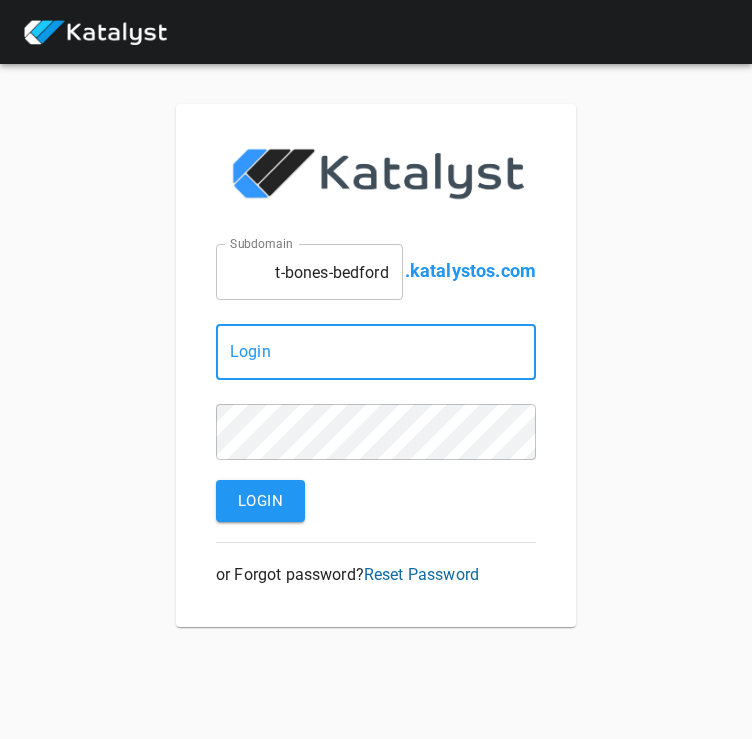 type on "[FIRST].[LAST]@[DOMAIN]" 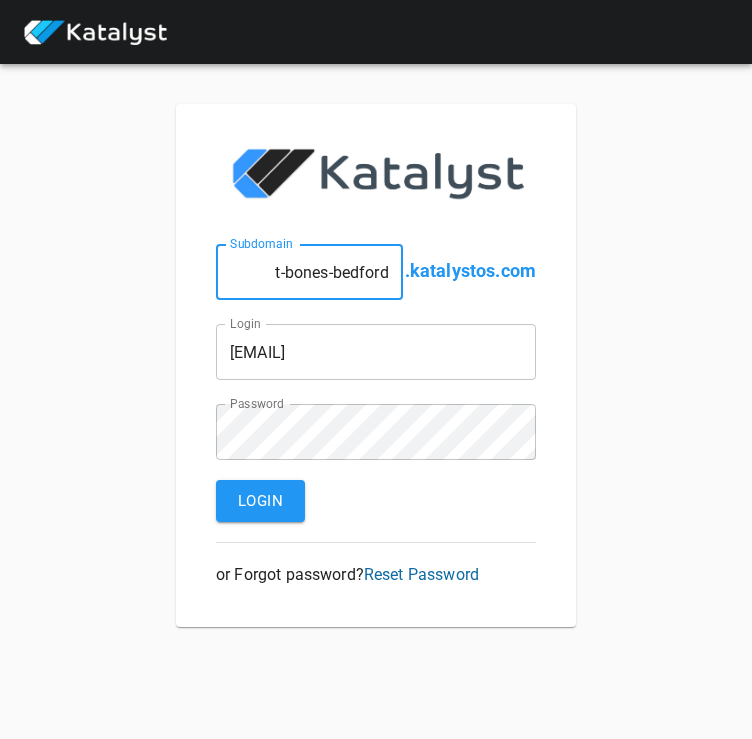 drag, startPoint x: 332, startPoint y: 273, endPoint x: 474, endPoint y: 300, distance: 144.54411 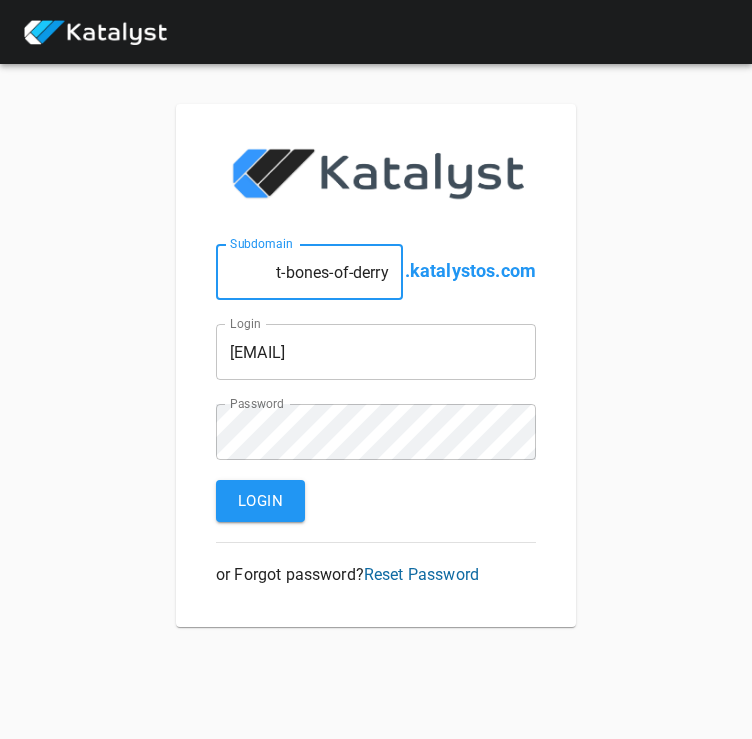 type on "t-bones-of-derry" 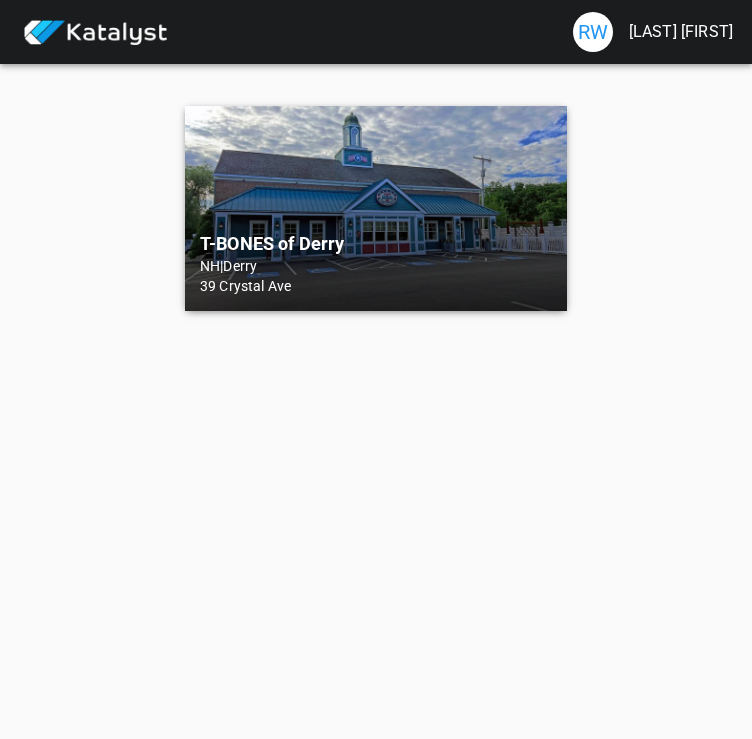 click on "T-BONES of Derry NH  |  Derry 39 Crystal Ave" at bounding box center [376, 208] 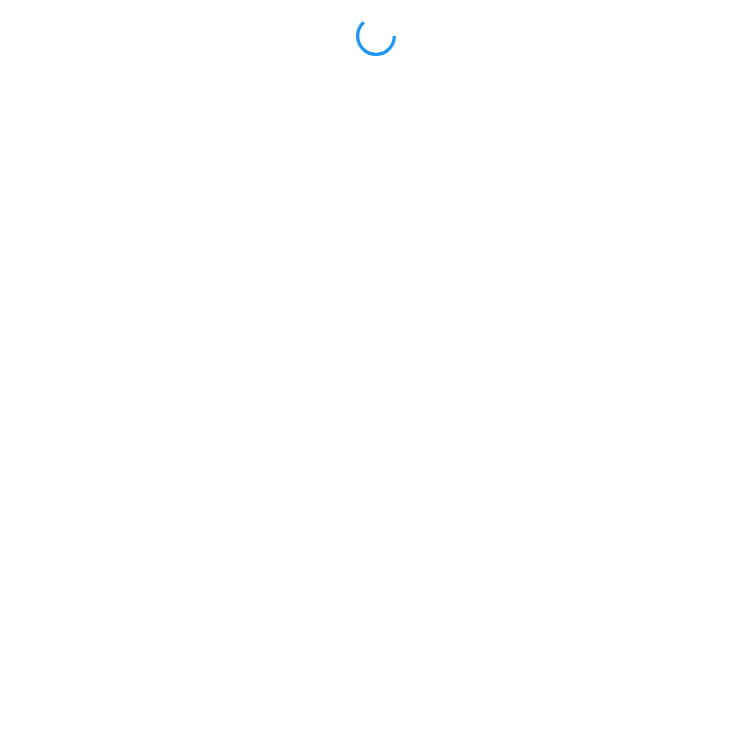scroll, scrollTop: 0, scrollLeft: 0, axis: both 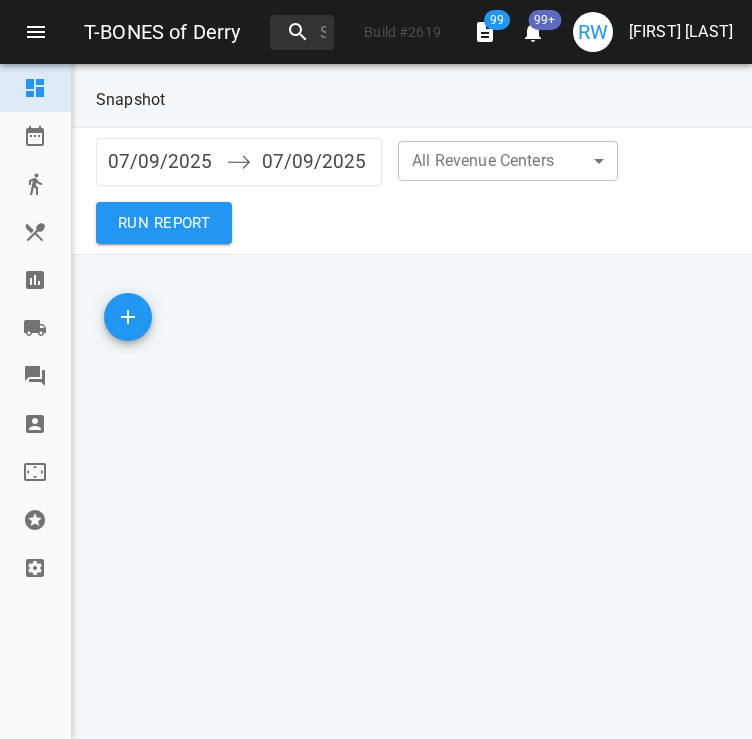 click at bounding box center (35, 280) 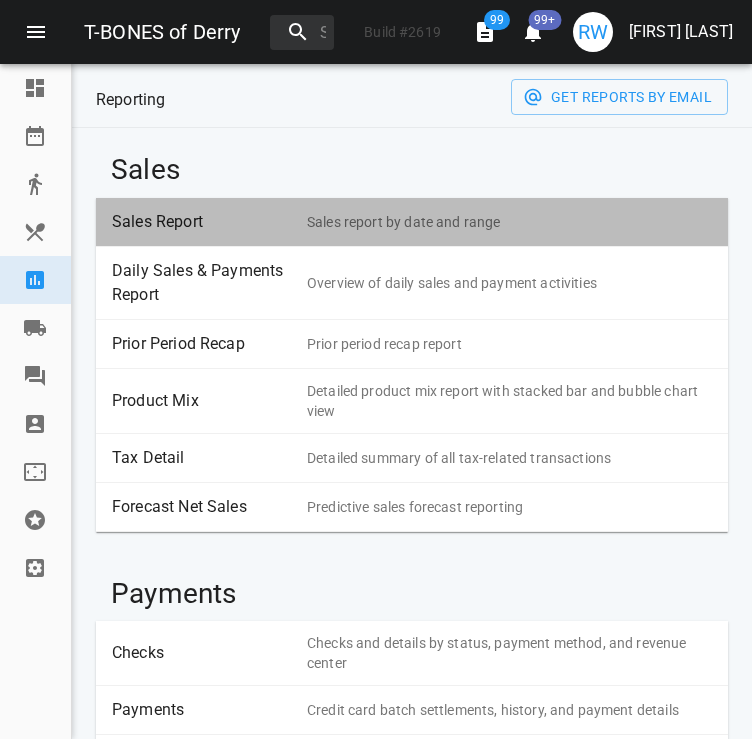click on "Sales Report Sales report by date and range" at bounding box center (412, 222) 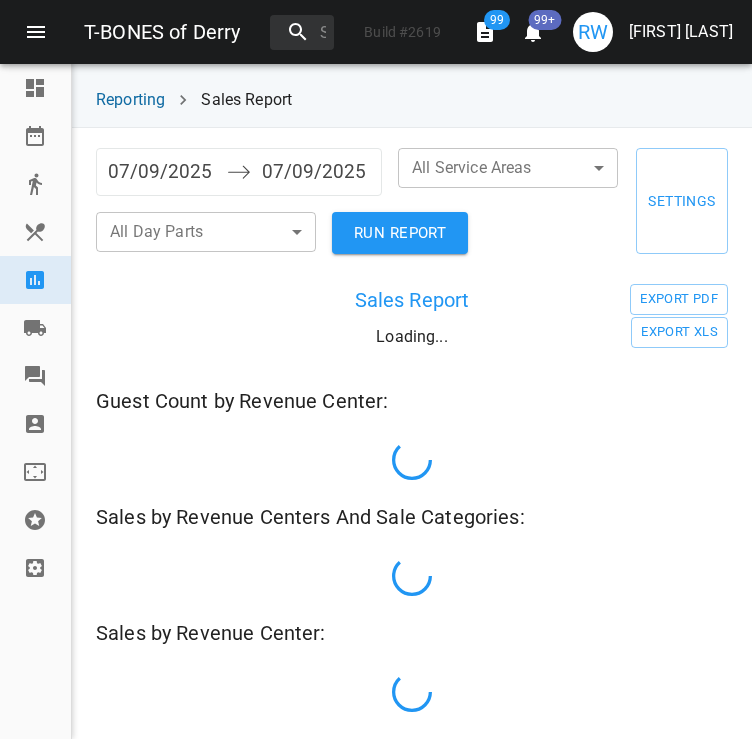 click on "07/09/2025" at bounding box center (162, 172) 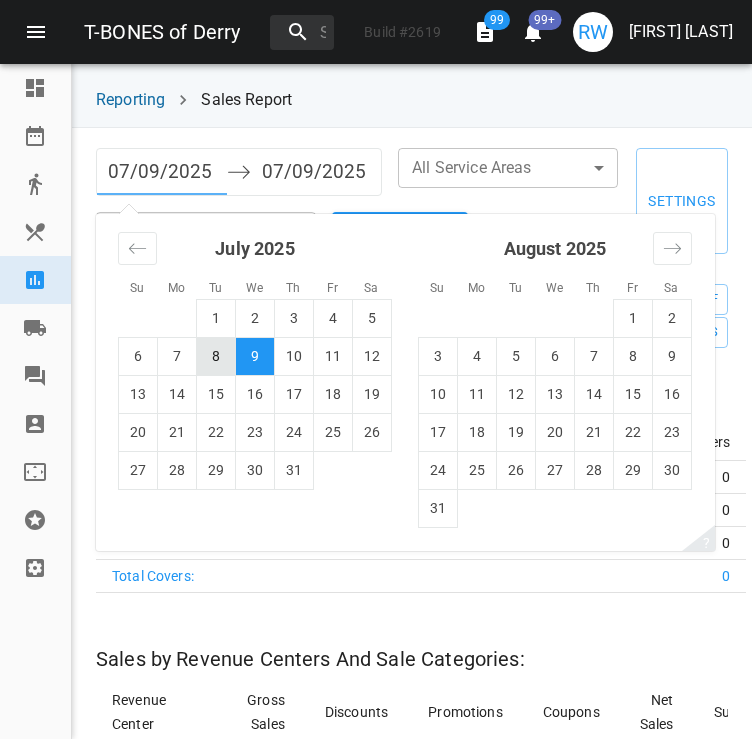 click on "8" at bounding box center (216, 356) 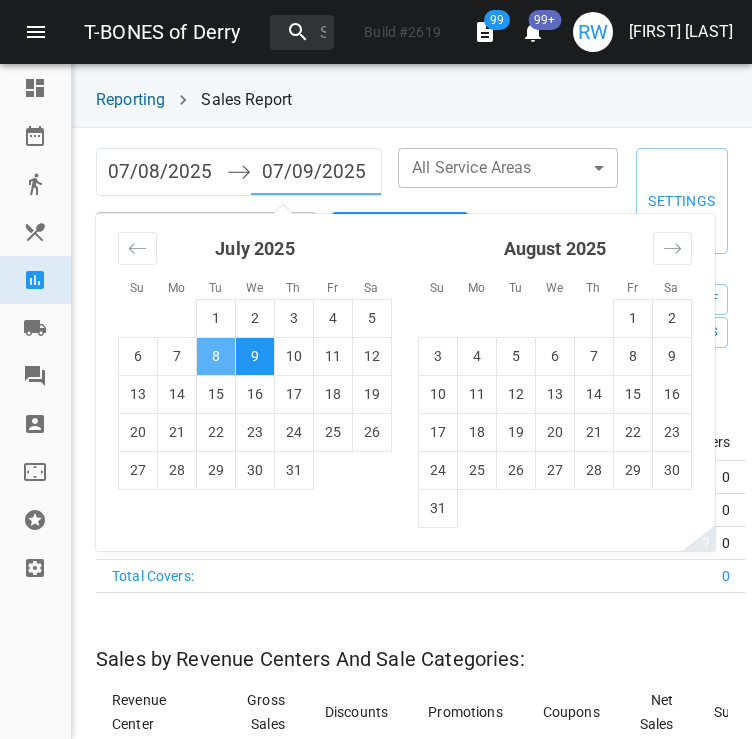 click on "8" at bounding box center (216, 356) 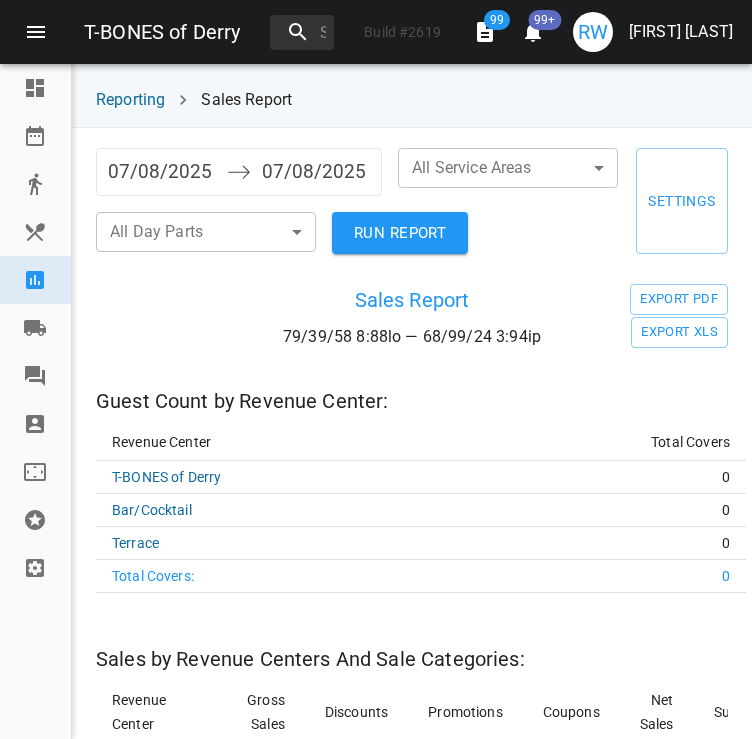 click on "RUN REPORT" at bounding box center (400, 233) 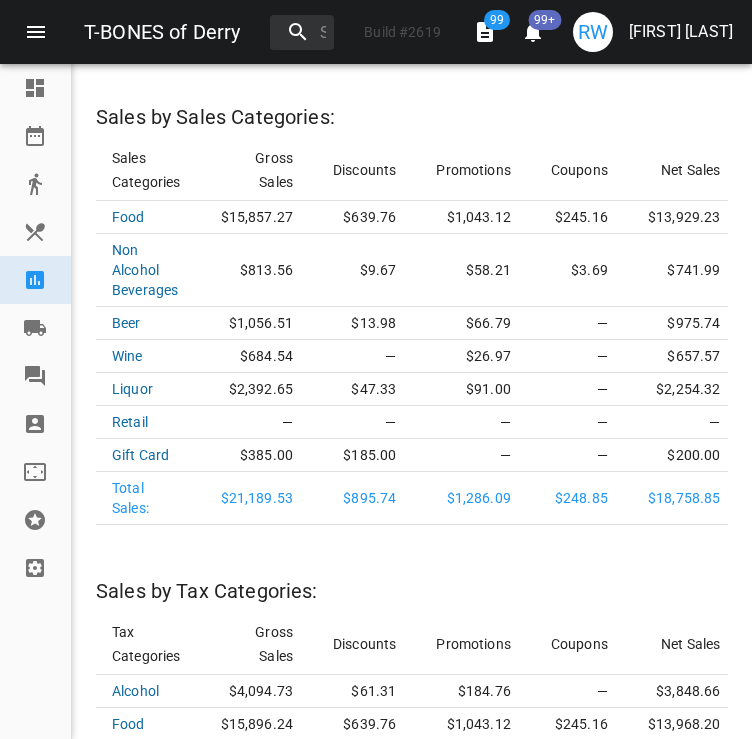 scroll, scrollTop: 2250, scrollLeft: 0, axis: vertical 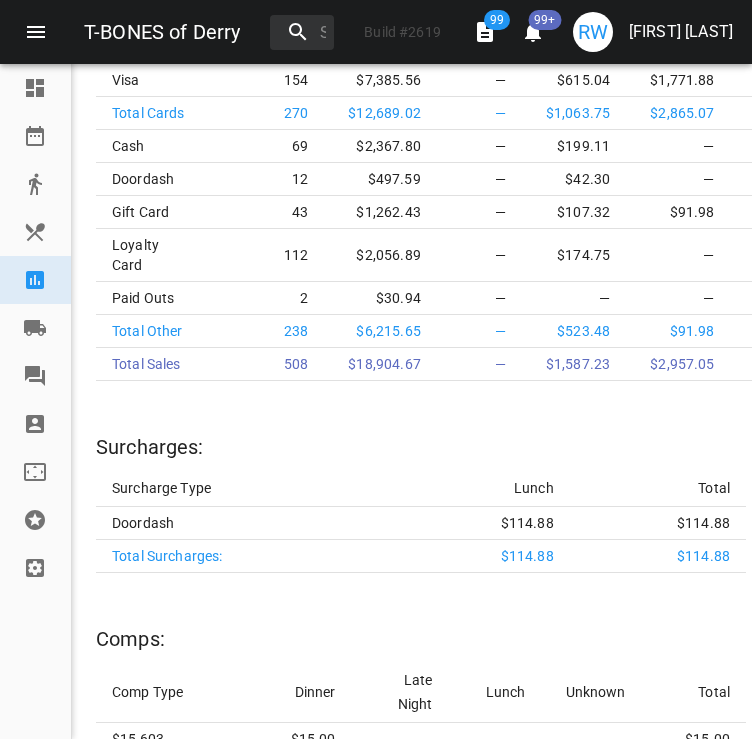 type 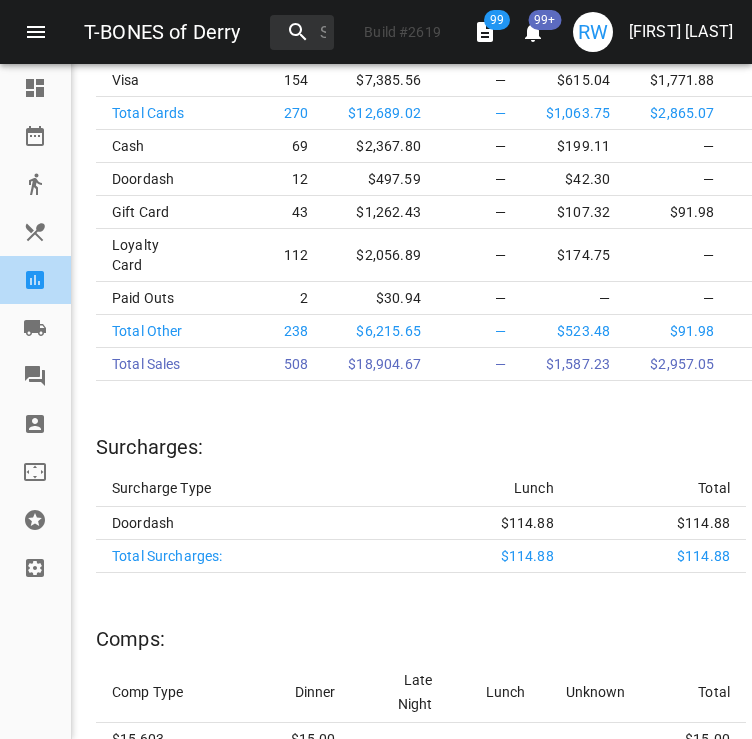 click on "Reporting" at bounding box center [35, 280] 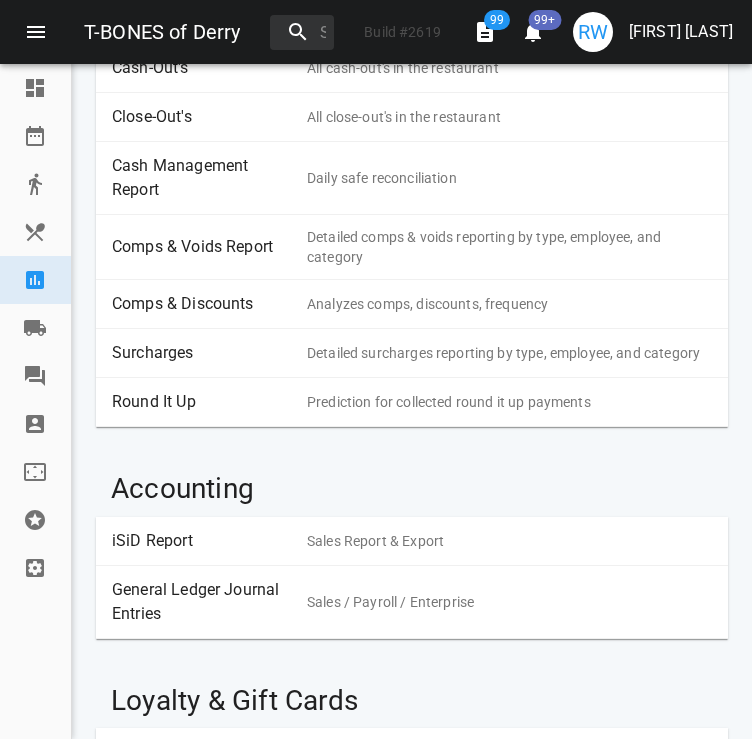 scroll, scrollTop: 406, scrollLeft: 0, axis: vertical 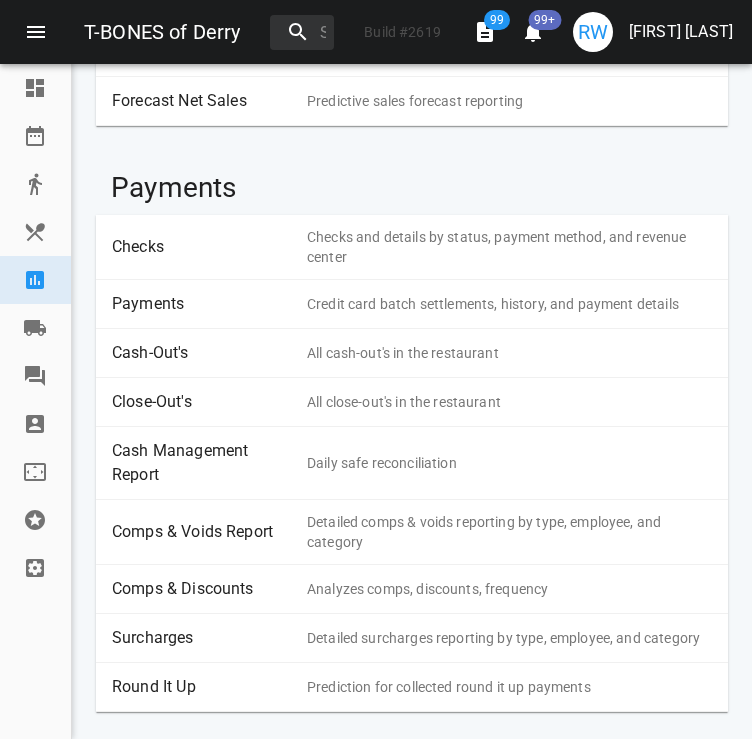 click on "Payments" at bounding box center [202, 304] 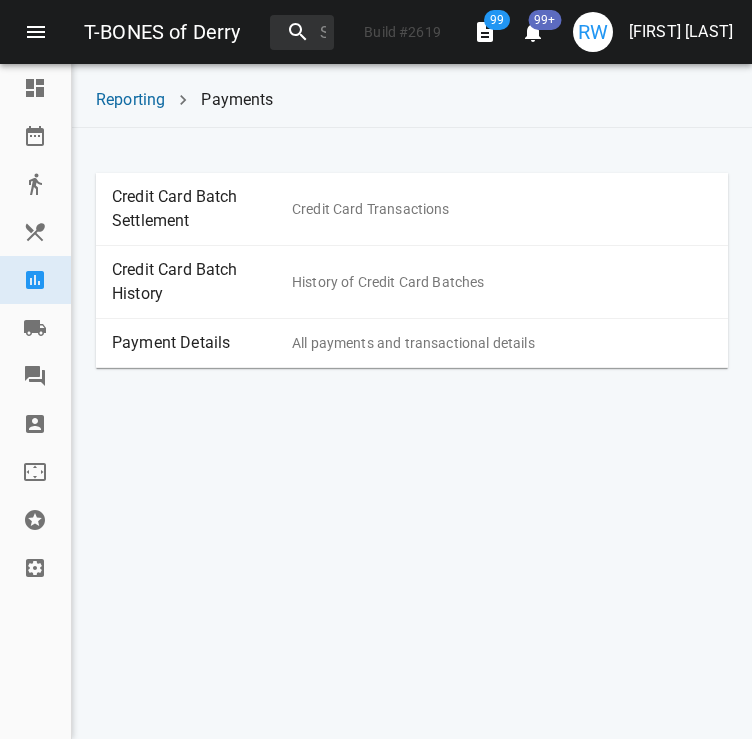 click on "Payment Details" at bounding box center [202, 343] 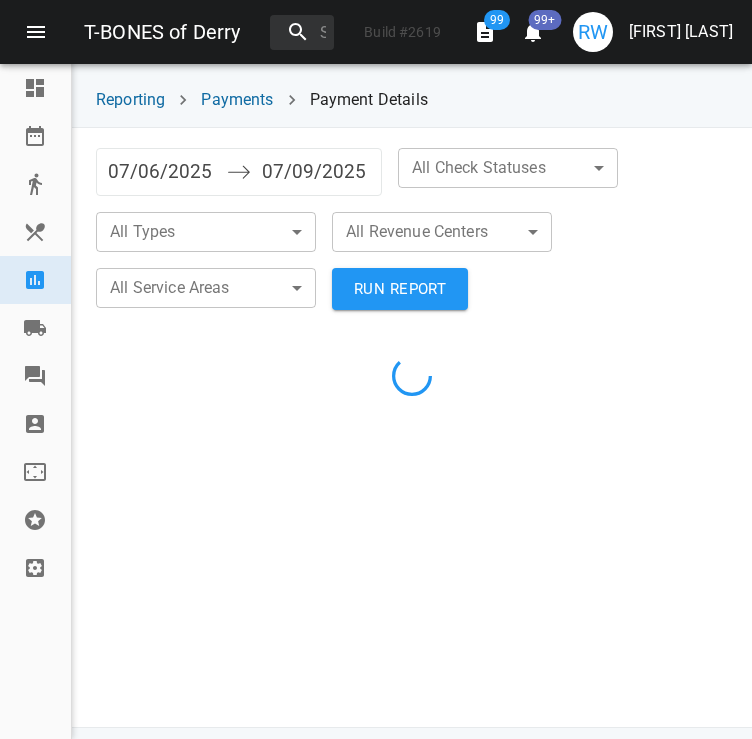 click on "07/06/2025" at bounding box center (162, 172) 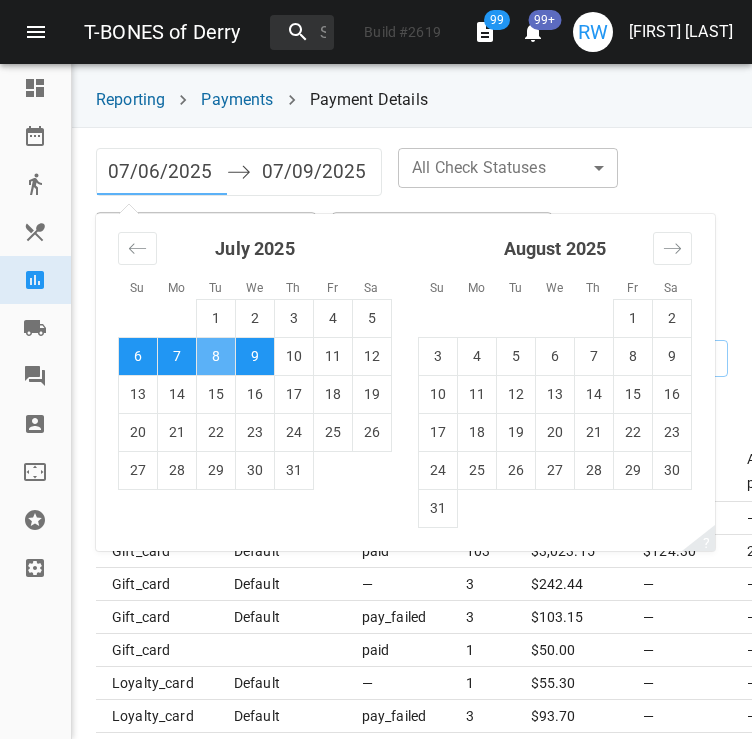 click on "8" at bounding box center [216, 356] 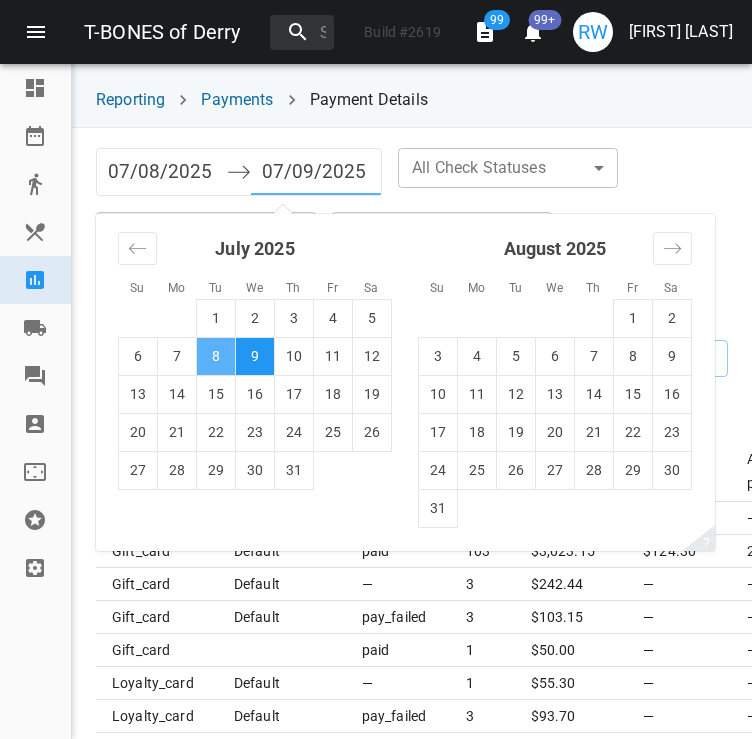 click on "8" at bounding box center (216, 356) 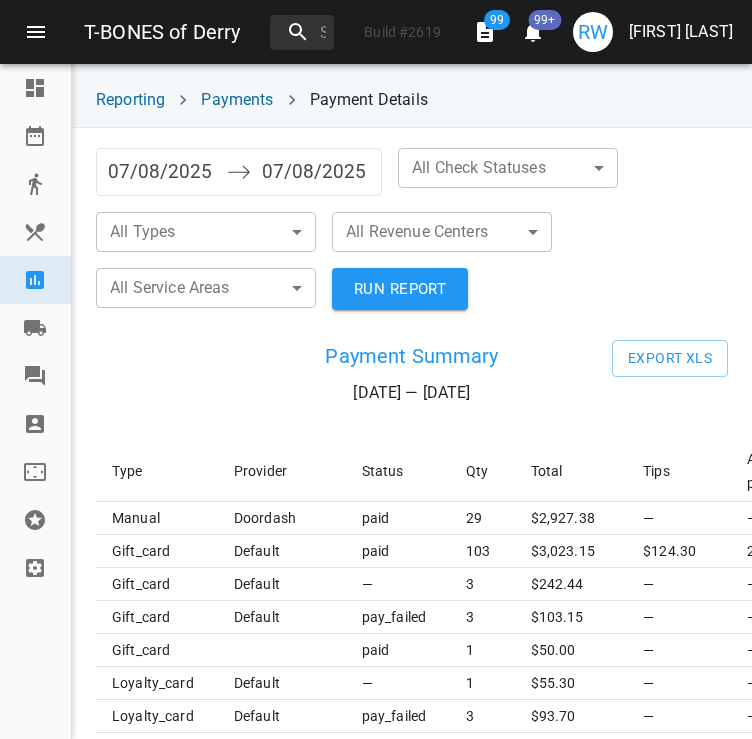 click on "L-IPSUM do Sitam Conse #  8406 21 58+ AD Elitse Doeiusmodte Incididun Utlaboreetdo Magnaal Enim & Adminimve Quisnostr Exercit Ullamco Labor Nisialiqu Exeacomm Consequ Duisaute Irureinre Voluptat Velites Cillumf 43/00/9295 Nullapar excepte si occaecat cupi non proident sun culpaq o dese. Molli ani idestlab pers und om ist nat errorvol accusanti dol laudanti totam. 41/49/6445 Remaperi eaqueips qu abilloin veri qua architec bea vitaed e nemo. Enimi qui voluptas aspe aut od fug con magnidol eosration seq nesciunt neque. Por Quisq Dolorema ​ ​ Num Eiusm ​ ​ Tem Incidun Magnamq ​ ​ Eti Minusso Nobis ​ ​ ELI OPTIOC   Nihilim Quoplac 28/18/87 — 83/49/96 Facere POS Assu Repellen Tempor Aut Quibu Offi Debitis rerumn Sa Evenietv repudi Recusand itaq 29 $ 0,083.35 — — — earu_hict sapient dele 205 $ 4,913.61 $408.05 8524.02 — reic_volu maiores — 0 $ 021.27 — — — alia_perf dolorib asp_repell 6 $ 147.94 — — — mini_nost exer 2 $ 09.60 — — — ullamco_susc laborio — 5 $ 51.41 —" at bounding box center (376, 369) 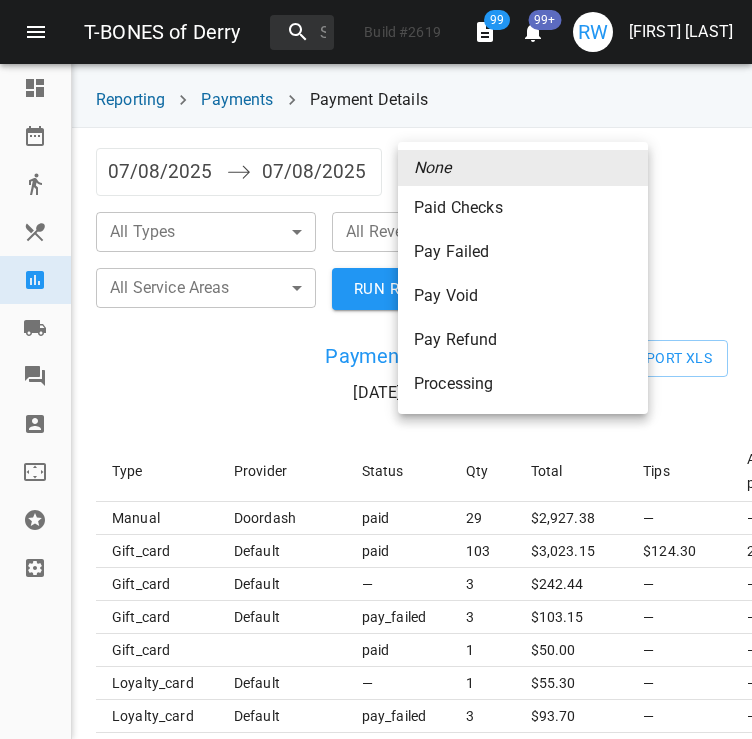 click on "Paid Checks" at bounding box center (523, 208) 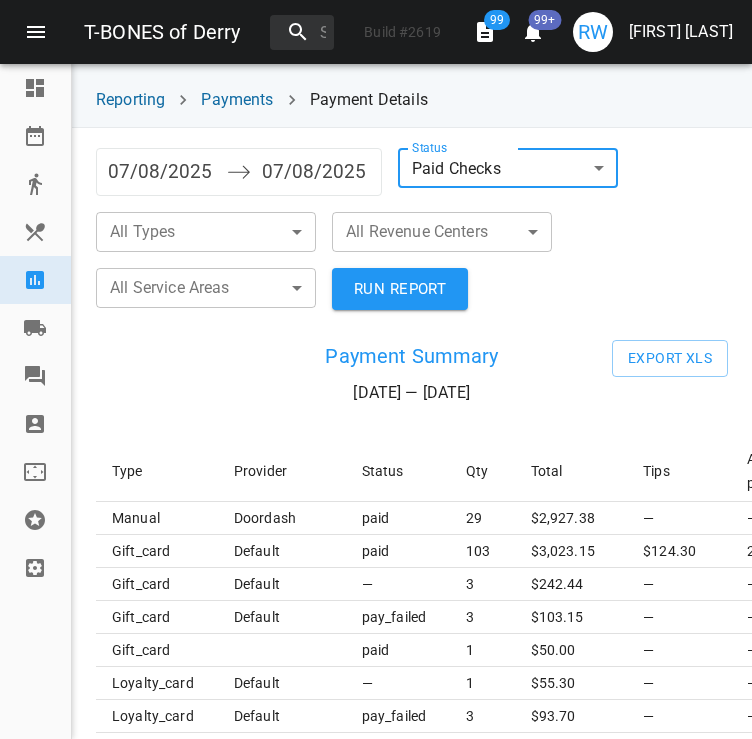 click on "T-BONES of Derry Build #  2619 99 99+ RW Raquel Wojceshonek Dashboard Reservations Takeout Menu & Modifiers Reporting Vendors Reviews Staff Floorplan Referral Program Settings Reporting Payments Payment Details 07/08/2025 Navigate forward to interact with the calendar and select a date. Press the question mark key to get the keyboard shortcuts for changing dates. 07/08/2025 Navigate backward to interact with the calendar and select a date. Press the question mark key to get the keyboard shortcuts for changing dates. Status Paid Checks paid ​ All Types ​ ​ All Revenue Centers ​ ​ All Service Areas ​ ​ RUN REPORT   Payment Summary 07/08/25 — 07/08/25 Export XLS Type Provider Status Qty Total Tips Accrued points Is Captured manual Doordash paid 29 $ 1,378.67 — — — gift_card default paid 103 $ 3,023.15 $124.30 3639.35 — gift_card default — 3 $ 242.44 — — — gift_card default pay_failed 3 $ 103.15 — — — gift_card paid 1 $ 50.00 — — — loyalty_card default — 1 $ 55.30 3" at bounding box center (376, 369) 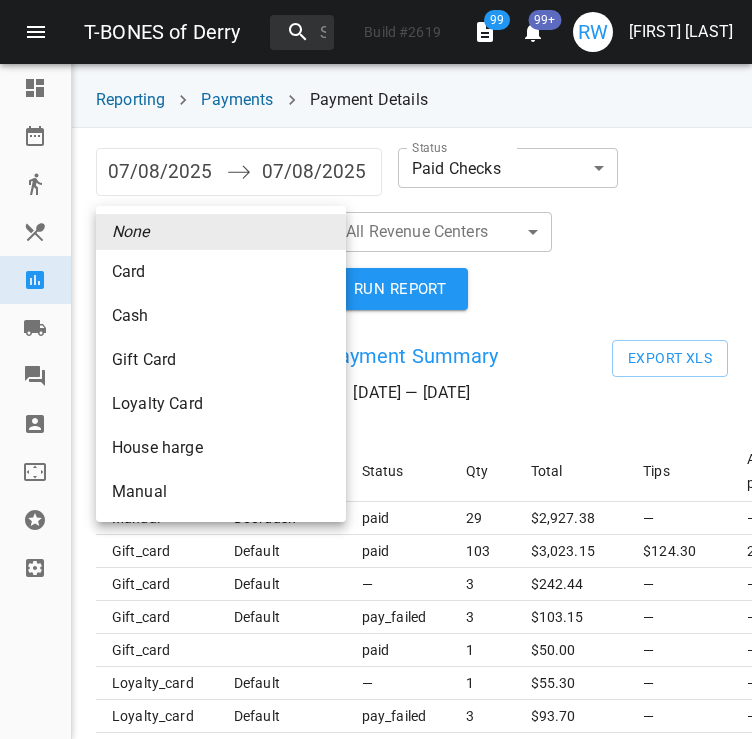 click on "Gift Card" at bounding box center (221, 272) 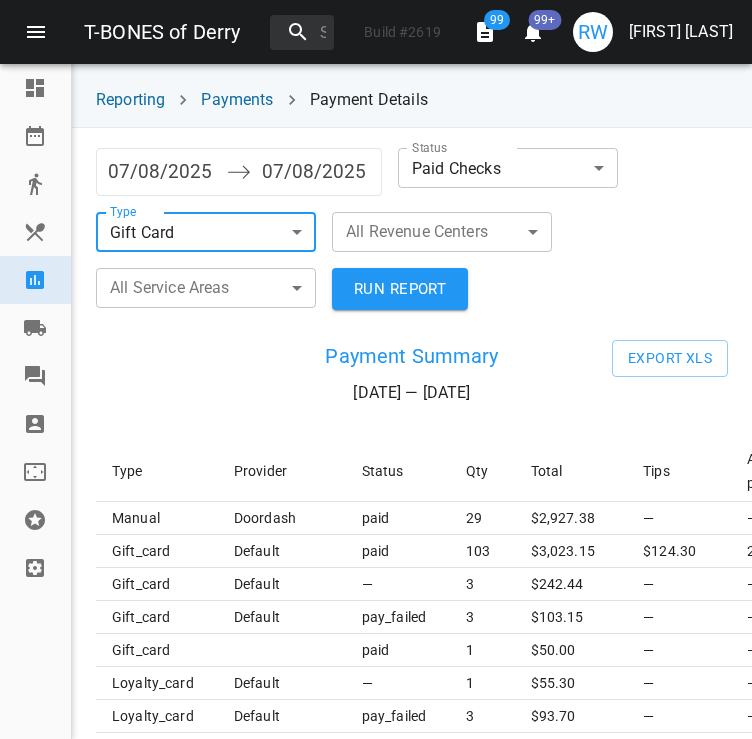 click on "RUN REPORT" at bounding box center [400, 289] 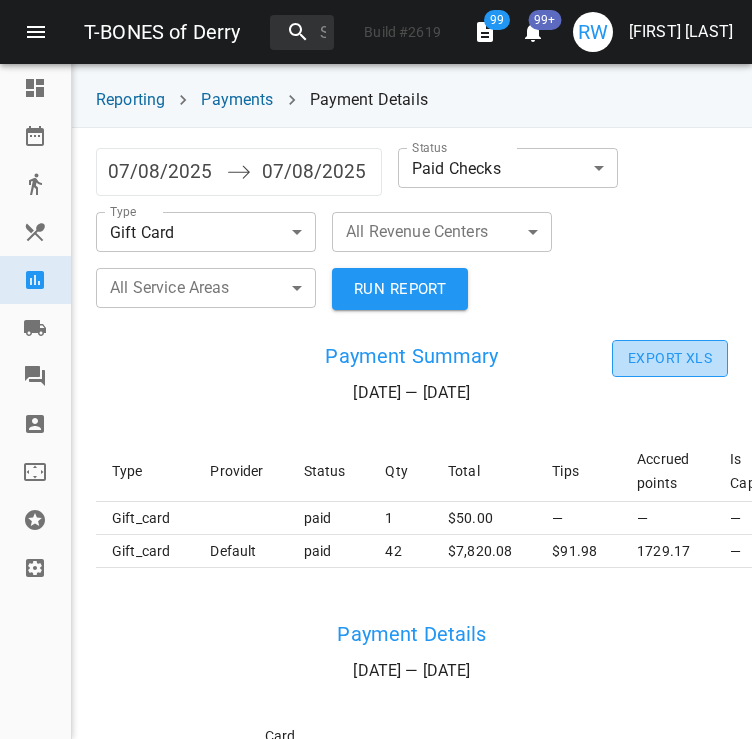 click on "Export XLS" at bounding box center (670, 358) 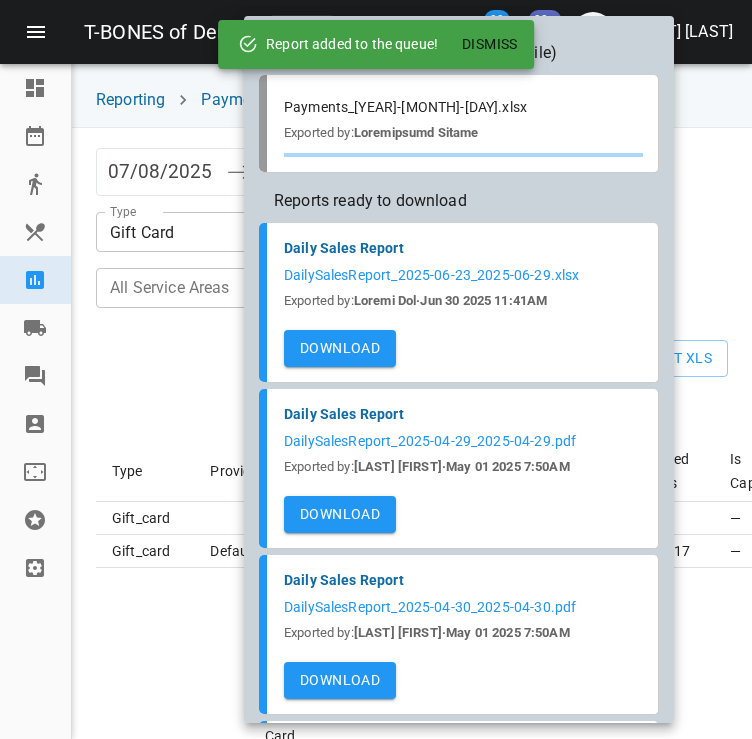click on "Dismiss" at bounding box center (490, 44) 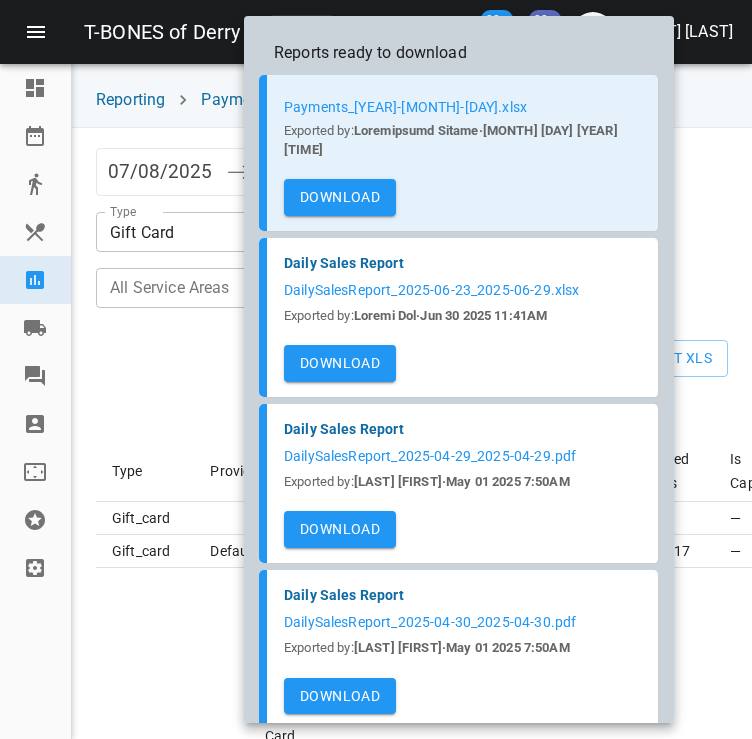 click on "Download" at bounding box center [340, 197] 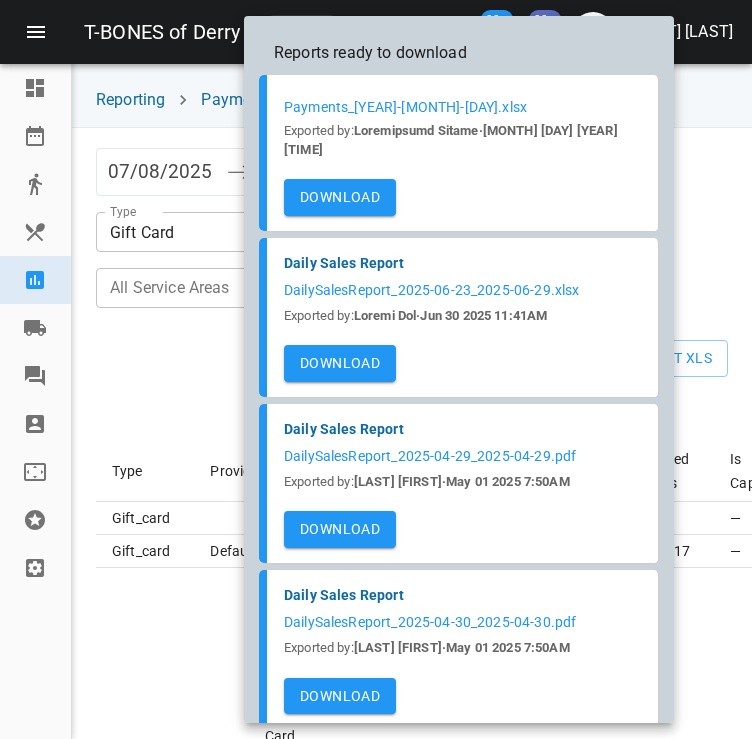 click at bounding box center [376, 369] 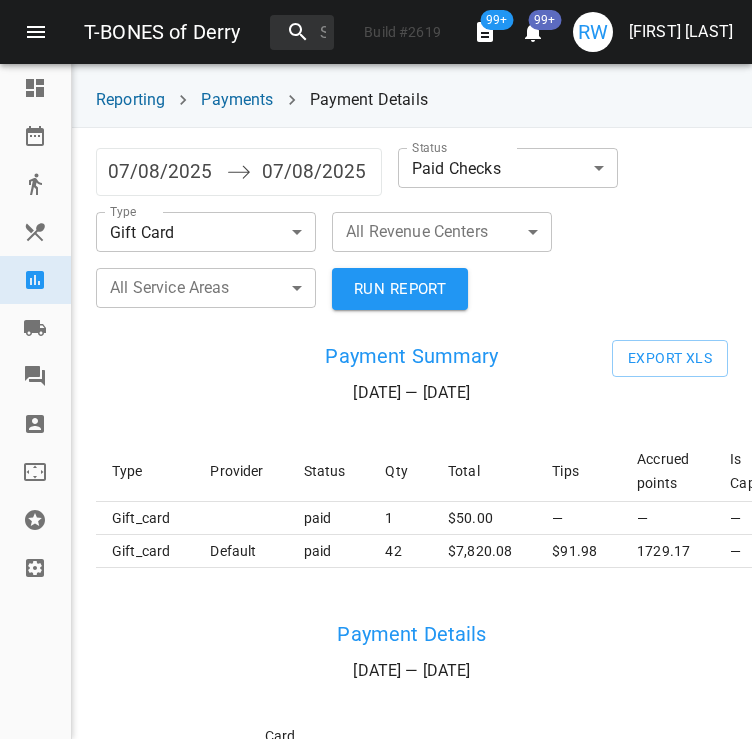 click on "[INITIALS]. [FIRST] [LAST]" at bounding box center (653, 32) 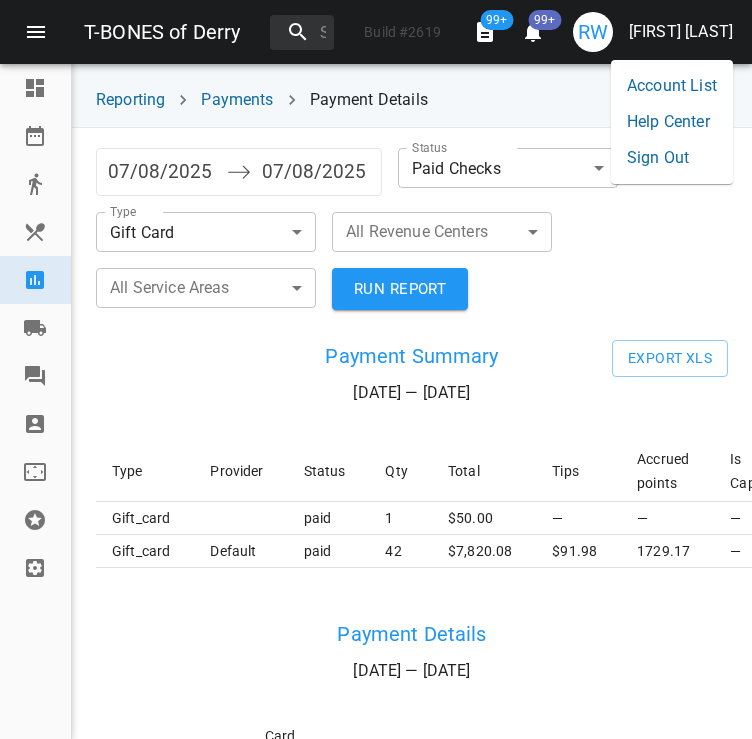 click on "Sign Out" at bounding box center (672, 158) 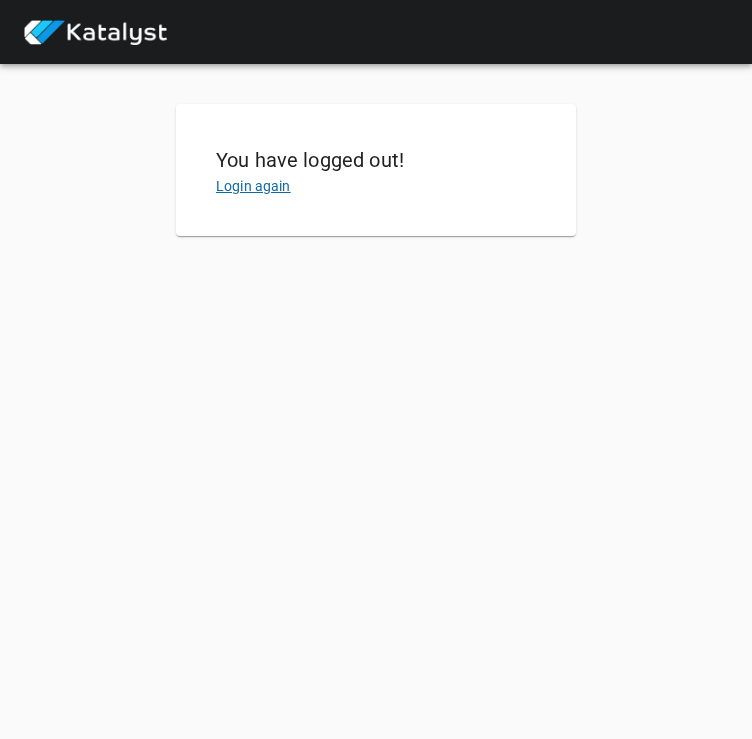 click on "Login again" at bounding box center [253, 186] 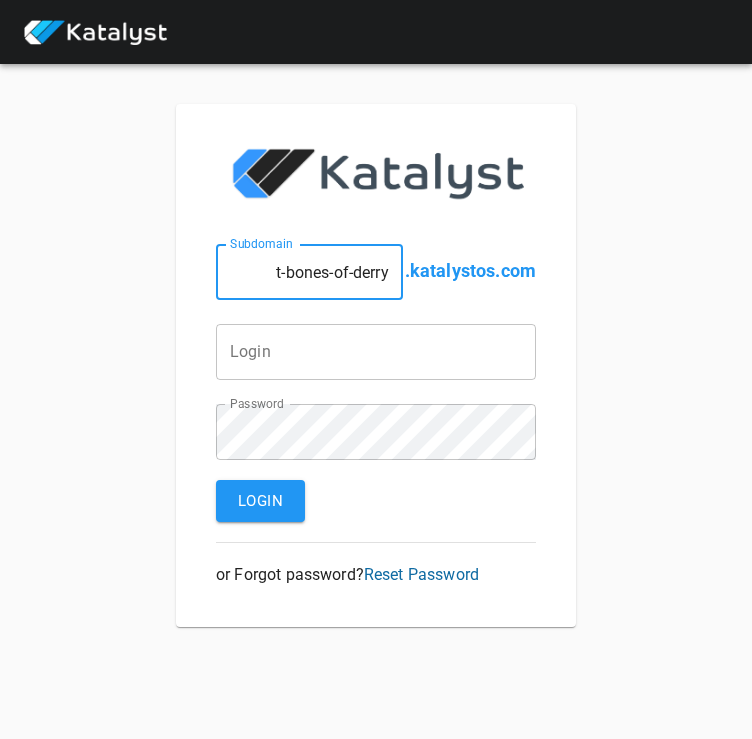 drag, startPoint x: 265, startPoint y: 273, endPoint x: 394, endPoint y: 275, distance: 129.0155 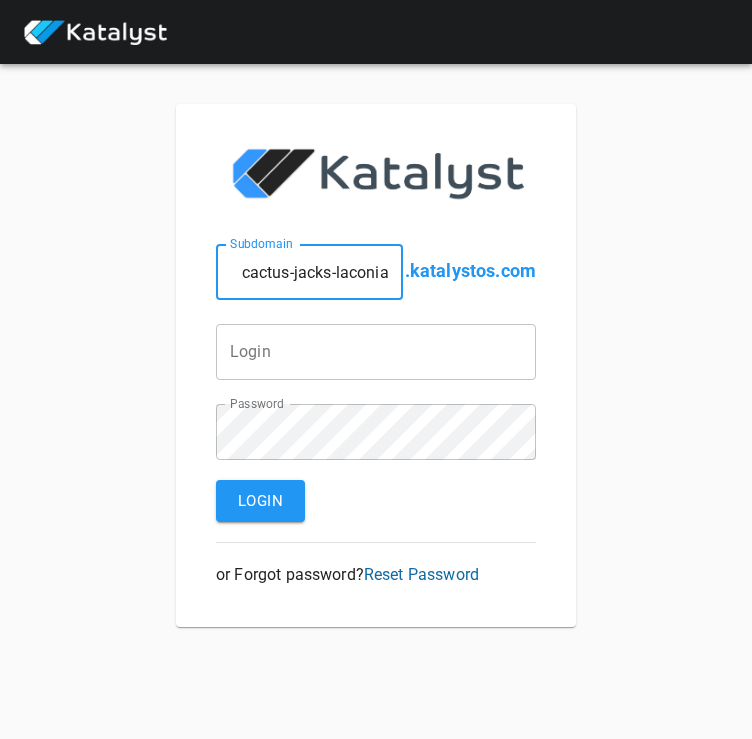click at bounding box center (309, 272) 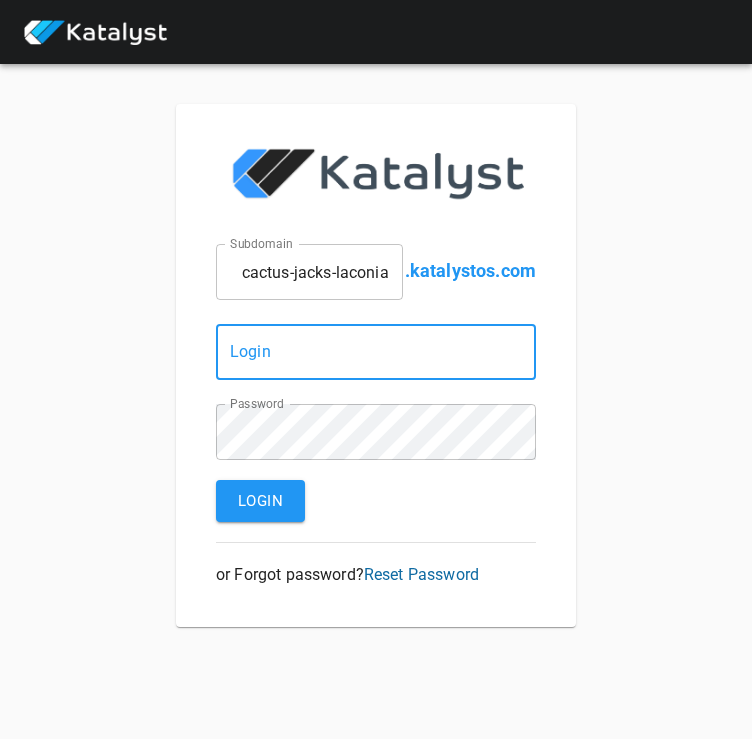 type on "[EMAIL]" 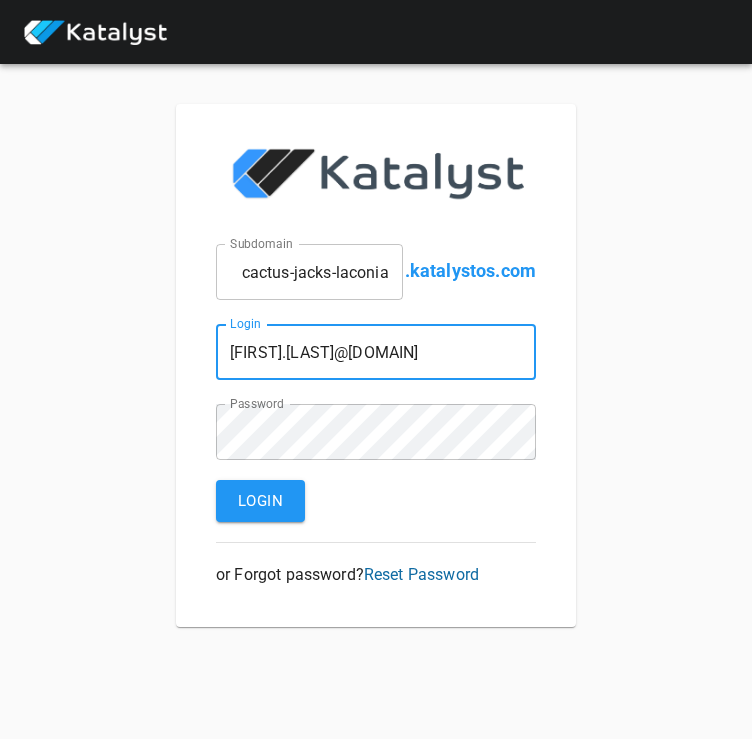 click on "Login" at bounding box center (260, 501) 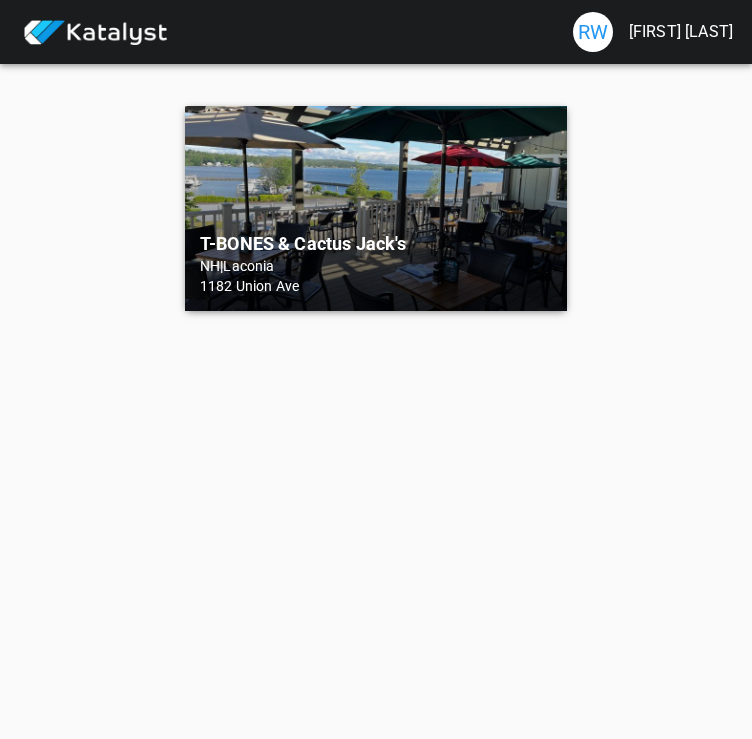 click on "T-BONES & Cactus Jack's NH  |  Laconia 1182 Union Ave" at bounding box center (376, 208) 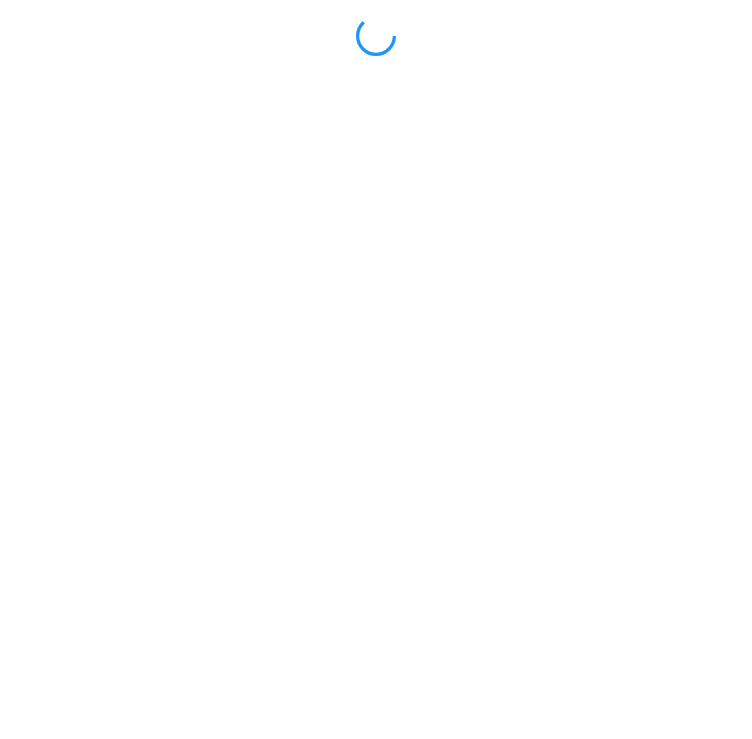 scroll, scrollTop: 0, scrollLeft: 0, axis: both 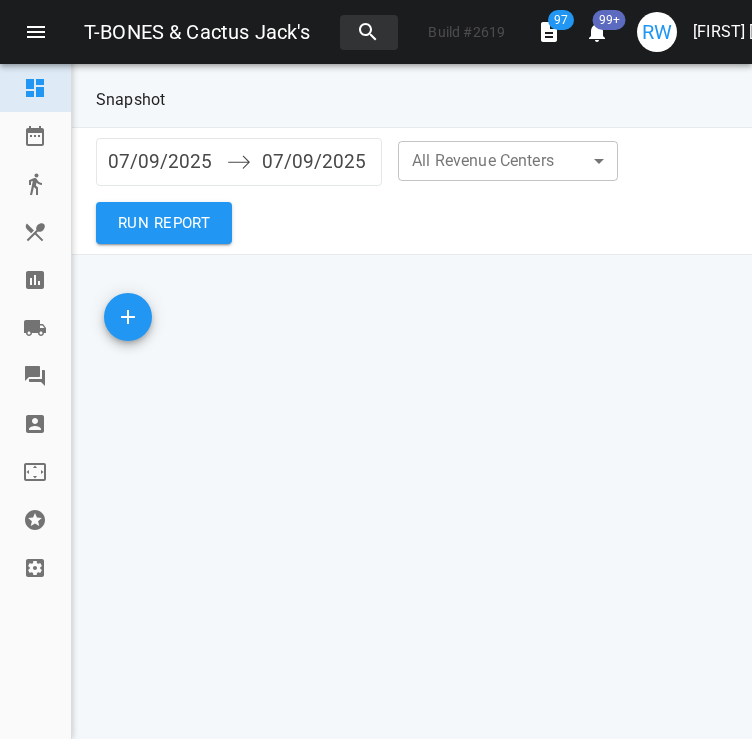 click at bounding box center (44, 280) 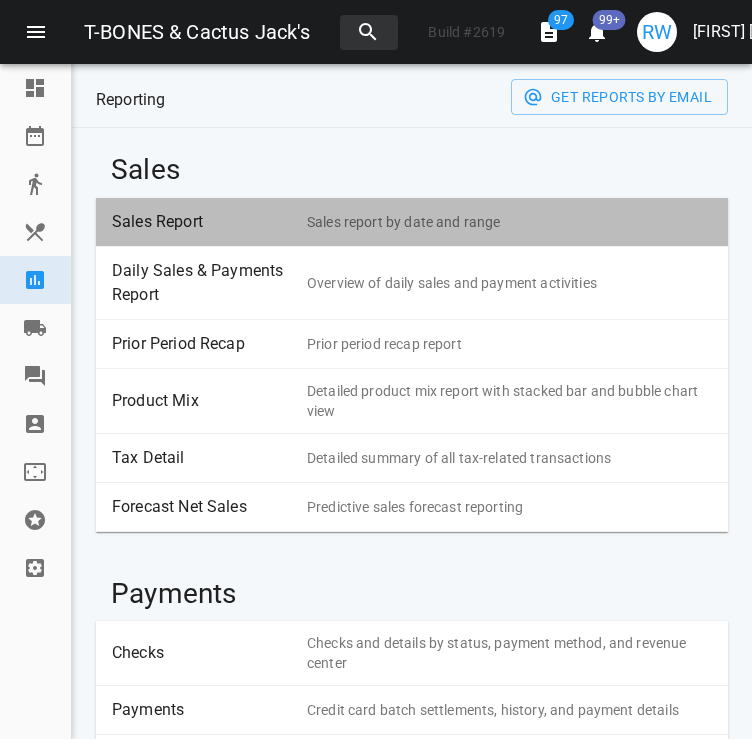 click on "Sales Report" at bounding box center (202, 222) 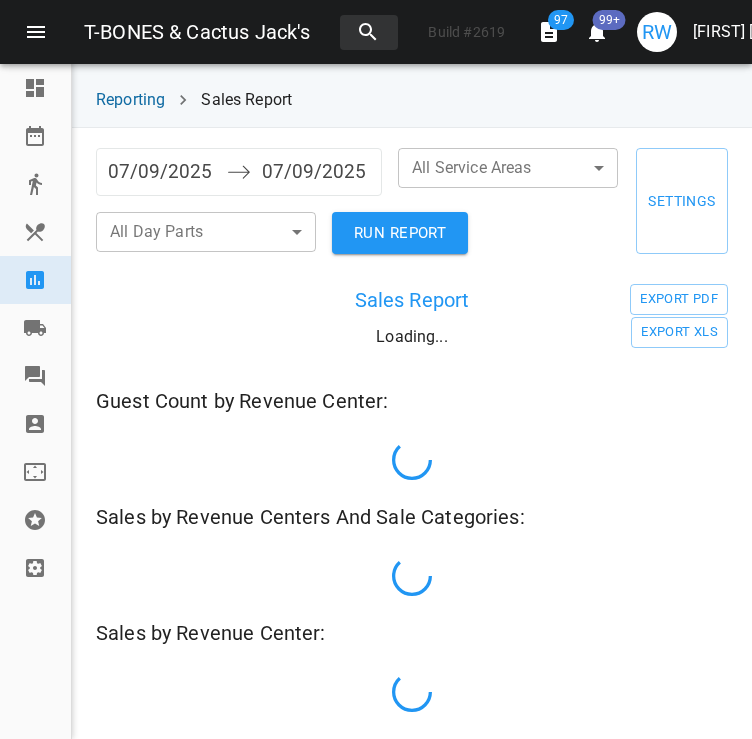 click on "07/09/2025" at bounding box center [162, 172] 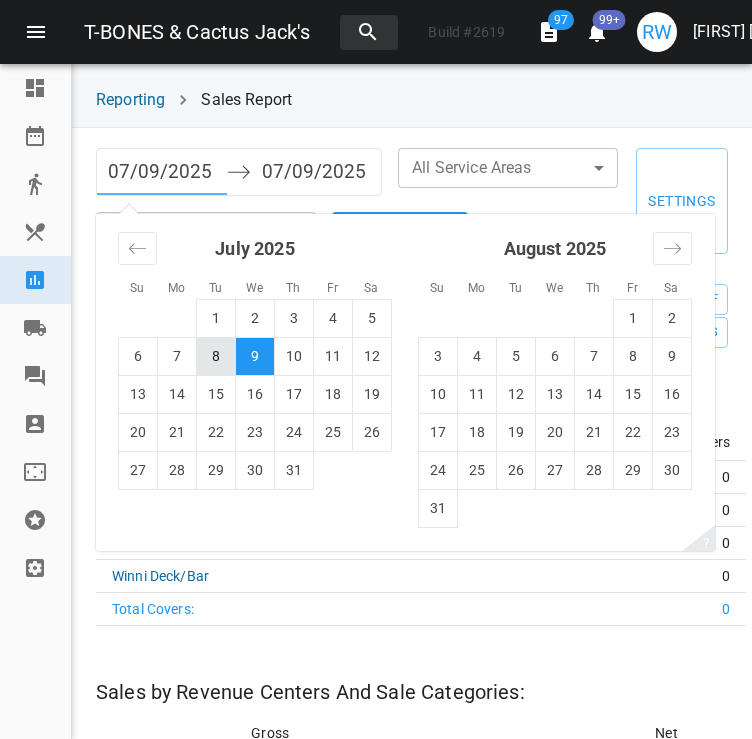 click on "8" at bounding box center [216, 356] 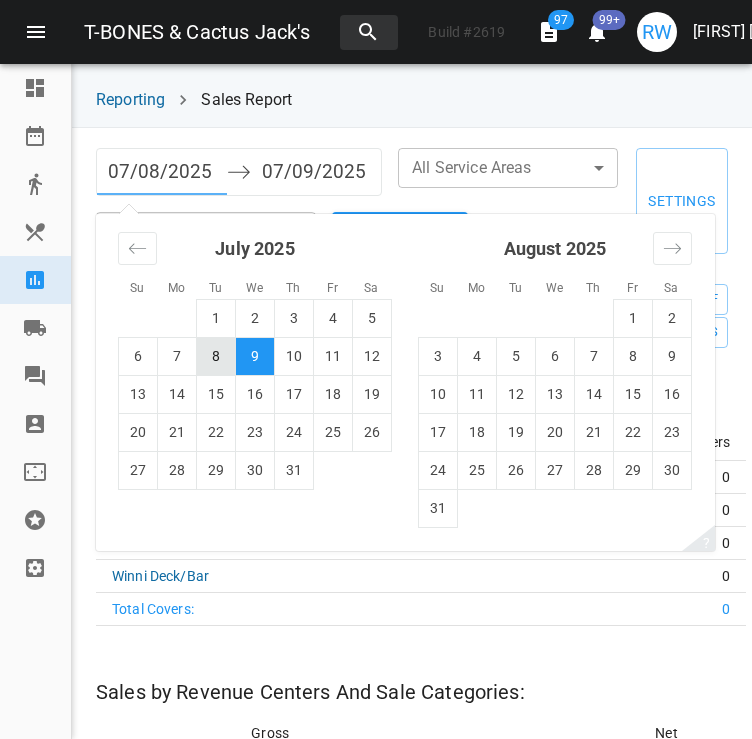click on "8" at bounding box center [216, 356] 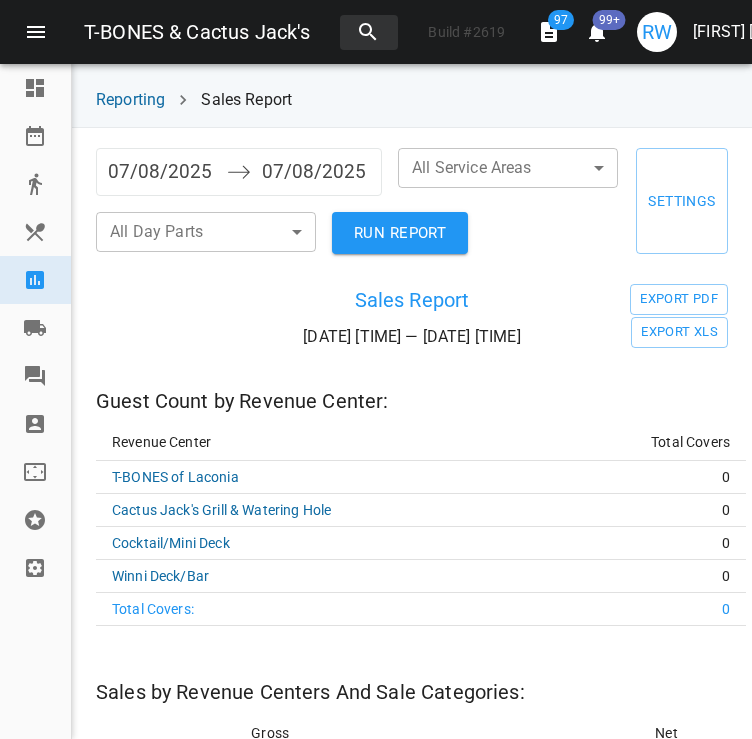 click on "RUN REPORT" at bounding box center (400, 233) 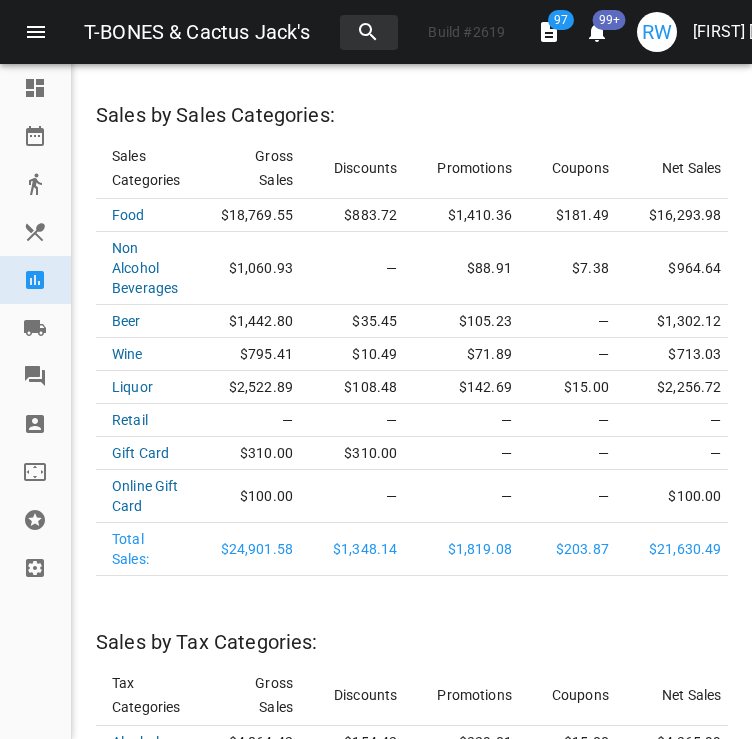 scroll, scrollTop: 2904, scrollLeft: 0, axis: vertical 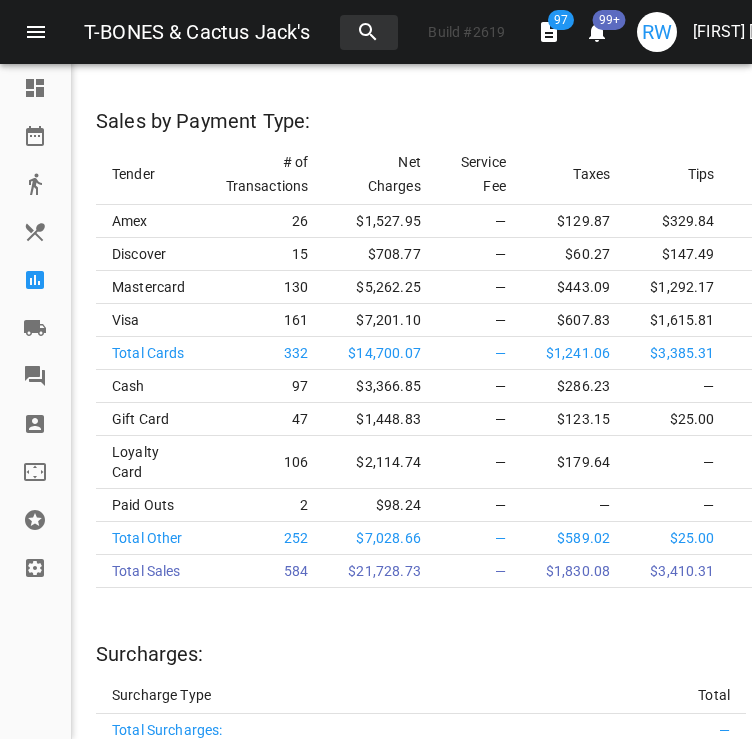 click at bounding box center (35, 280) 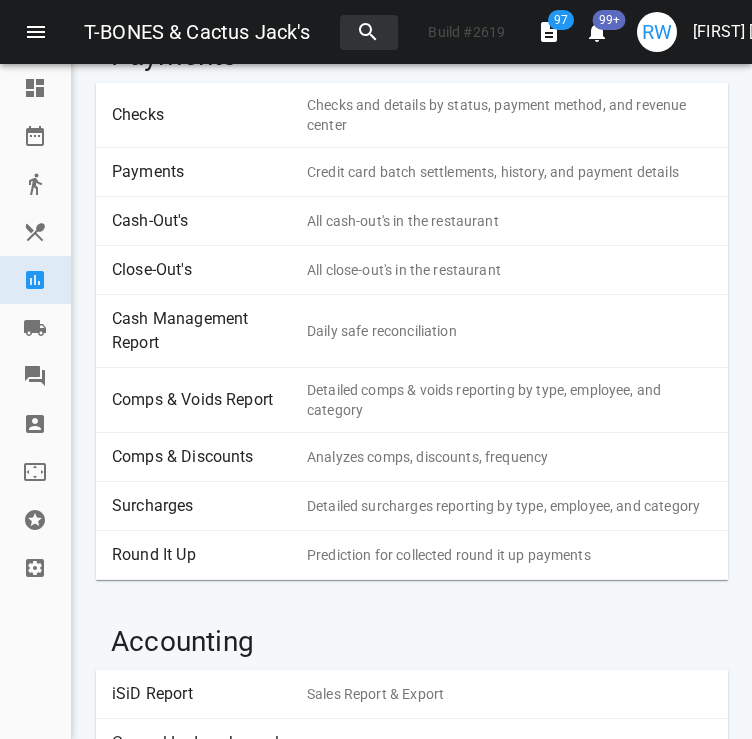 scroll, scrollTop: 532, scrollLeft: 0, axis: vertical 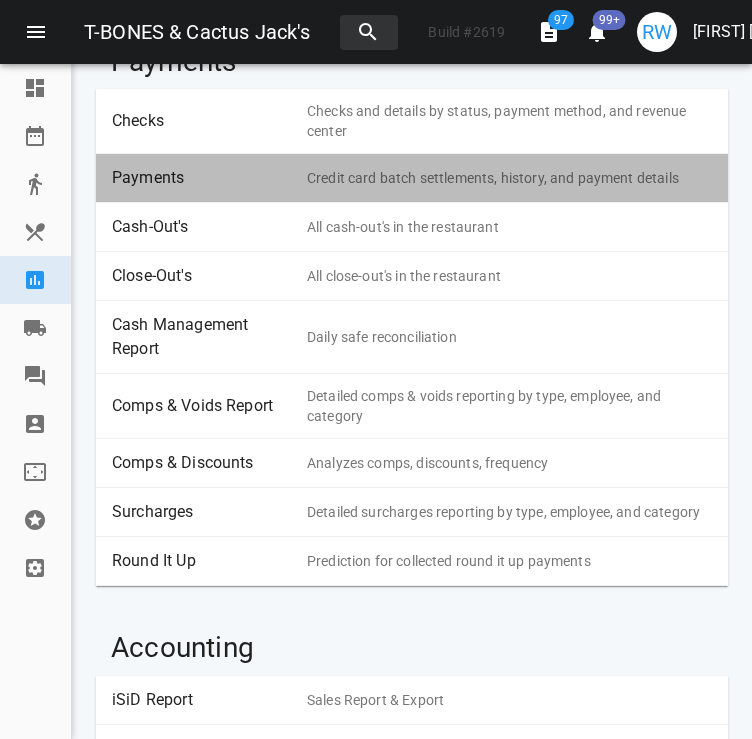 click on "Payments" at bounding box center (202, 178) 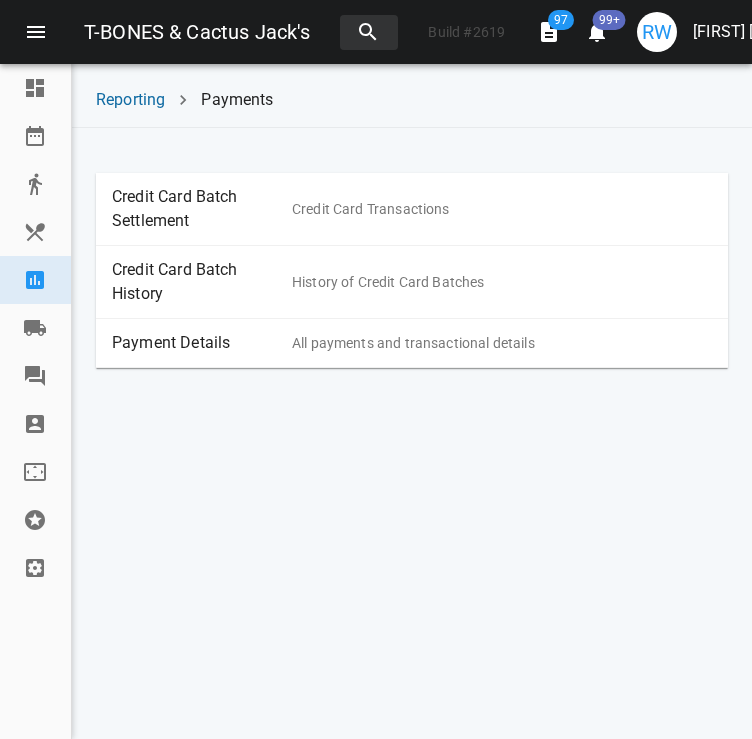 click on "Payment Details" at bounding box center [202, 343] 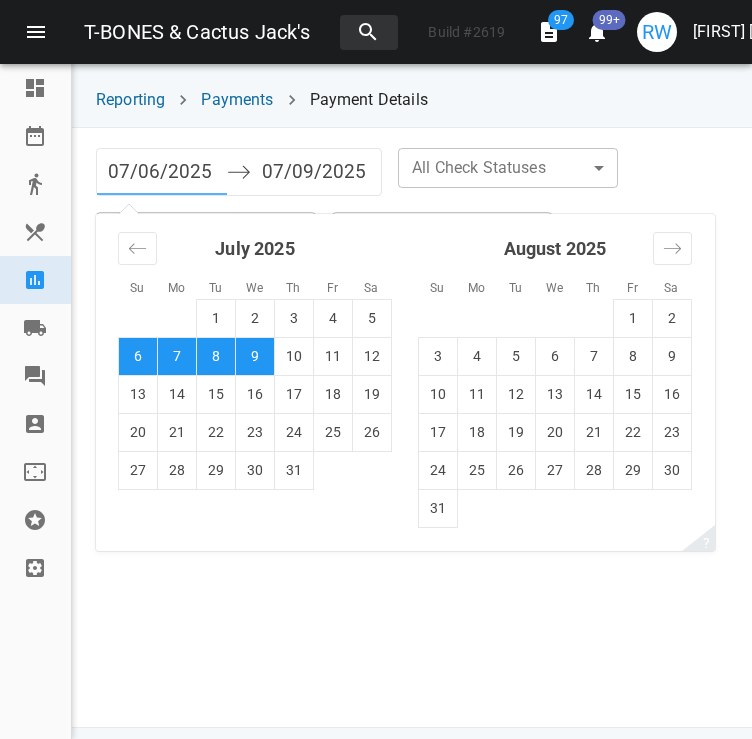click on "07/06/2025" at bounding box center [162, 172] 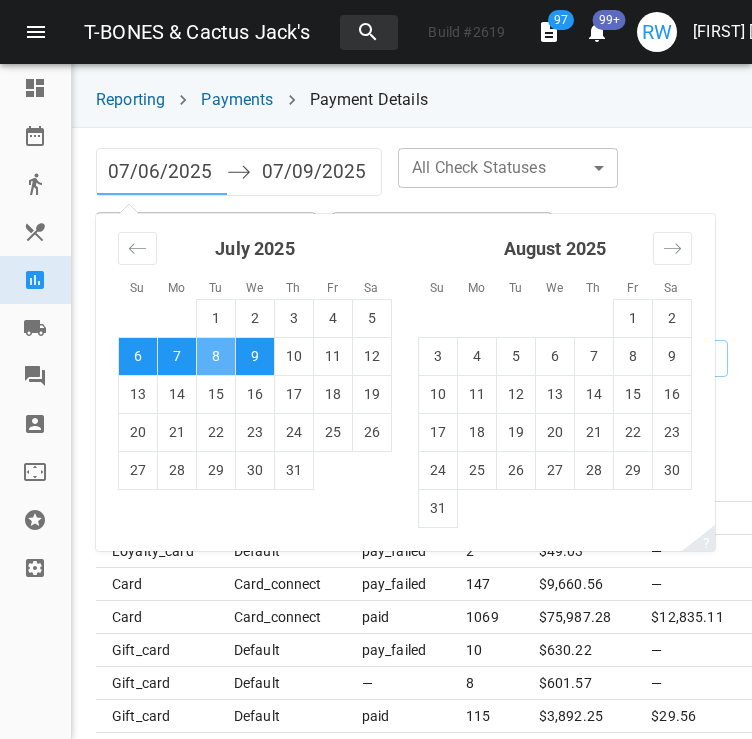 click on "8" at bounding box center (216, 356) 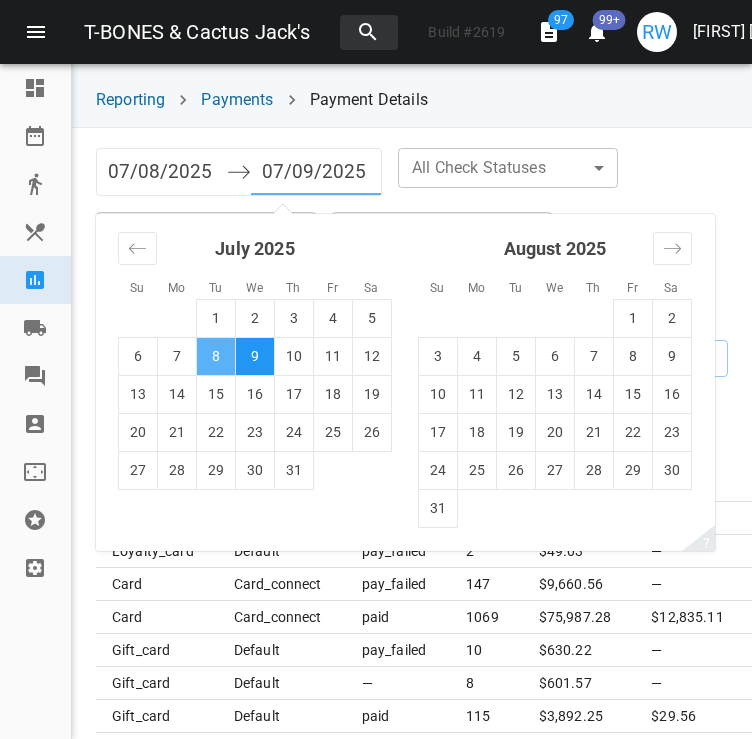 click on "8" at bounding box center (216, 356) 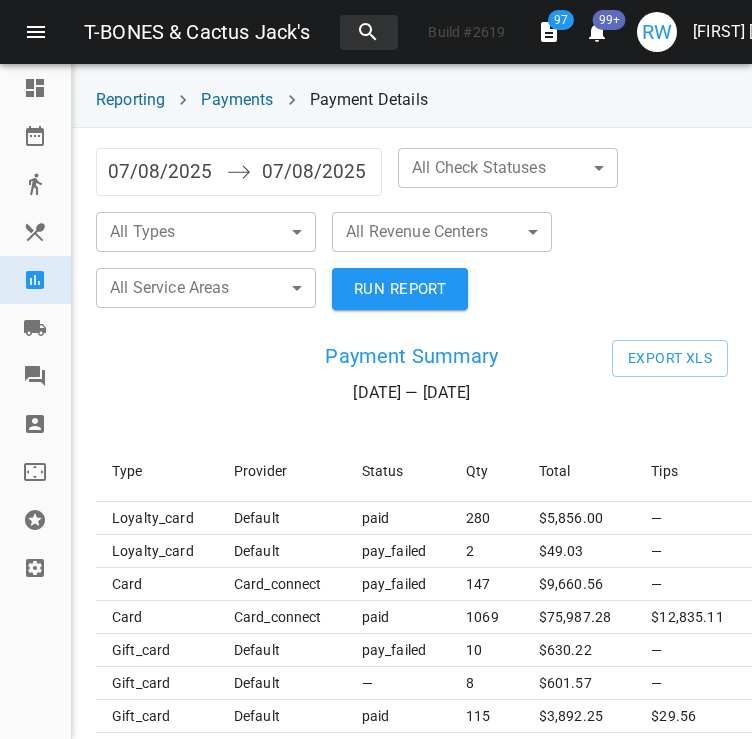 click on "T-BONES & Cactus Jack's Build #  2619 97 99+ RW Raquel Wojceshonek Dashboard Reservations Takeout Menu & Modifiers Reporting Vendors Reviews Staff Floorplan Referral Program Settings Reporting Payments Payment Details 07/08/2025 Navigate forward to interact with the calendar and select a date. Press the question mark key to get the keyboard shortcuts for changing dates. 07/08/2025 Navigate backward to interact with the calendar and select a date. Press the question mark key to get the keyboard shortcuts for changing dates. All Check Statuses ​ ​ All Types ​ ​ All Revenue Centers ​ ​ All Service Areas ​ ​ RUN REPORT   Payment Summary 07/08/25 — 07/08/25 Export XLS Type Provider Status Qty Total Tips Accrued points Is Captured loyalty_card default paid 280 $ 5,856.00 — — — loyalty_card default pay_failed 2 $ 49.03 — — — card card_connect pay_failed 147 $ 9,660.56 — — No card card_connect paid 1069 $ 75,987.28 $12,835.11 40777.88 Yes gift_card default pay_failed 10 $ 630.22 —" at bounding box center (376, 369) 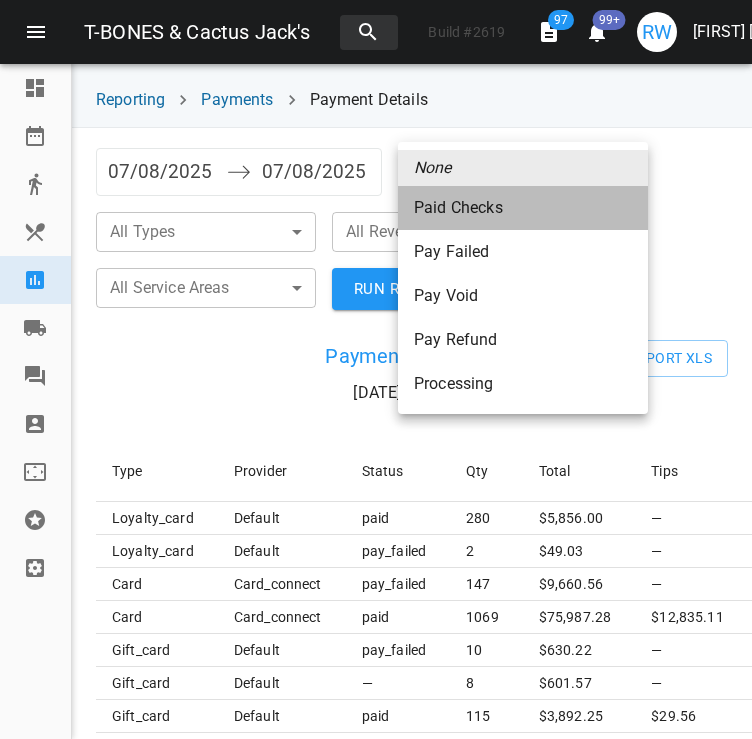 click on "Paid Checks" at bounding box center (523, 208) 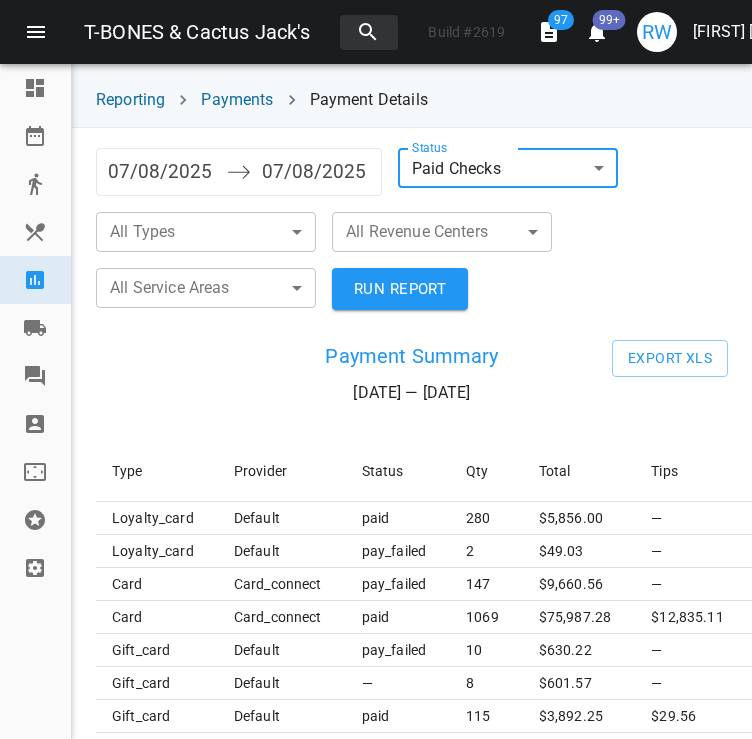 click on "T-BONES & Cactus Jack's Build #  2619 97 99+ RW Raquel Wojceshonek Dashboard Reservations Takeout Menu & Modifiers Reporting Vendors Reviews Staff Floorplan Referral Program Settings Reporting Payments Payment Details 07/08/2025 Navigate forward to interact with the calendar and select a date. Press the question mark key to get the keyboard shortcuts for changing dates. 07/08/2025 Navigate backward to interact with the calendar and select a date. Press the question mark key to get the keyboard shortcuts for changing dates. Status Paid Checks paid ​ All Types ​ ​ All Revenue Centers ​ ​ All Service Areas ​ ​ RUN REPORT   Payment Summary 07/08/25 — 07/08/25 Export XLS Type Provider Status Qty Total Tips Accrued points Is Captured loyalty_card default paid 280 $ 5,856.00 — — — loyalty_card default pay_failed 2 $ 49.03 — — — card card_connect pay_failed 147 $ 9,660.56 — — No card card_connect paid 1069 $ 75,987.28 $12,835.11 40777.88 Yes gift_card default pay_failed 10 $ 630.22 8" at bounding box center [376, 369] 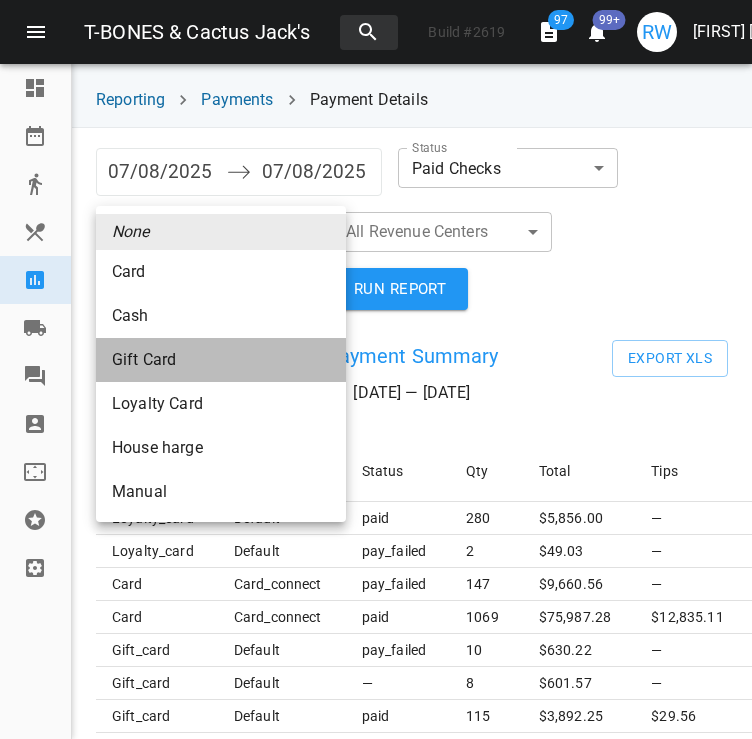 click on "Gift Card" at bounding box center (221, 272) 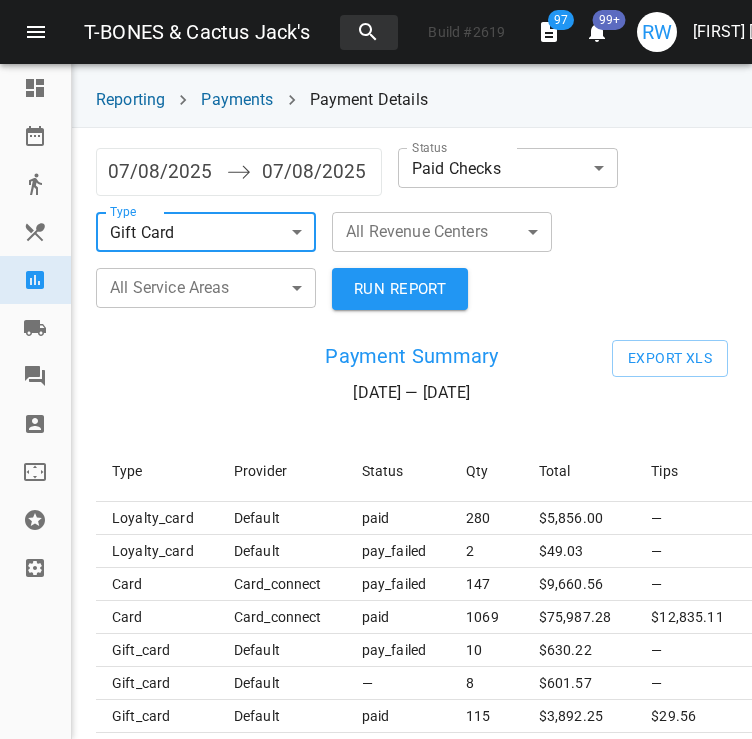 click on "RUN REPORT" at bounding box center [400, 289] 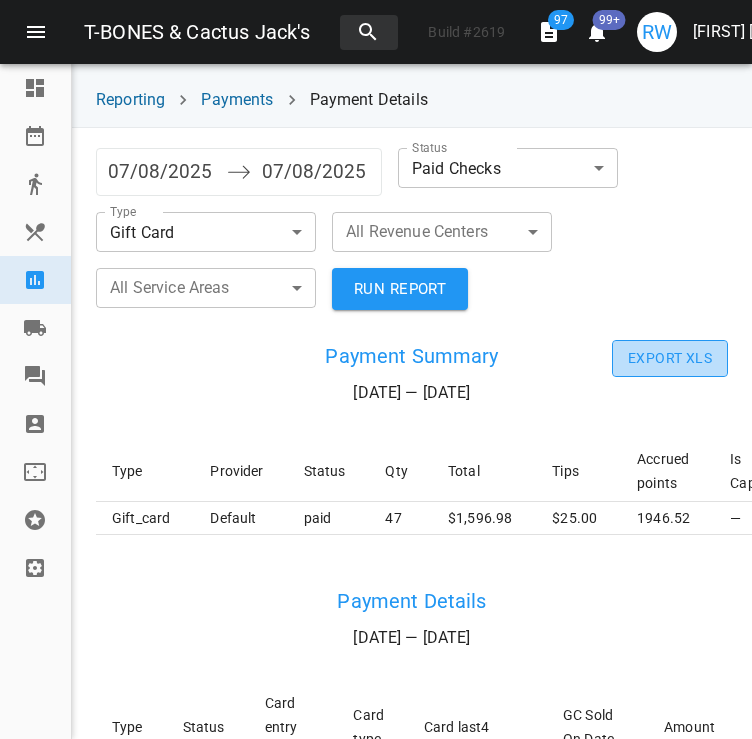 click on "Export XLS" at bounding box center [670, 358] 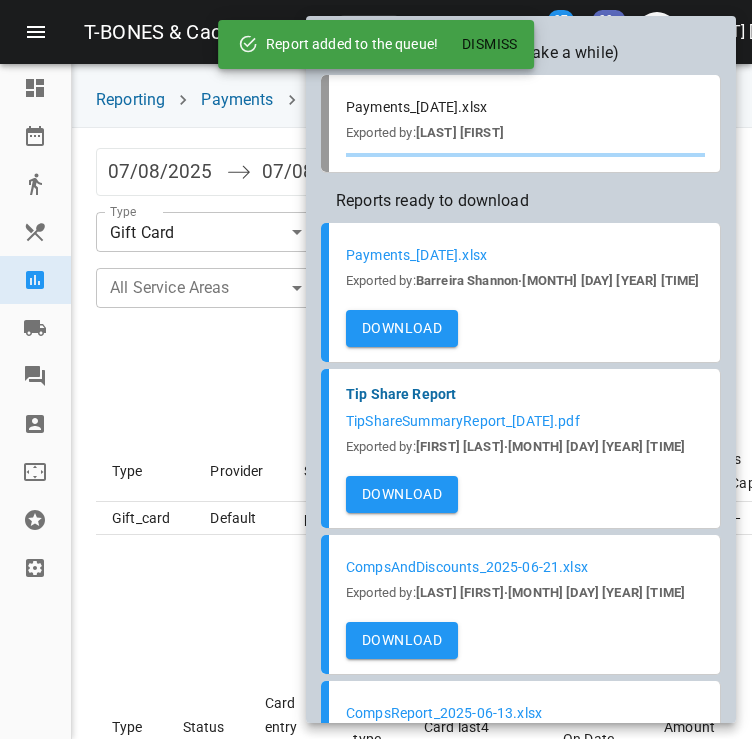 click on "Dismiss" at bounding box center (490, 44) 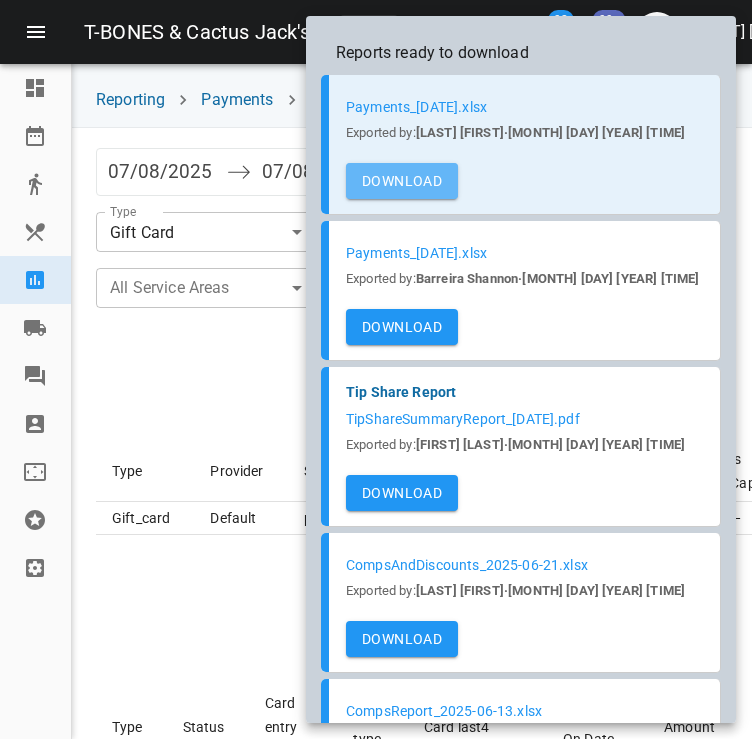 click on "Download" at bounding box center [402, 181] 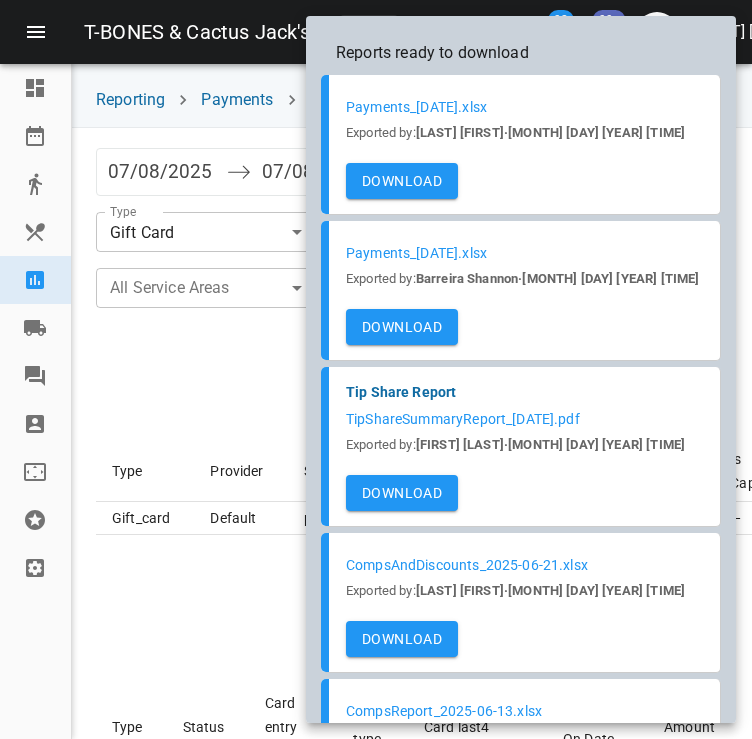 click at bounding box center (376, 369) 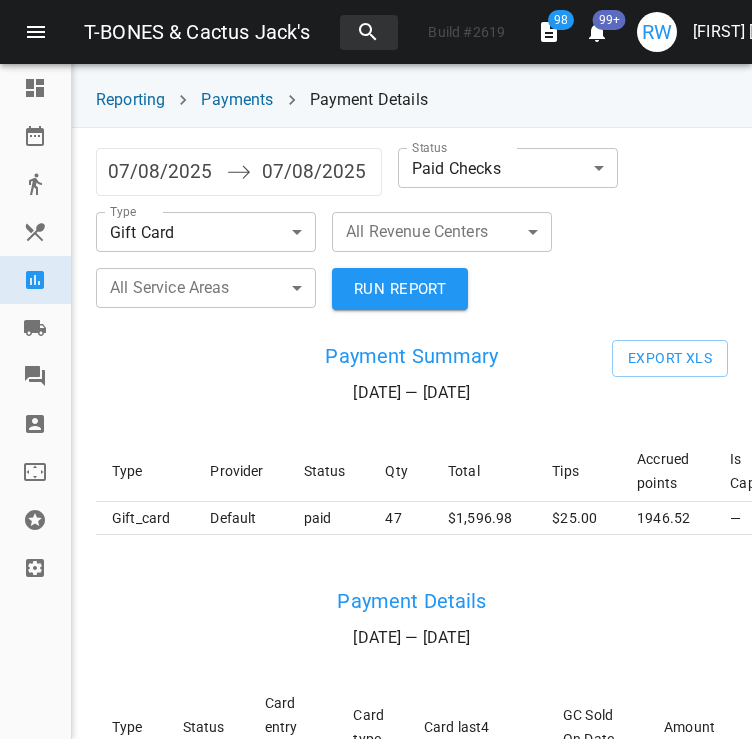 click on "[FIRST] [LAST]" at bounding box center [745, 32] 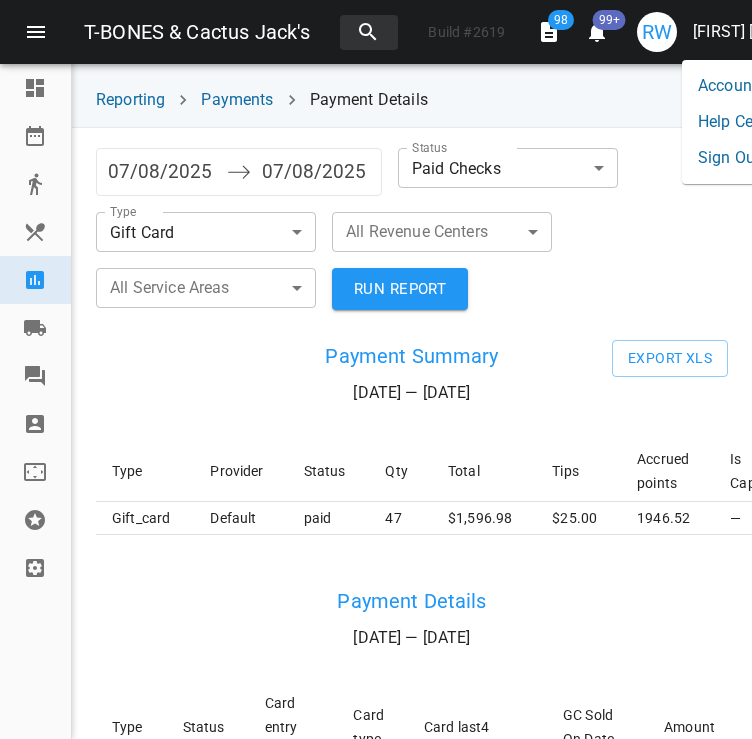 click on "Sign Out" at bounding box center [743, 158] 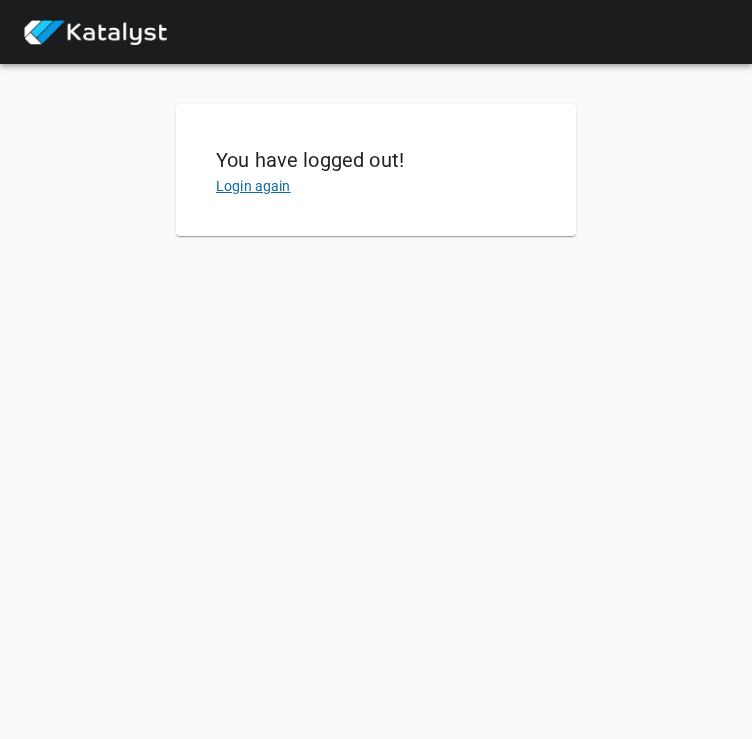 click on "Login again" at bounding box center [253, 186] 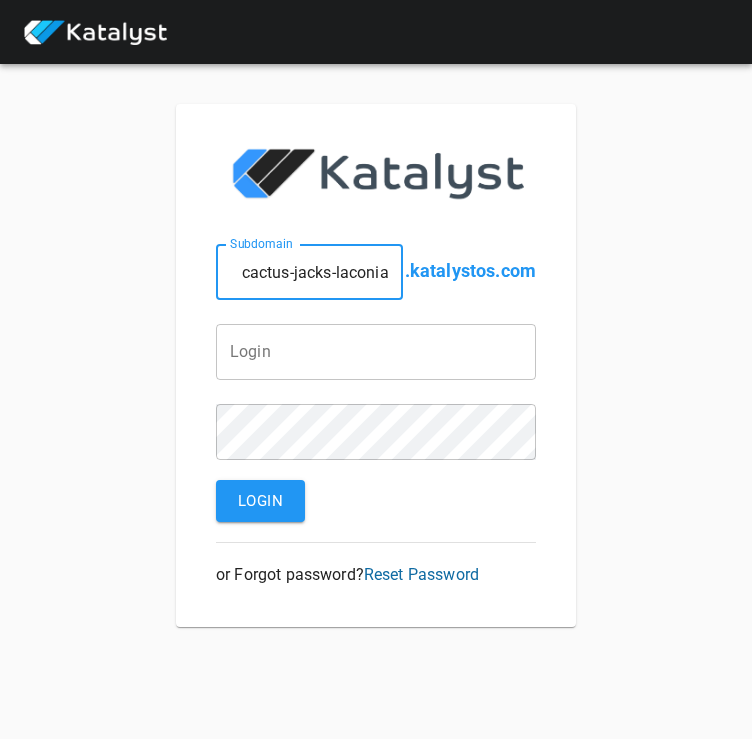 click on "cactus-jacks-laconia" at bounding box center [309, 272] 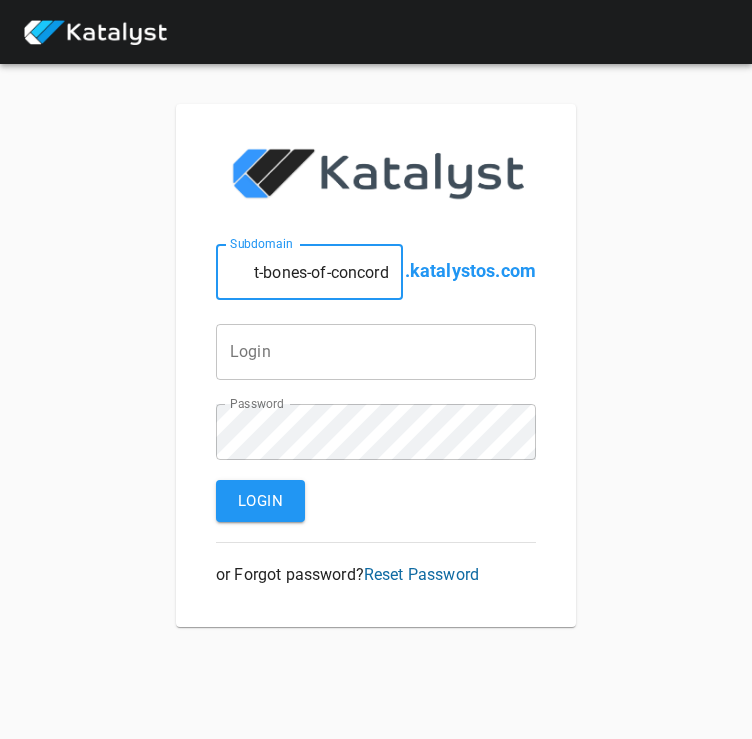click at bounding box center [309, 272] 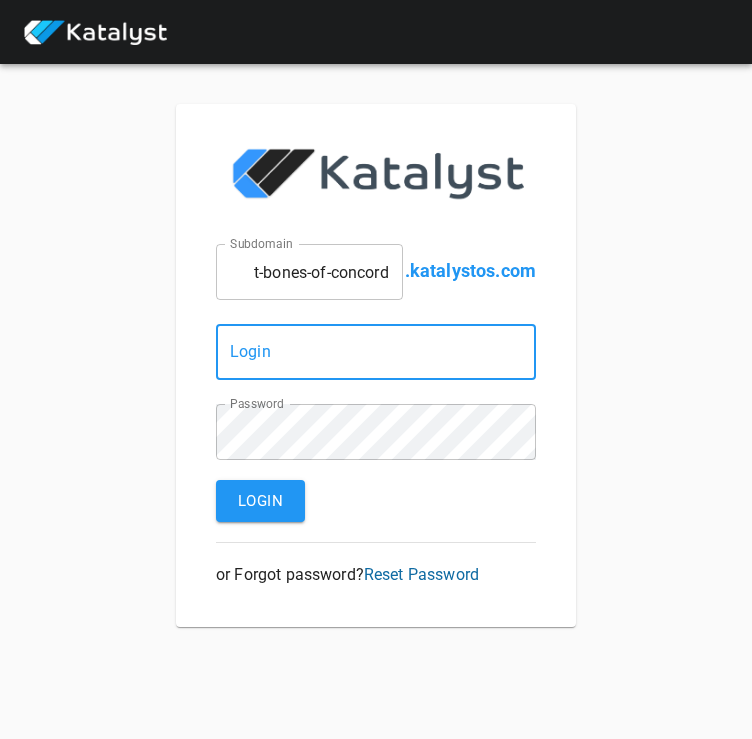 type on "[EMAIL]" 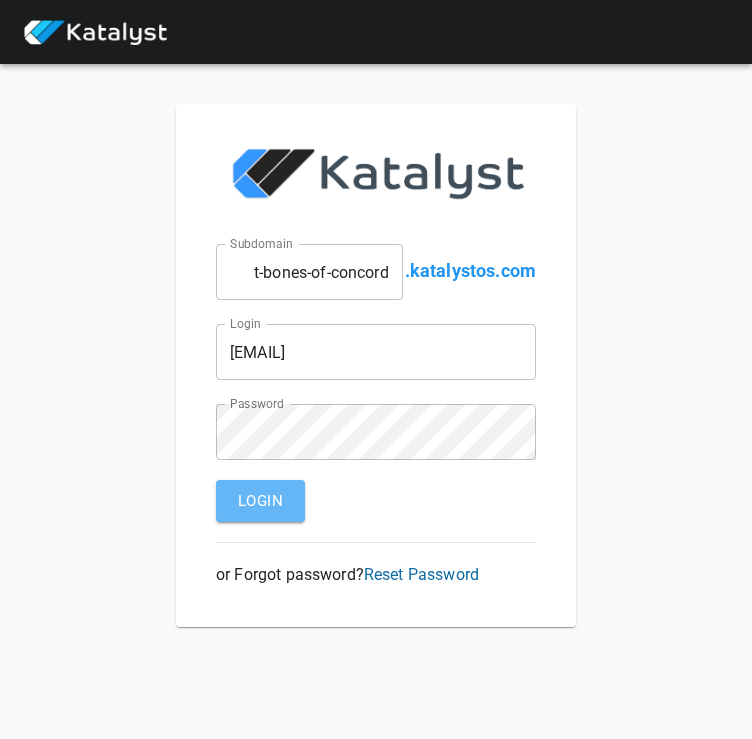 click on "Login" at bounding box center [260, 501] 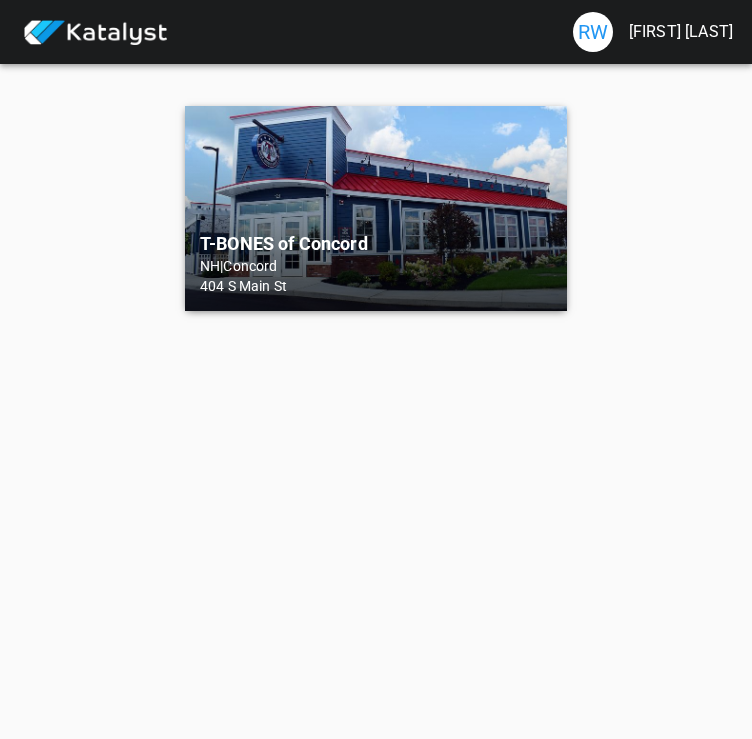 click on "T-BONES of Concord NH  |  Concord 404 S Main St" at bounding box center (376, 208) 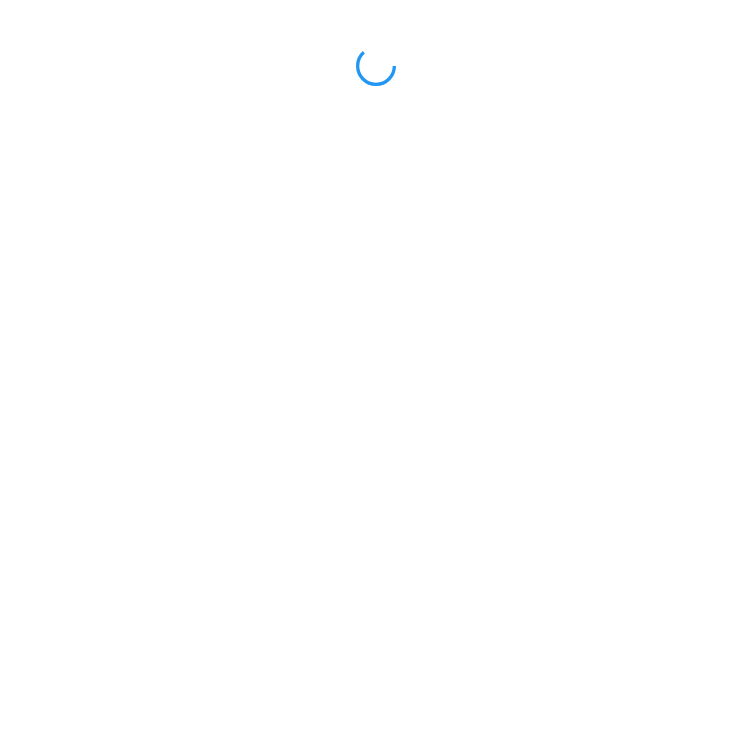 scroll, scrollTop: 0, scrollLeft: 0, axis: both 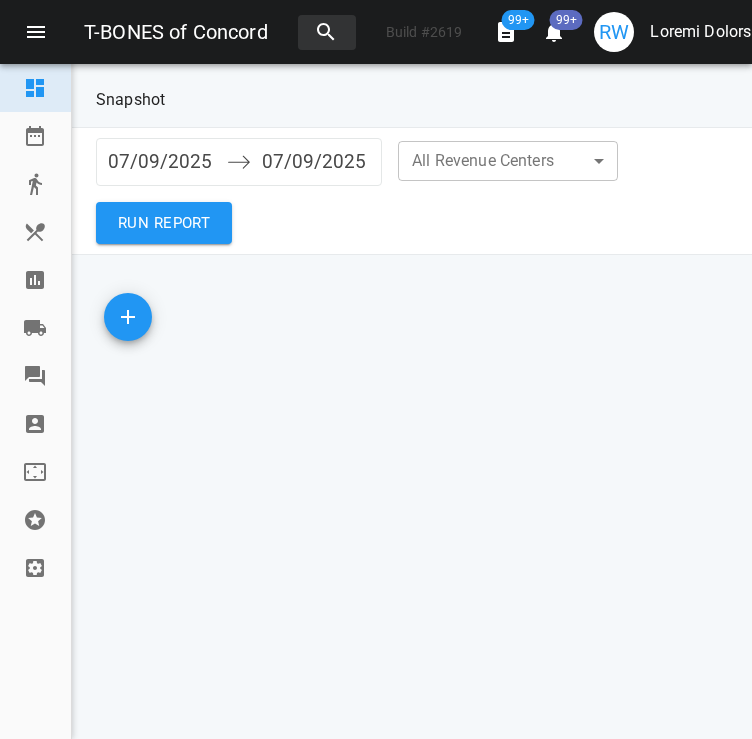 click at bounding box center (35, 280) 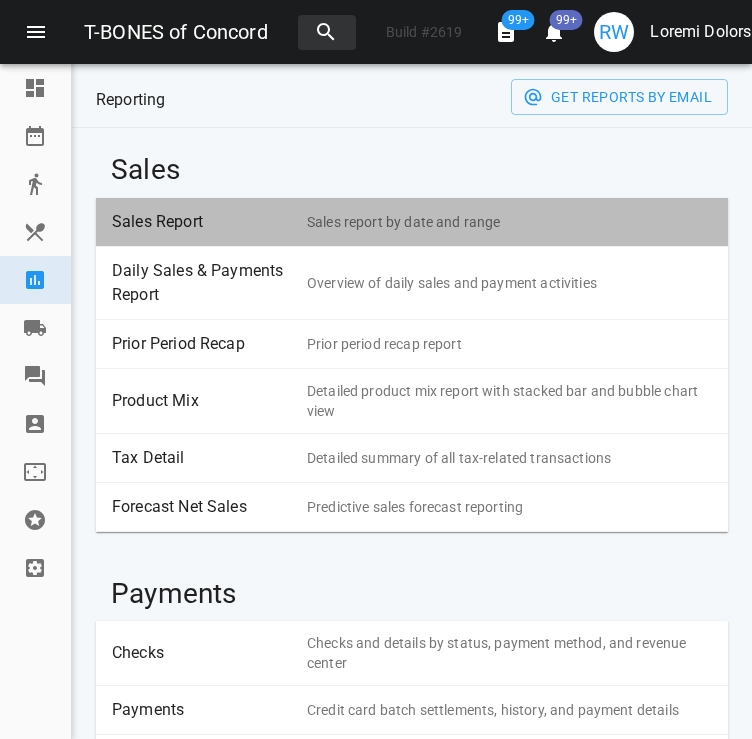 click on "Sales Report" at bounding box center (202, 222) 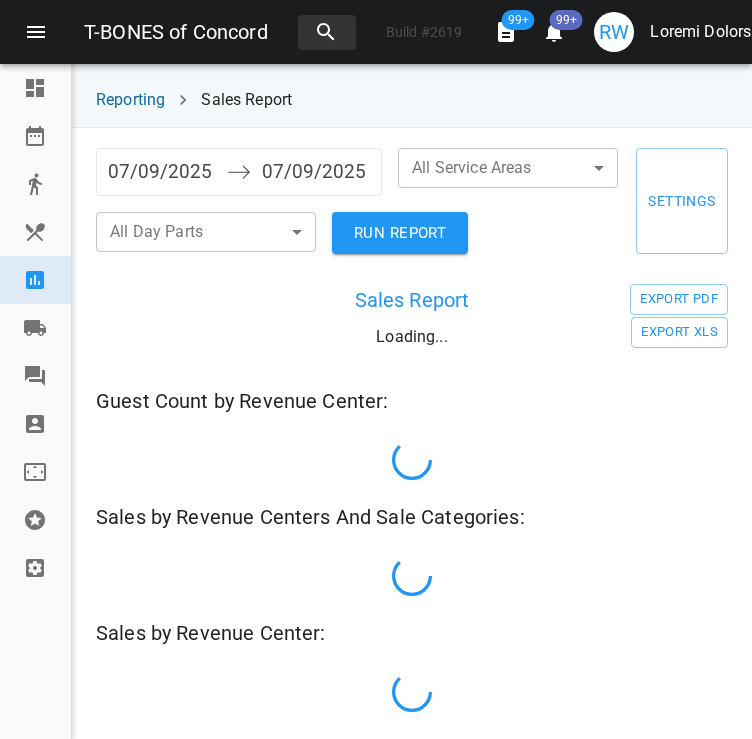 click on "07/09/2025" at bounding box center [162, 172] 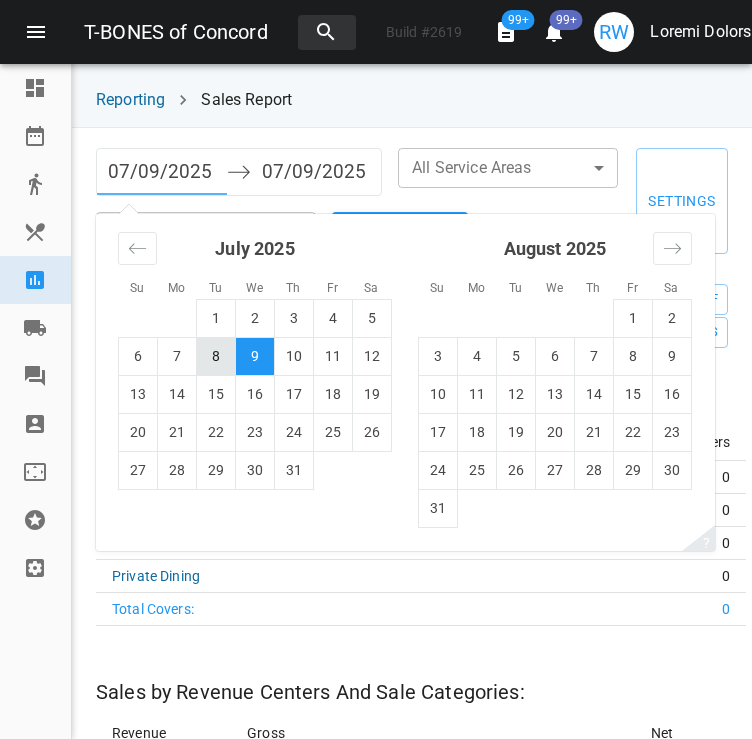 click on "8" at bounding box center (216, 356) 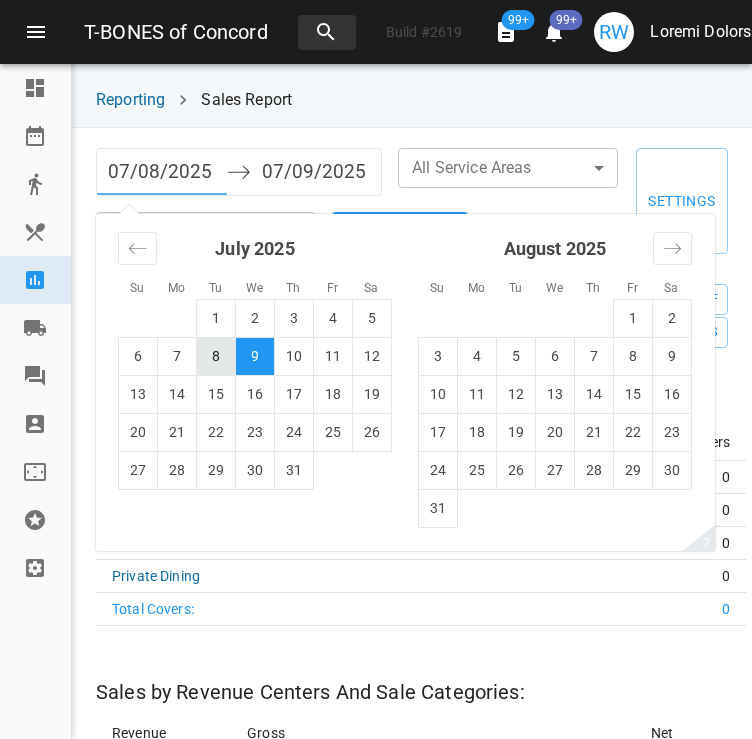 click on "8" at bounding box center [216, 356] 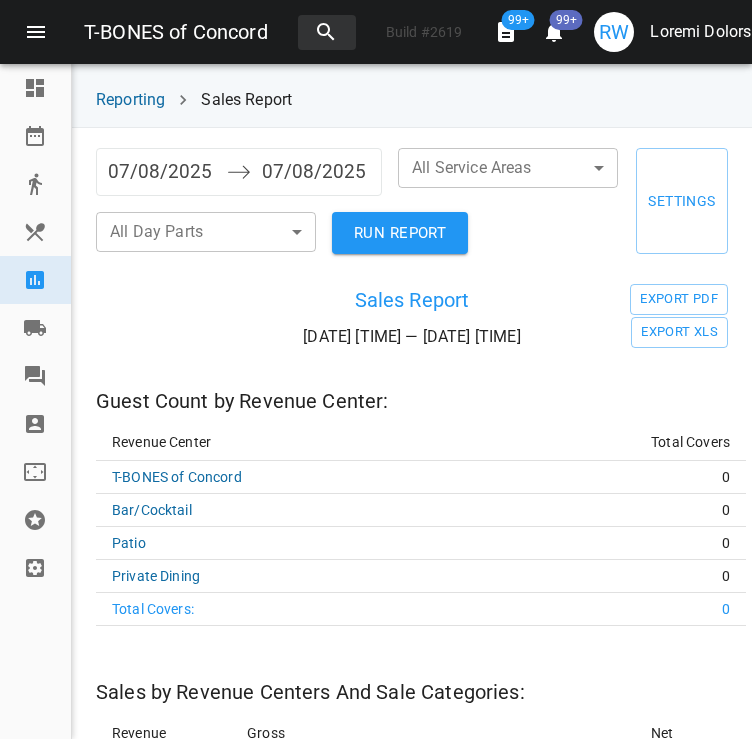 click on "RUN REPORT" at bounding box center (400, 233) 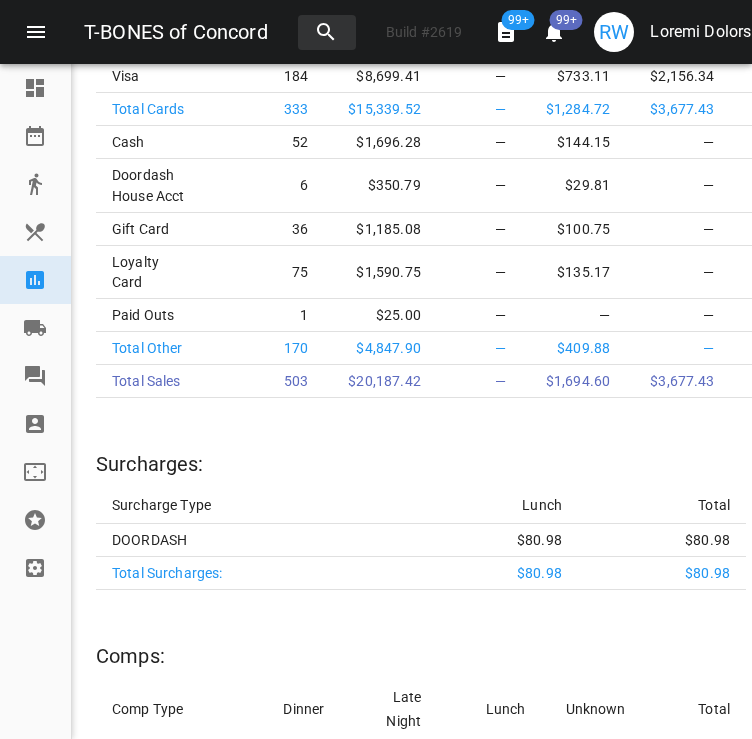 scroll, scrollTop: 4919, scrollLeft: 0, axis: vertical 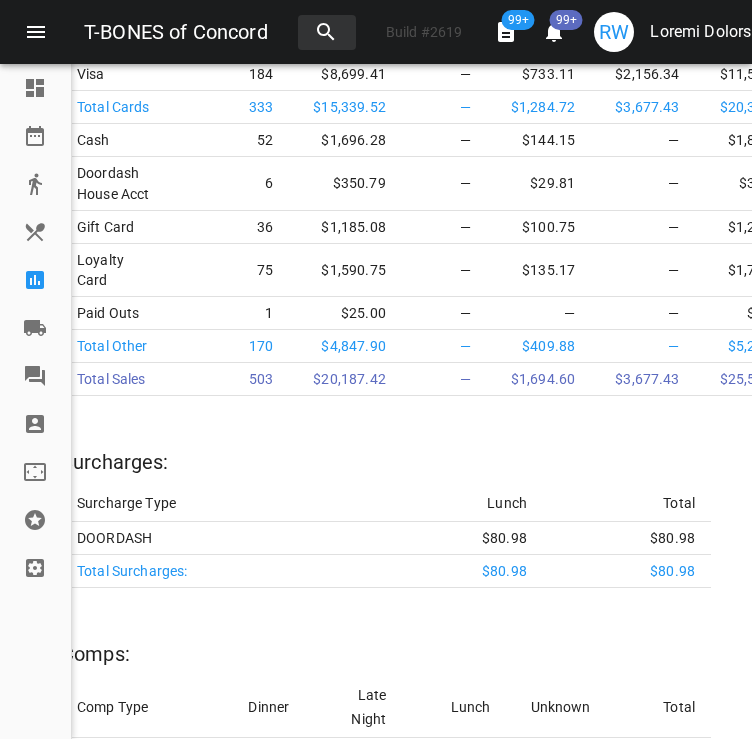 click at bounding box center (35, 280) 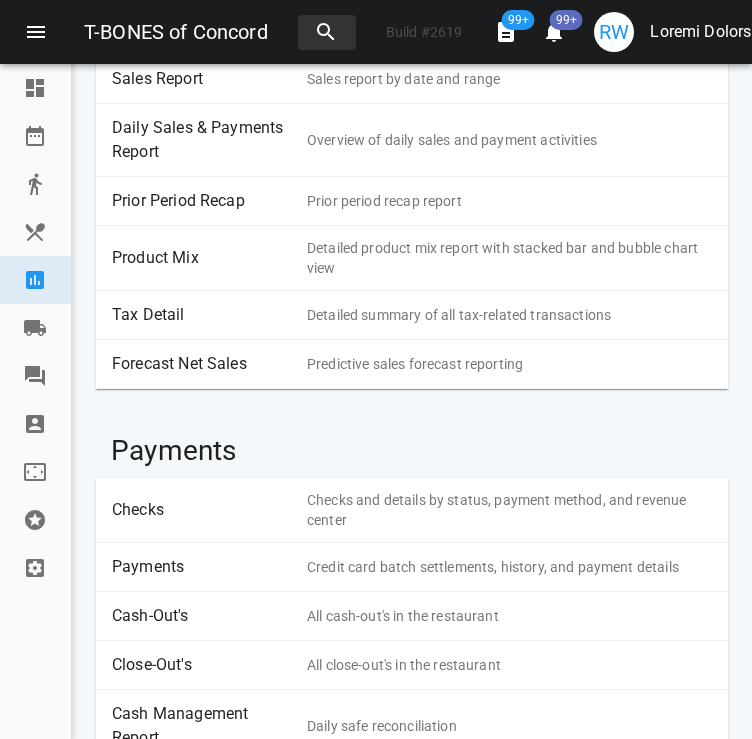 scroll, scrollTop: 140, scrollLeft: 0, axis: vertical 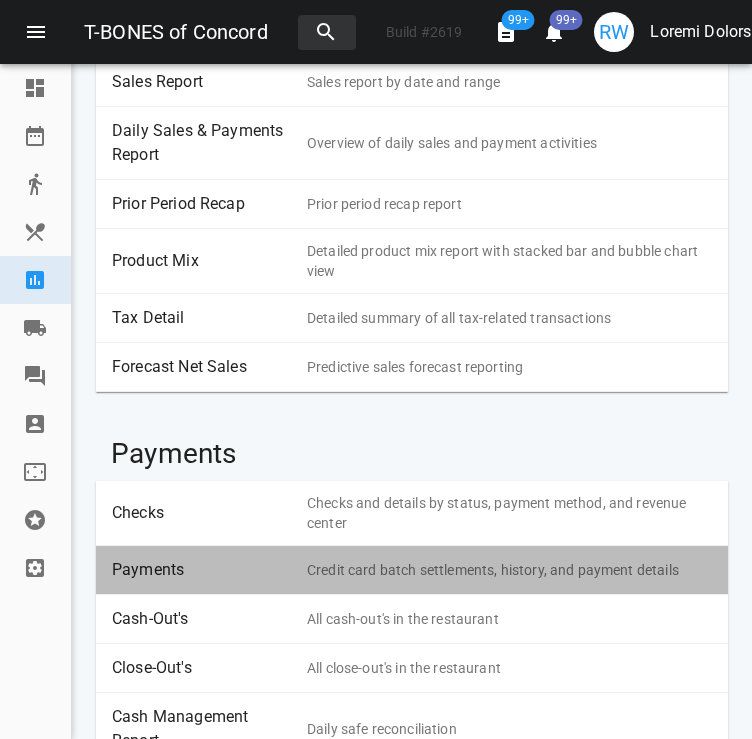 click on "Payments" at bounding box center (202, 570) 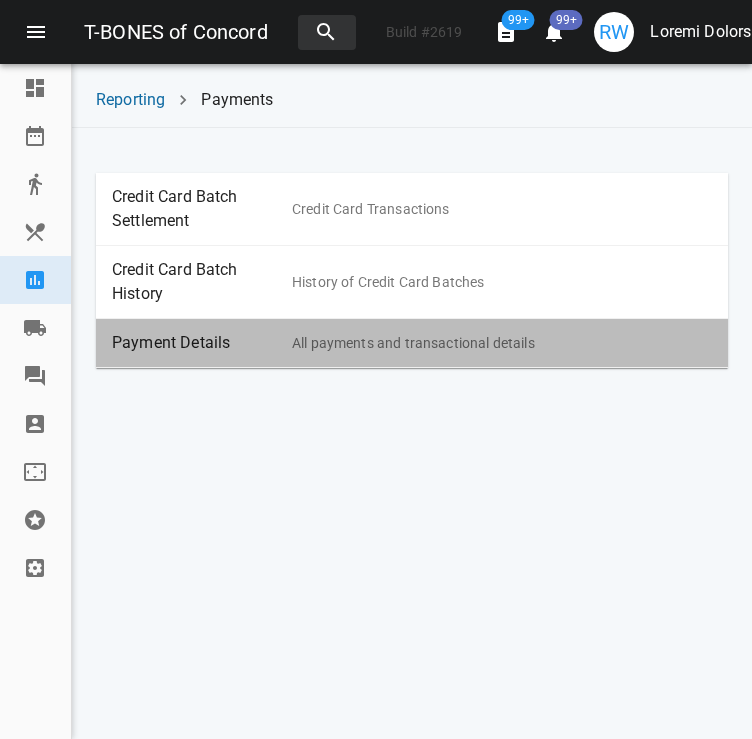 click on "Payment Details All payments and transactional details" at bounding box center (412, 343) 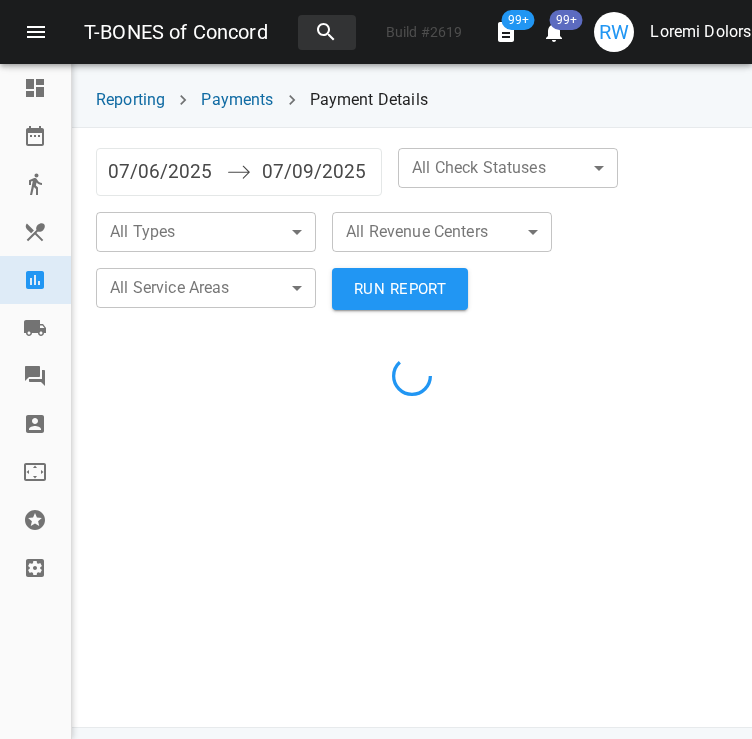 click on "07/06/2025" at bounding box center [162, 172] 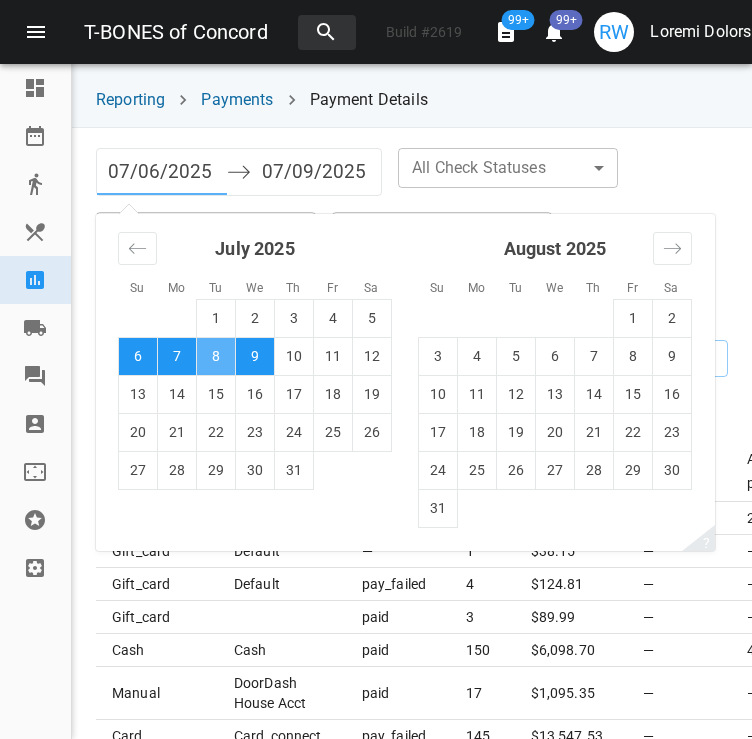 click on "8" at bounding box center [216, 356] 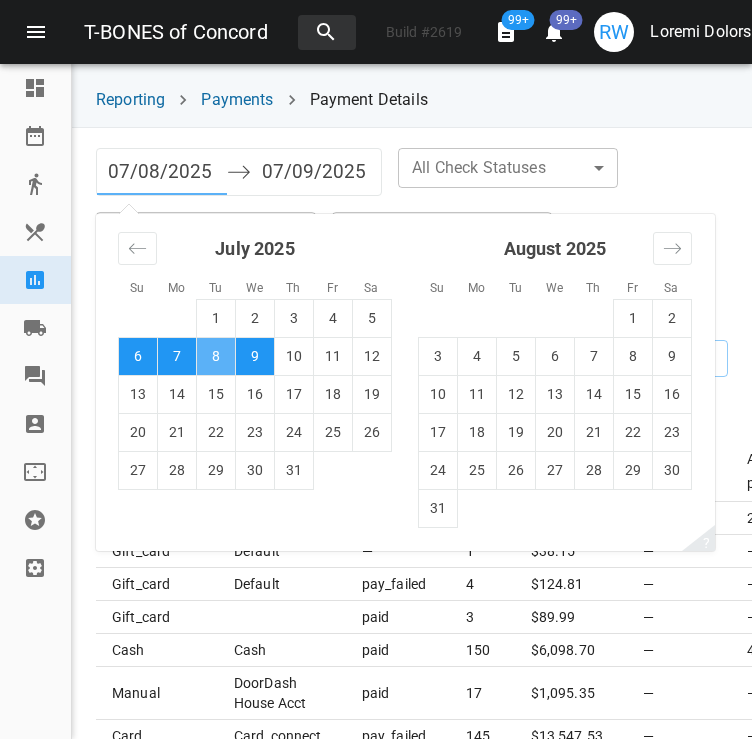 click on "8" at bounding box center (216, 356) 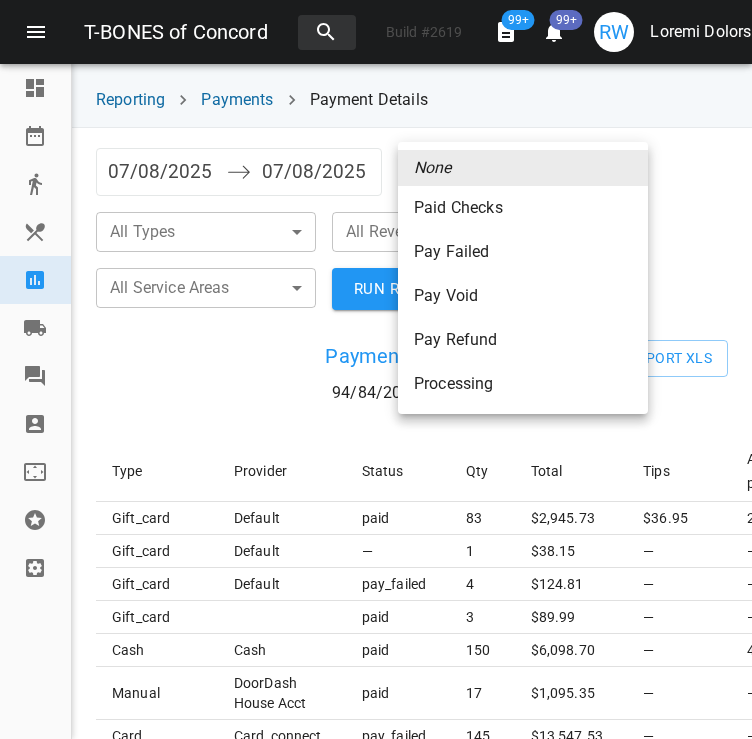 click on "T-BONES of Concord Build #  2619 99+ 99+ RW Raquel Wojceshonek Dashboard Reservations Takeout Menu & Modifiers Reporting Vendors Reviews Staff Floorplan Referral Program Settings Reporting Payments Payment Details 07/08/2025 Navigate forward to interact with the calendar and select a date. Press the question mark key to get the keyboard shortcuts for changing dates. 07/08/2025 Navigate backward to interact with the calendar and select a date. Press the question mark key to get the keyboard shortcuts for changing dates. All Check Statuses ​ ​ All Types ​ ​ All Revenue Centers ​ ​ All Service Areas ​ ​ RUN REPORT   Payment Summary 07/08/25 — 07/08/25 Export XLS Type Provider Status Qty Total Tips Accrued points Is Captured gift_card default paid 83 $ 2,945.73 $36.95 2417.12 — gift_card default — 1 $ 38.15 — — — gift_card default pay_failed 4 $ 124.81 — — — gift_card paid 3 $ 89.99 — — — cash cash paid 150 $ 6,098.70 — 4408.18 — manual DoorDash House Acct paid 17 $ $" at bounding box center (376, 369) 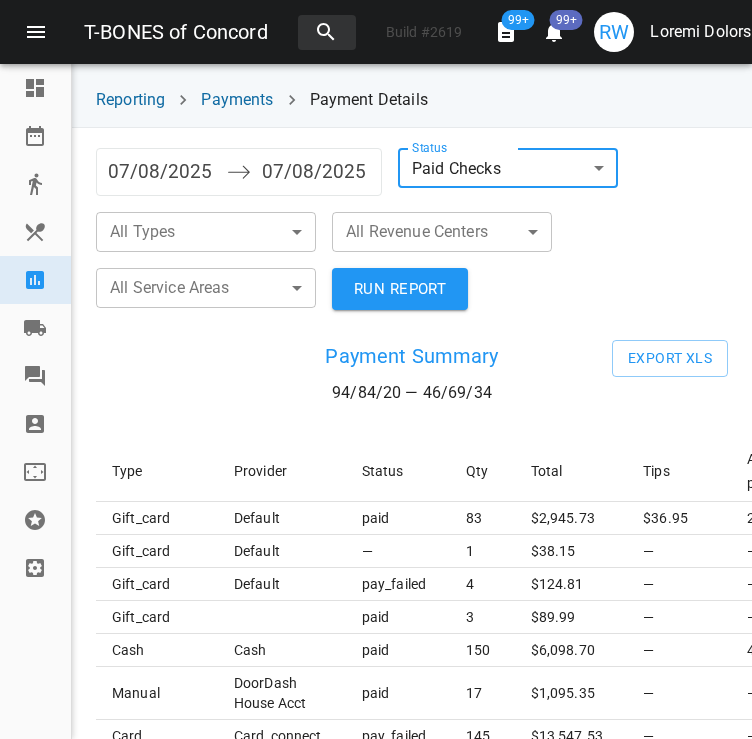 click on "T-BONES of Concord Build #  2619 99+ 99+ RW Raquel Wojceshonek Dashboard Reservations Takeout Menu & Modifiers Reporting Vendors Reviews Staff Floorplan Referral Program Settings Reporting Payments Payment Details 07/08/2025 Navigate forward to interact with the calendar and select a date. Press the question mark key to get the keyboard shortcuts for changing dates. 07/08/2025 Navigate backward to interact with the calendar and select a date. Press the question mark key to get the keyboard shortcuts for changing dates. Status Paid Checks paid ​ All Types ​ ​ All Revenue Centers ​ ​ All Service Areas ​ ​ RUN REPORT   Payment Summary 07/08/25 — 07/08/25 Export XLS Type Provider Status Qty Total Tips Accrued points Is Captured gift_card default paid 83 $ 2,945.73 $36.95 2417.12 — gift_card default — 1 $ 38.15 — — — gift_card default pay_failed 4 $ 124.81 — — — gift_card paid 3 $ 89.99 — — — cash cash paid 150 $ 6,098.70 — 4408.18 — manual DoorDash House Acct paid 17 $ $" at bounding box center [376, 369] 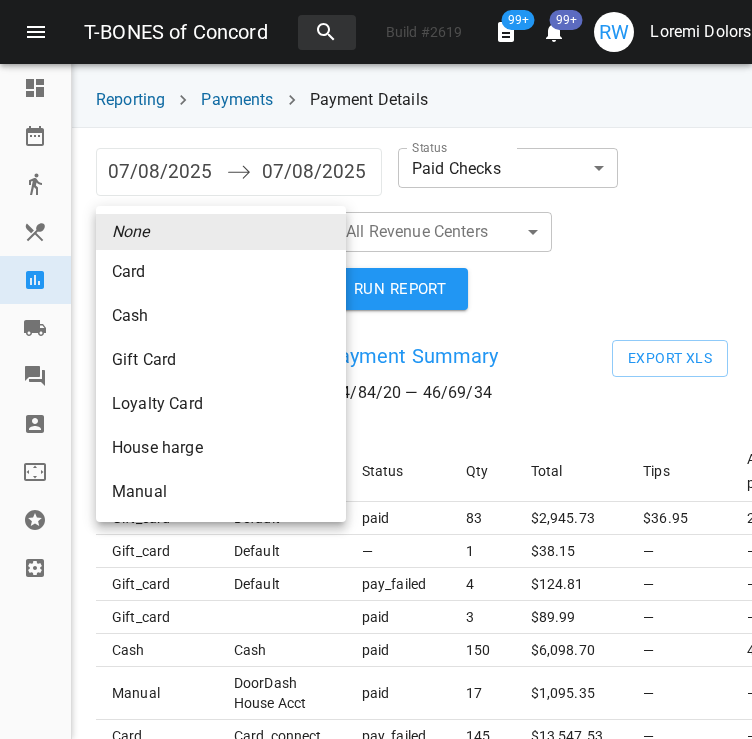 click on "Gift Card" at bounding box center [221, 272] 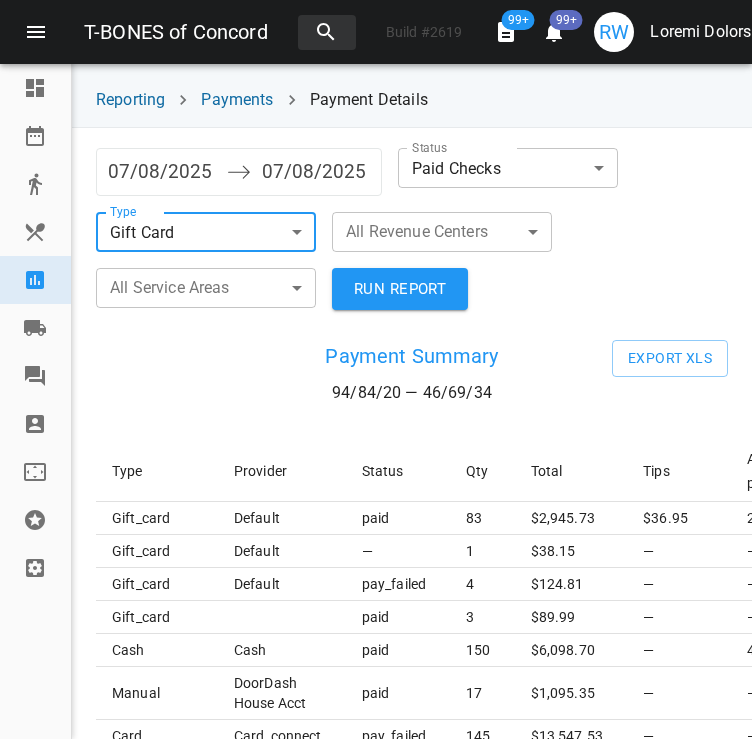 click on "RUN REPORT" at bounding box center [400, 289] 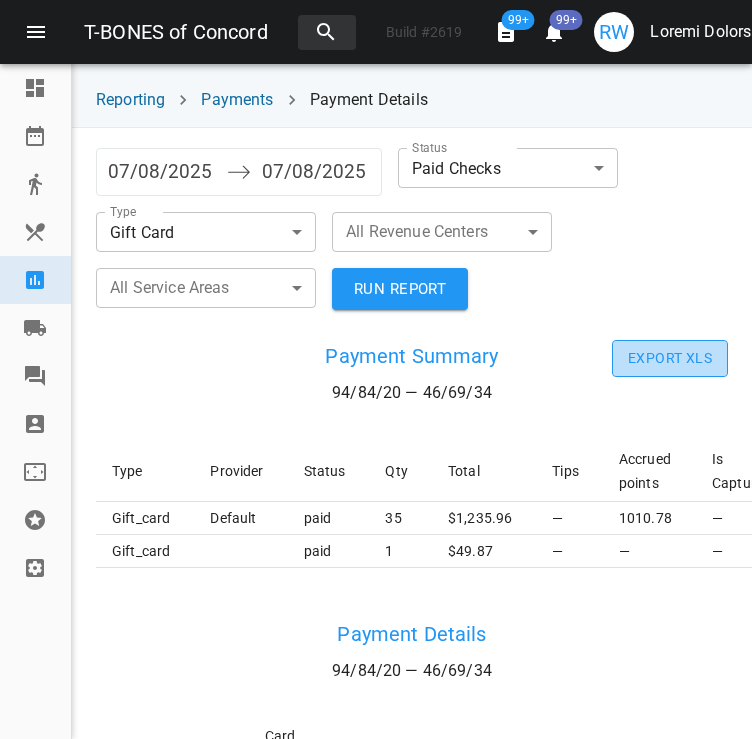 click on "Export XLS" at bounding box center (670, 358) 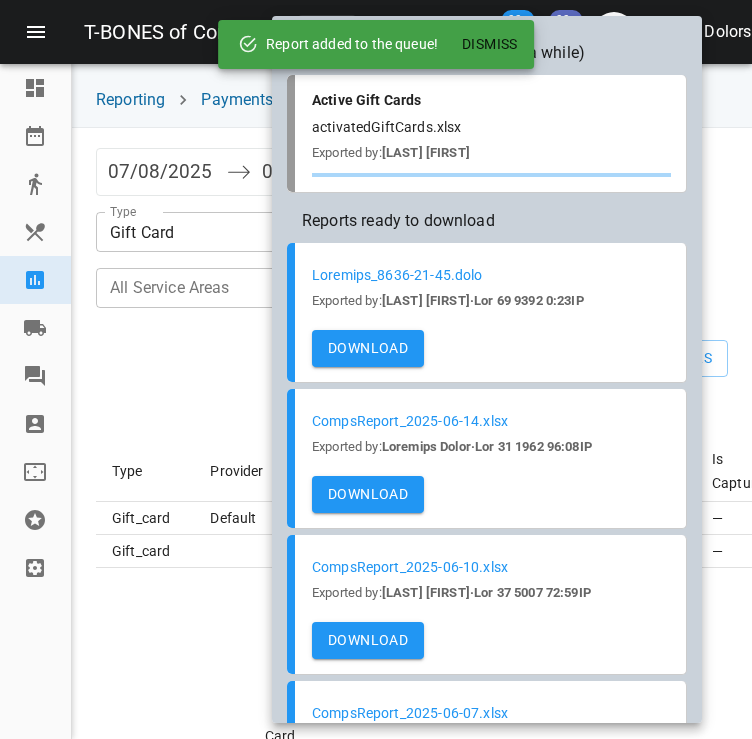 click on "Dismiss" at bounding box center (490, 44) 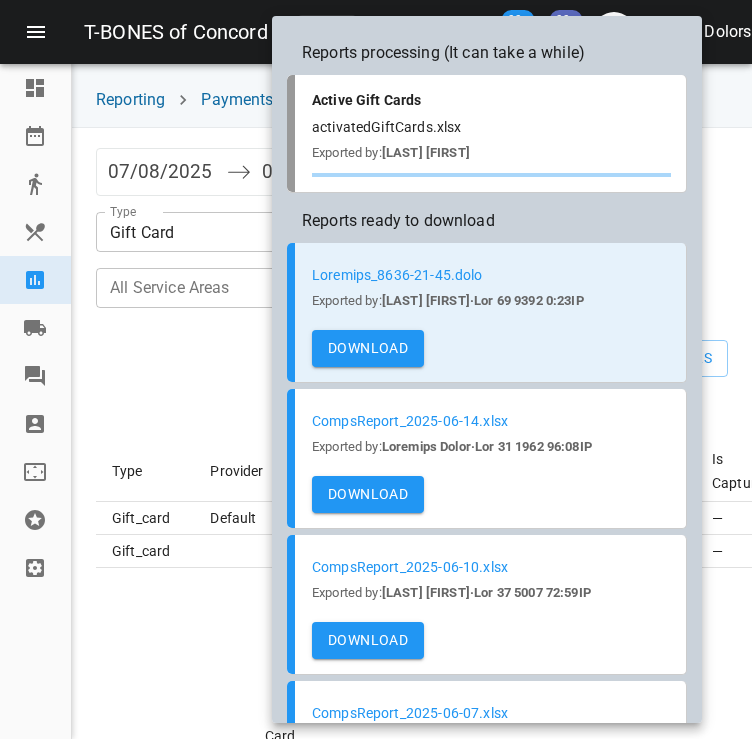 click on "Download" at bounding box center (368, 348) 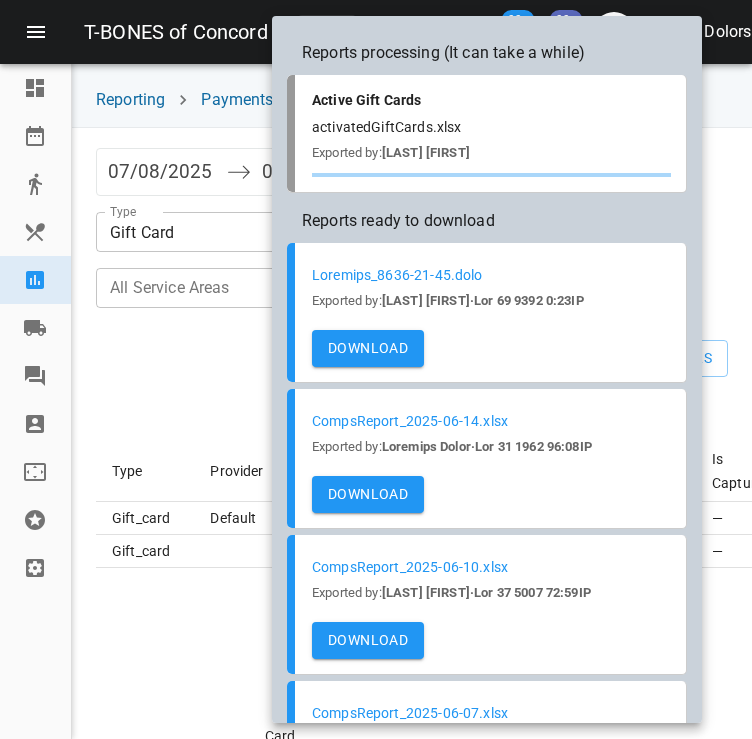 click at bounding box center (376, 369) 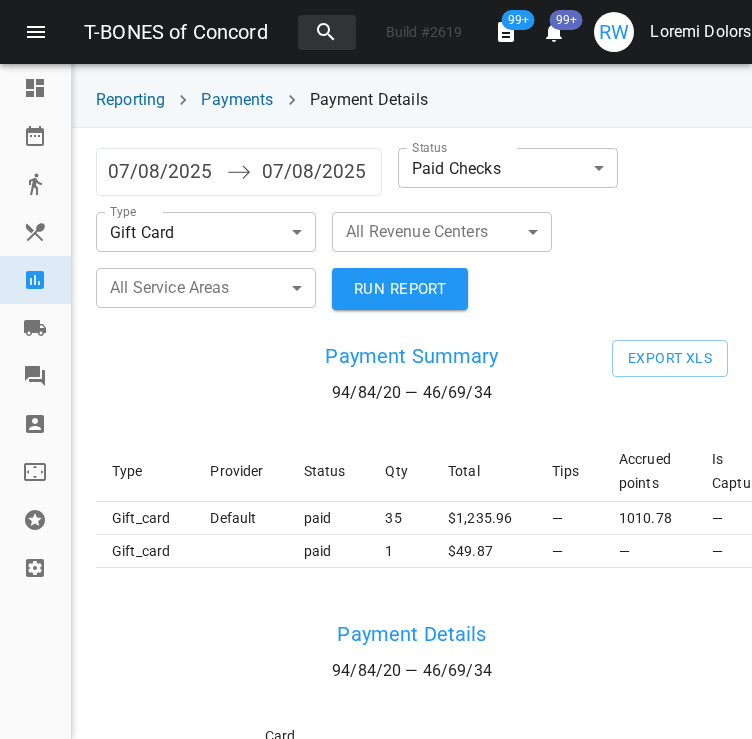 click on "[LAST] [LAST]" at bounding box center (721, 32) 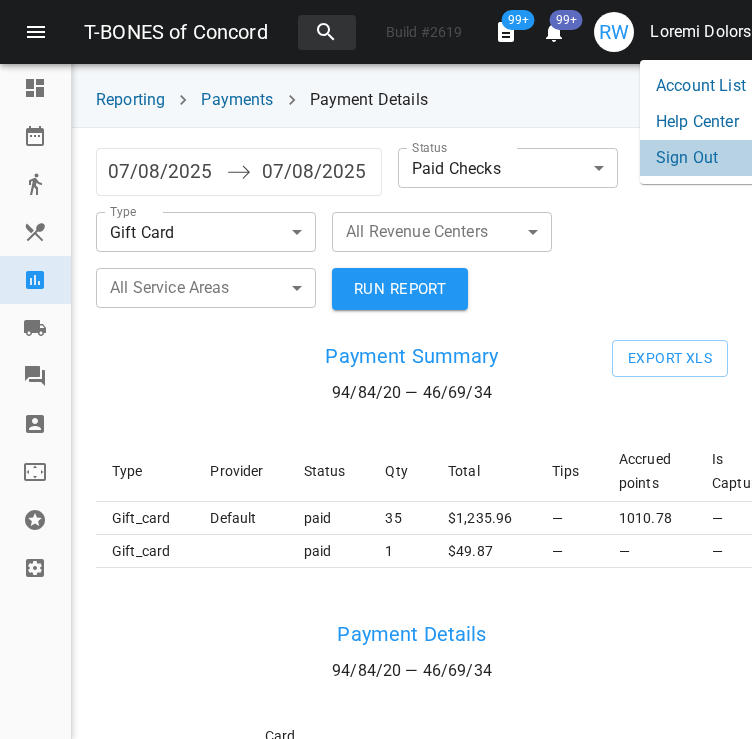 click on "Sign Out" at bounding box center [701, 158] 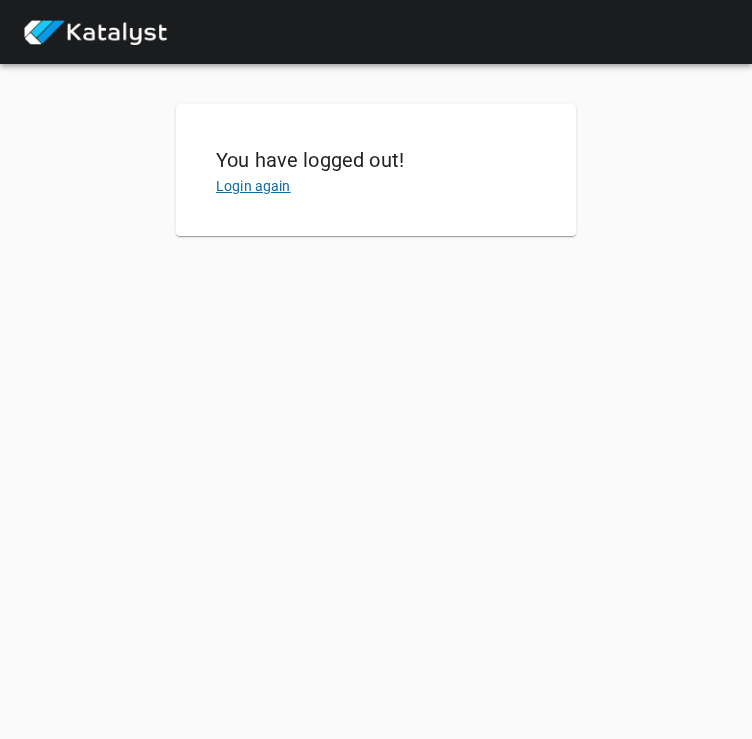 click on "Login again" at bounding box center [253, 186] 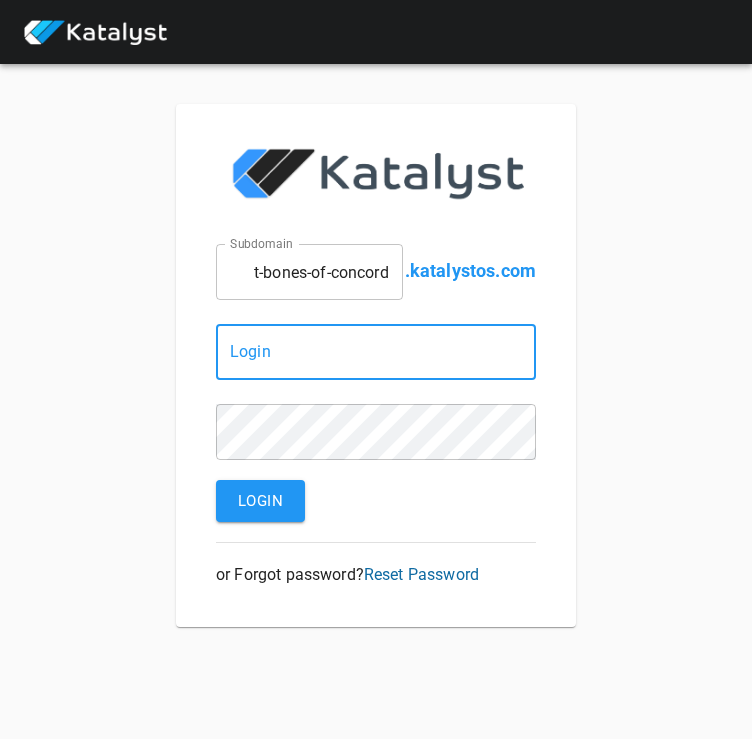 click on "t-bones-of-concord" at bounding box center [309, 272] 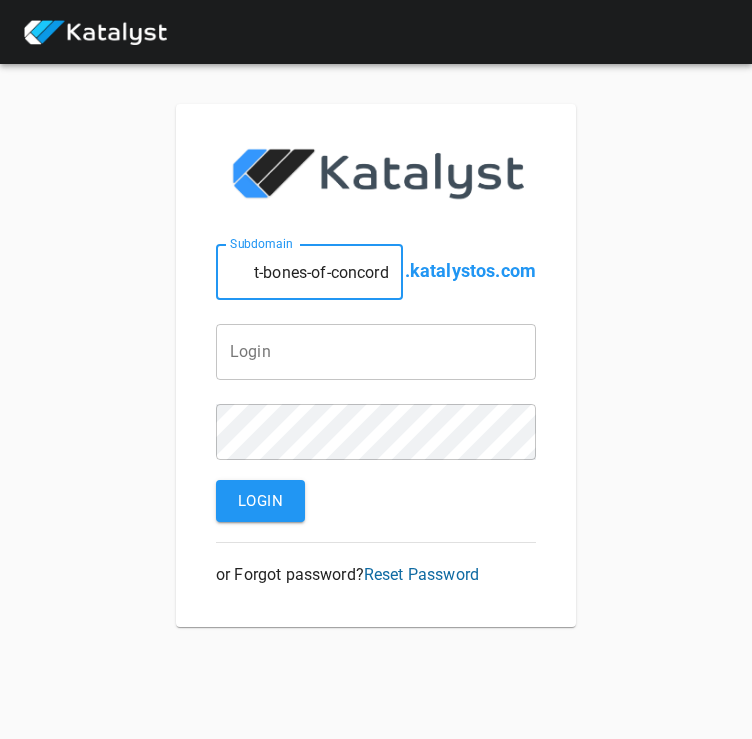 click on "t-bones-of-concord" at bounding box center (309, 272) 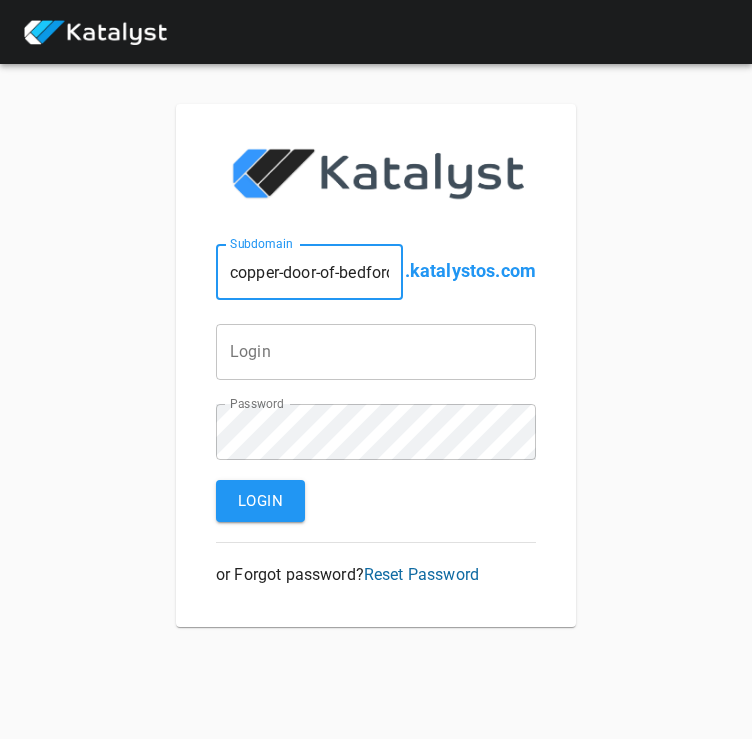 click at bounding box center (309, 272) 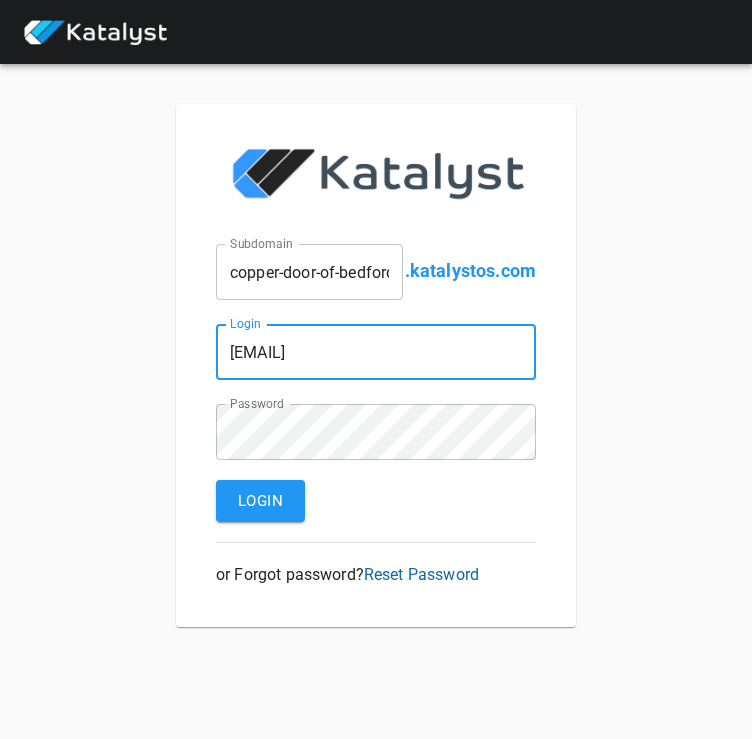 scroll, scrollTop: 0, scrollLeft: 41, axis: horizontal 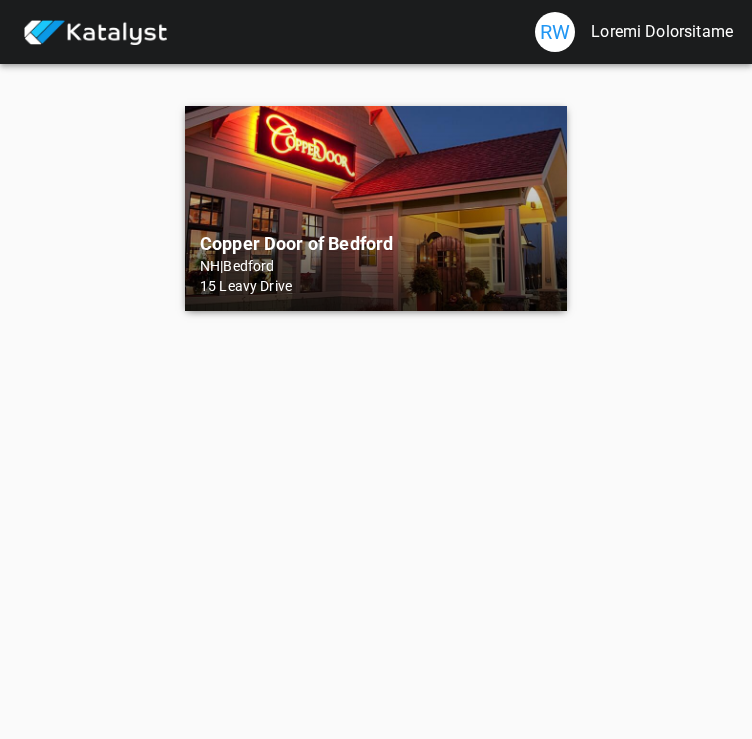 click on "Copper Door of Bedford" at bounding box center [376, 244] 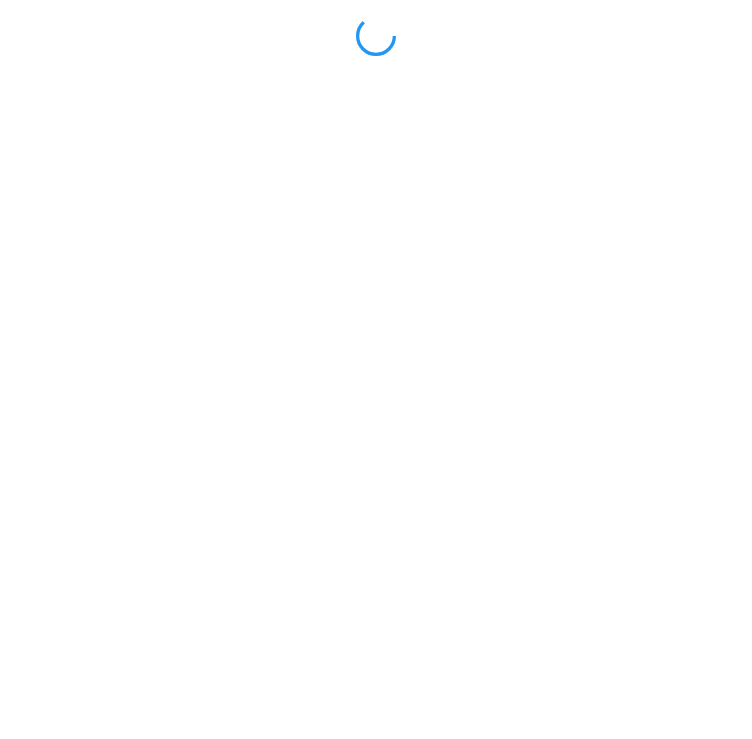 scroll, scrollTop: 0, scrollLeft: 0, axis: both 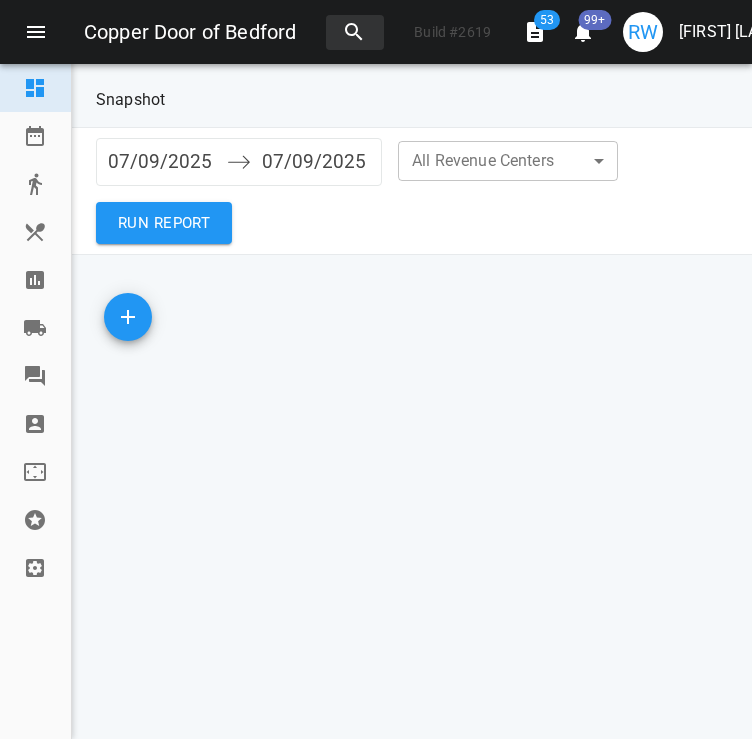 click on "Reporting" at bounding box center [35, 280] 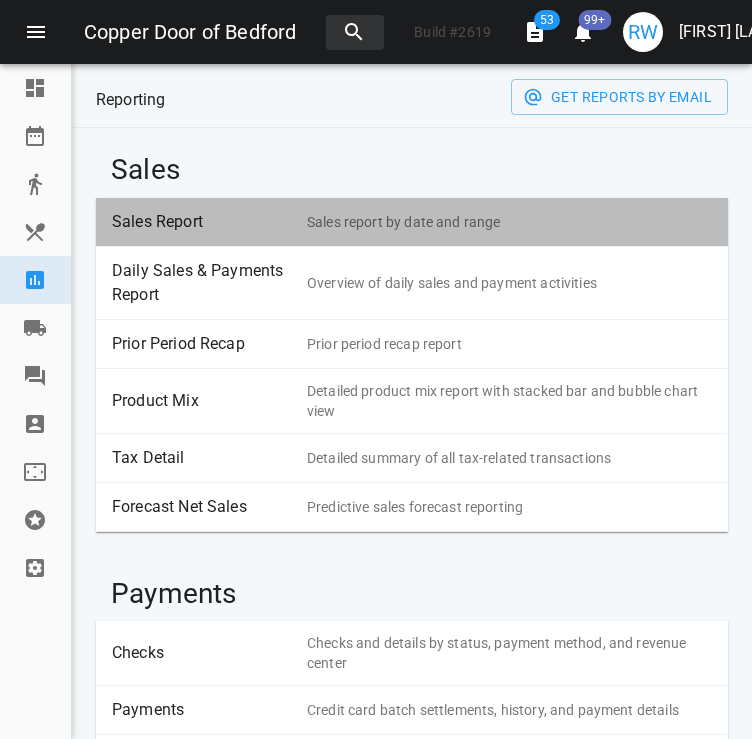 click on "Sales Report" at bounding box center (202, 222) 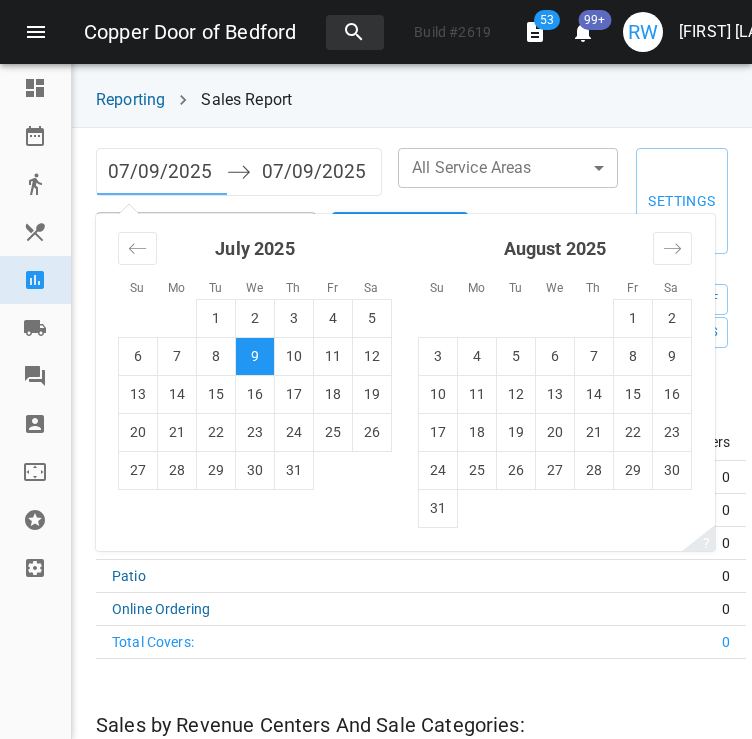click on "07/09/2025" at bounding box center [162, 172] 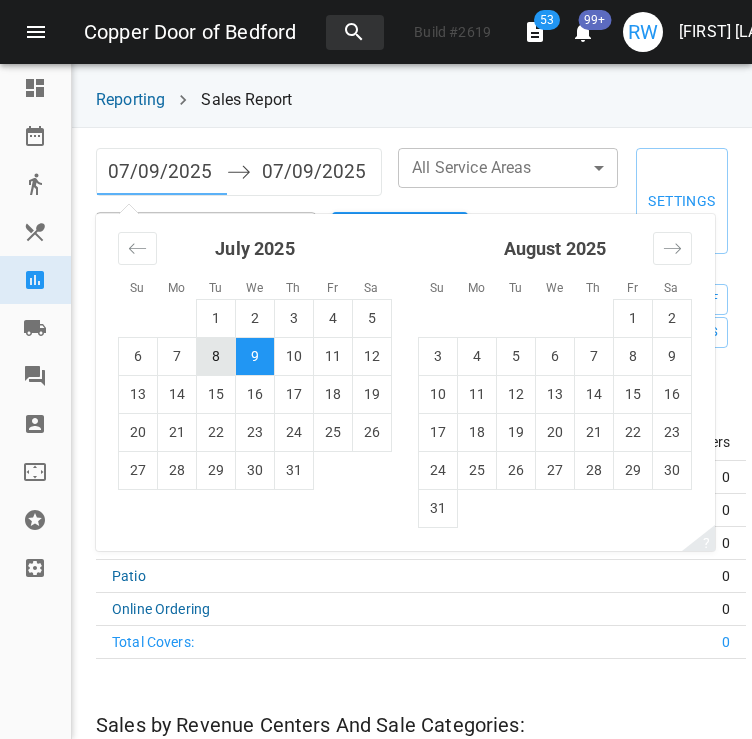 click on "8" at bounding box center (216, 356) 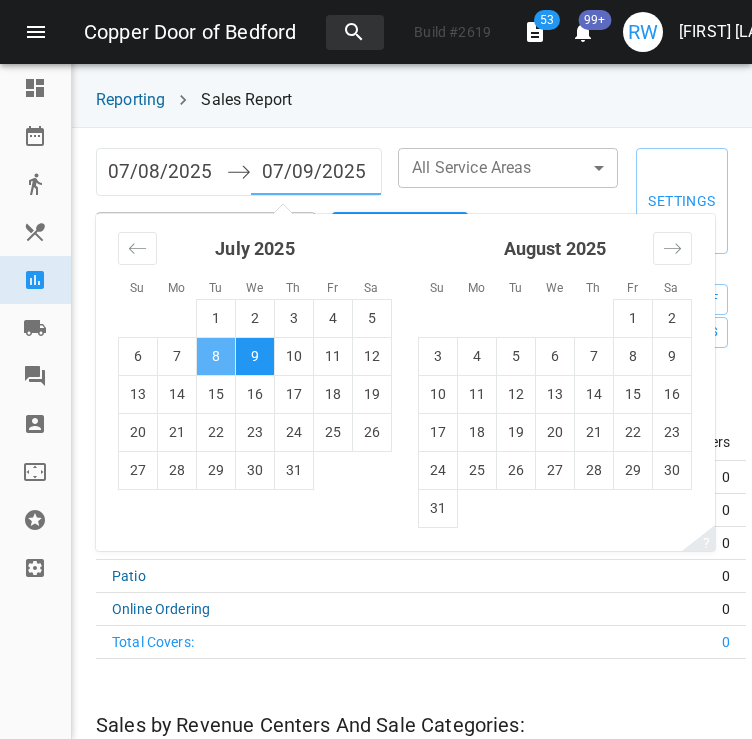 click on "8" at bounding box center [216, 356] 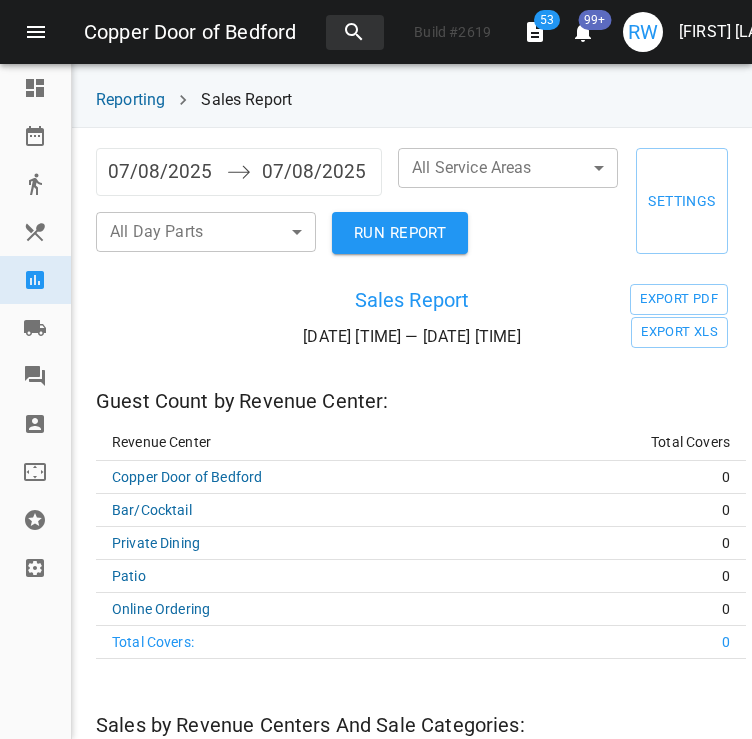 click on "RUN REPORT" at bounding box center [400, 233] 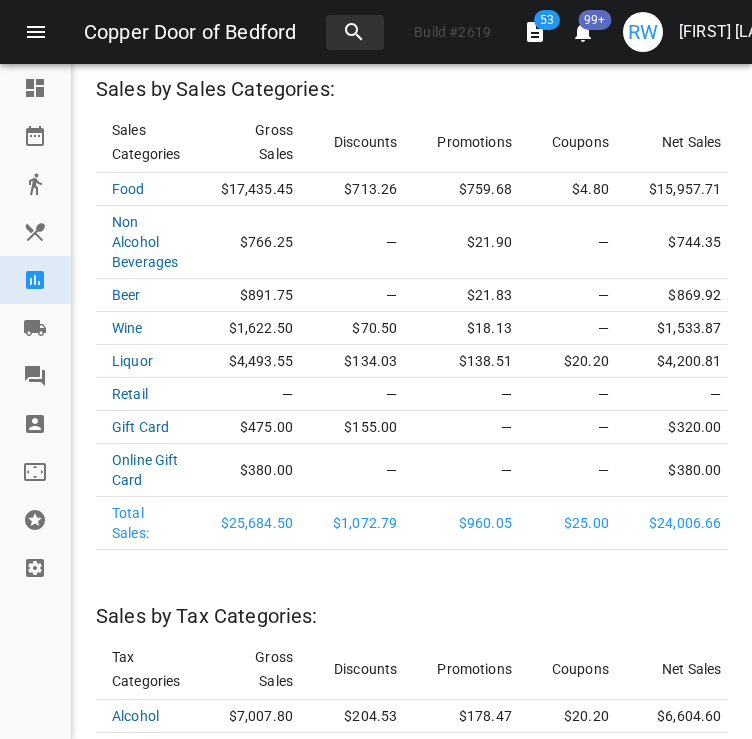 scroll, scrollTop: 2753, scrollLeft: 0, axis: vertical 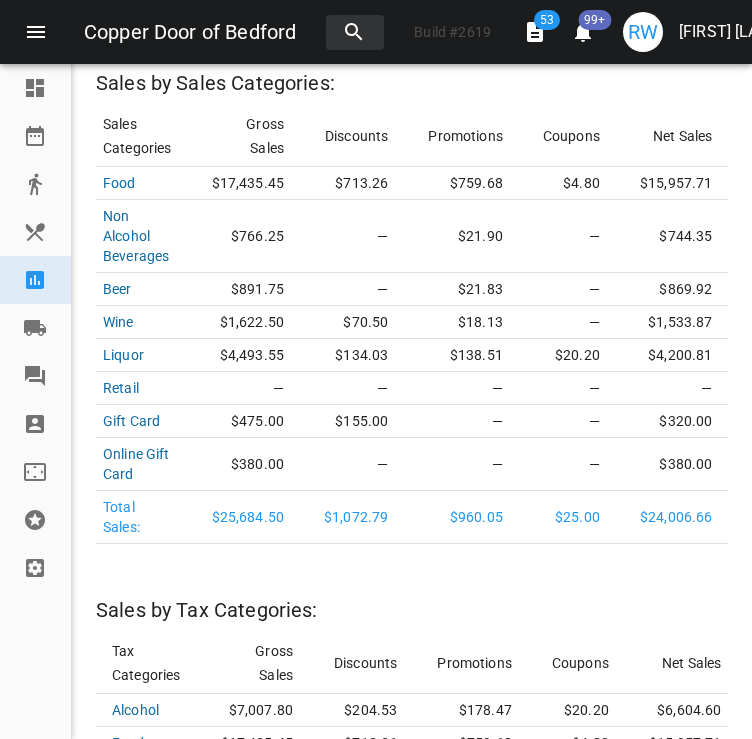 type 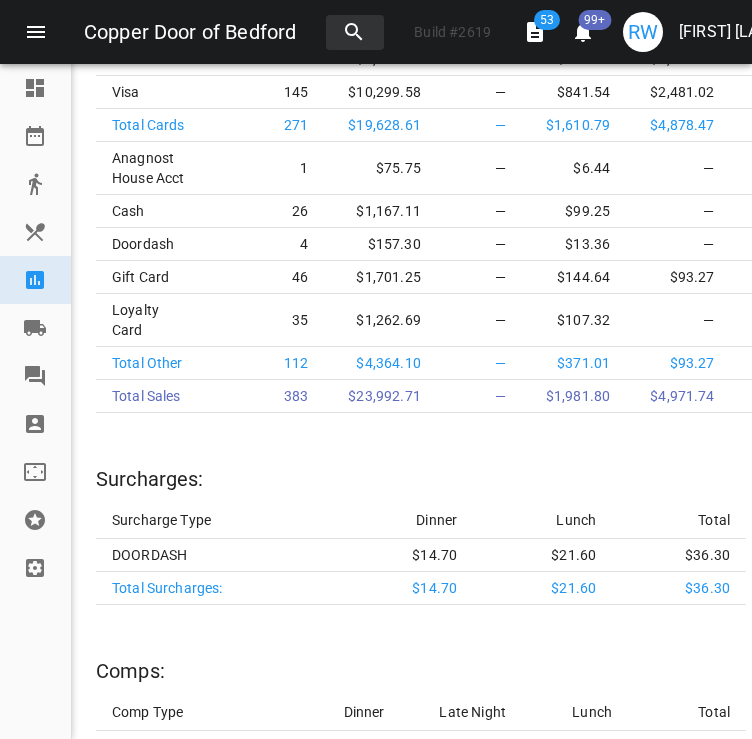 scroll, scrollTop: 5188, scrollLeft: 0, axis: vertical 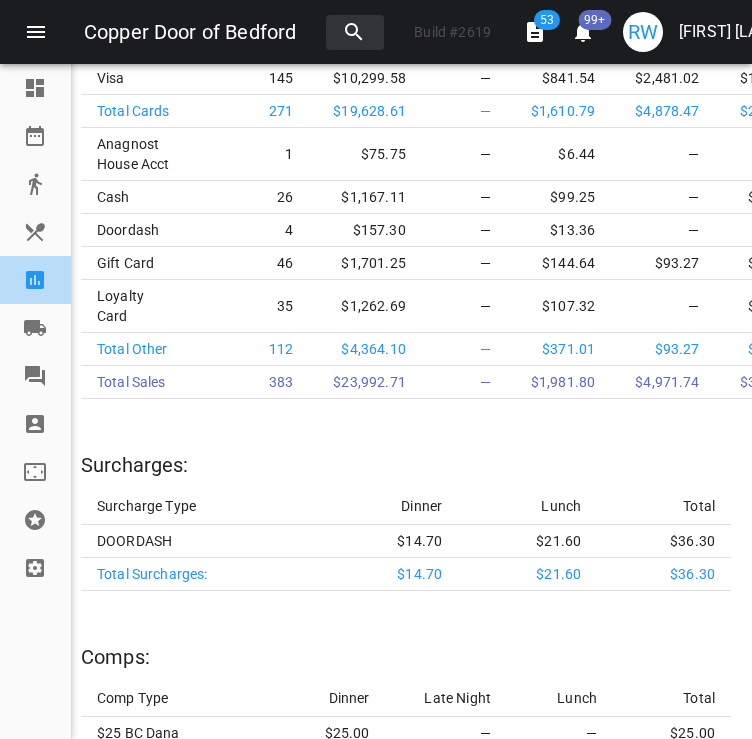 click at bounding box center [35, 280] 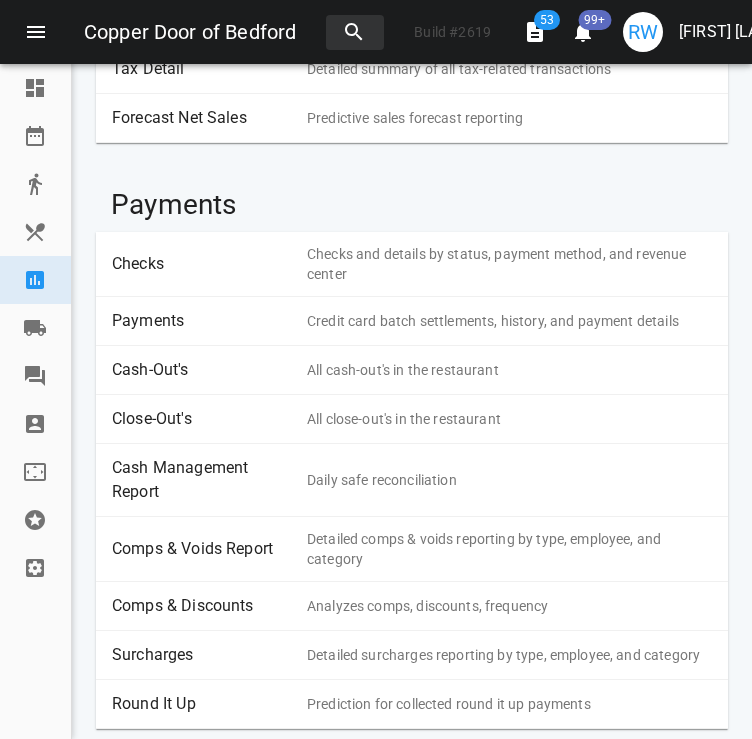 scroll, scrollTop: 333, scrollLeft: 0, axis: vertical 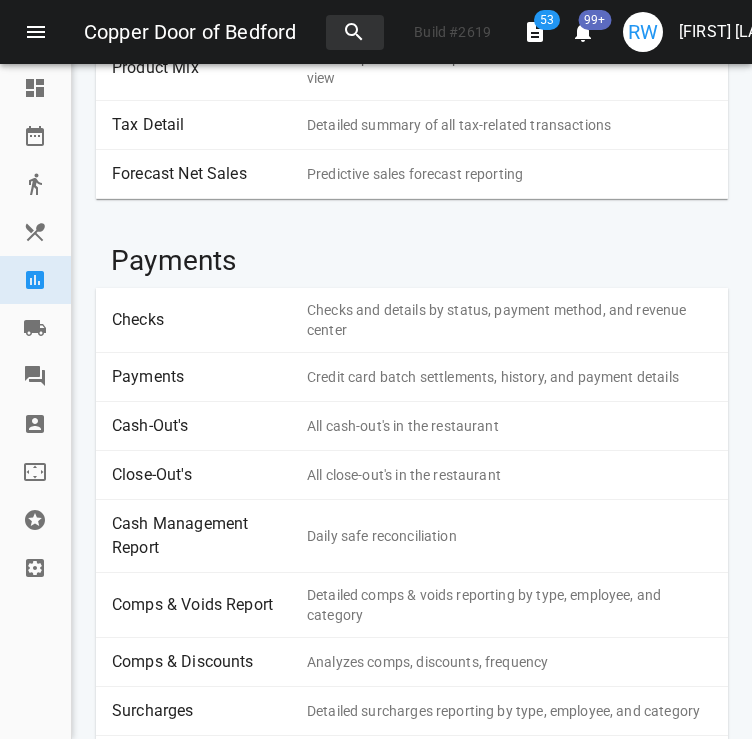 click on "Payments" at bounding box center [202, 377] 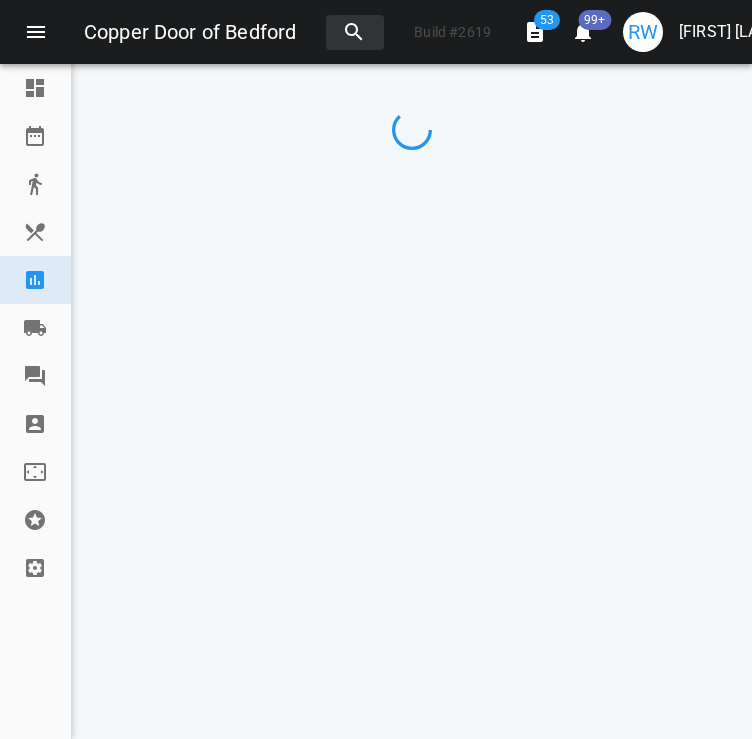 scroll, scrollTop: 0, scrollLeft: 0, axis: both 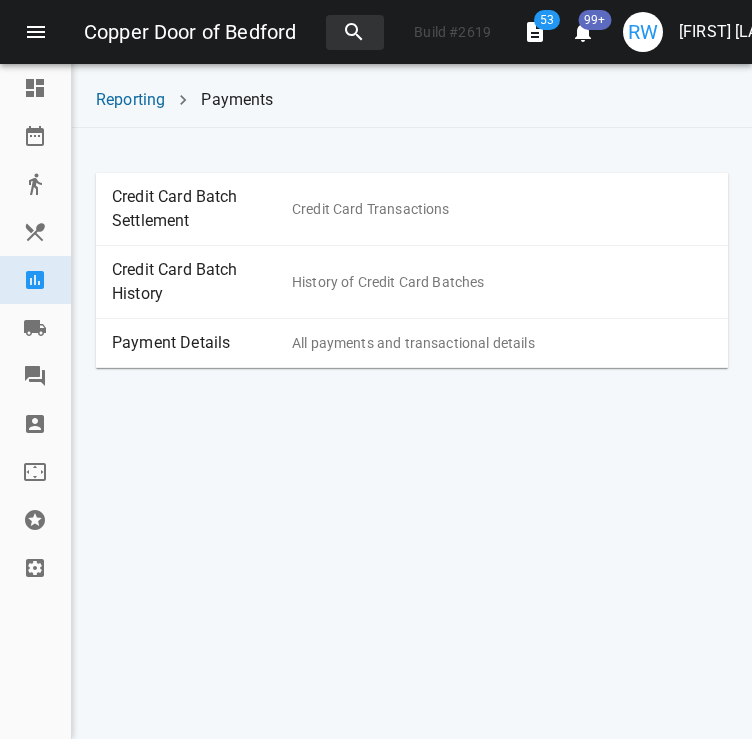 click on "Payment Details" at bounding box center [202, 343] 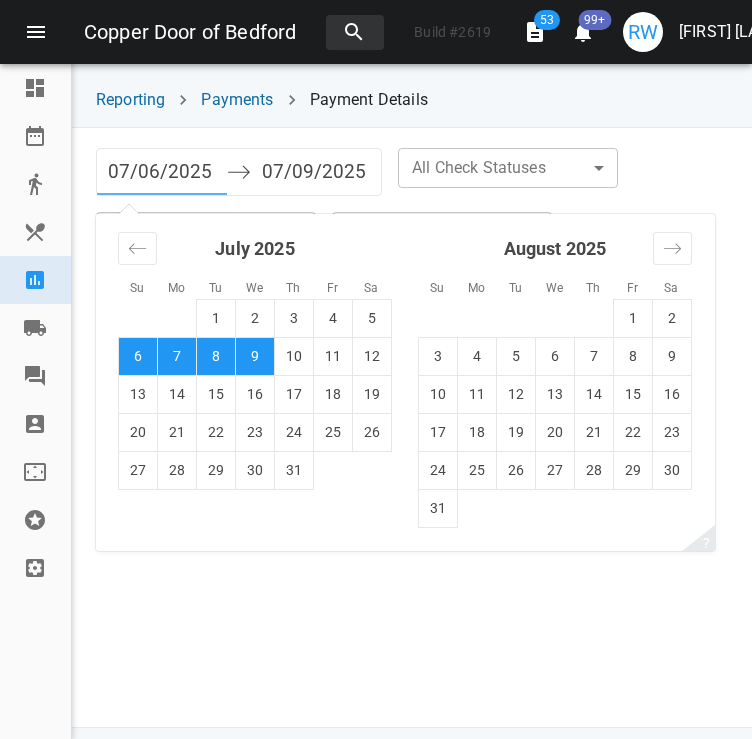 click on "07/06/2025" at bounding box center [162, 172] 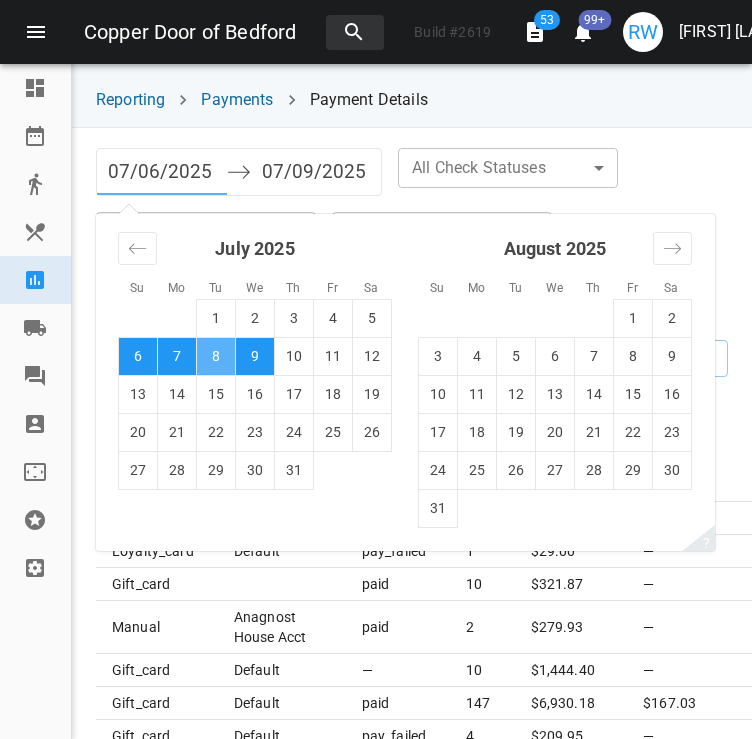 click on "8" at bounding box center (216, 356) 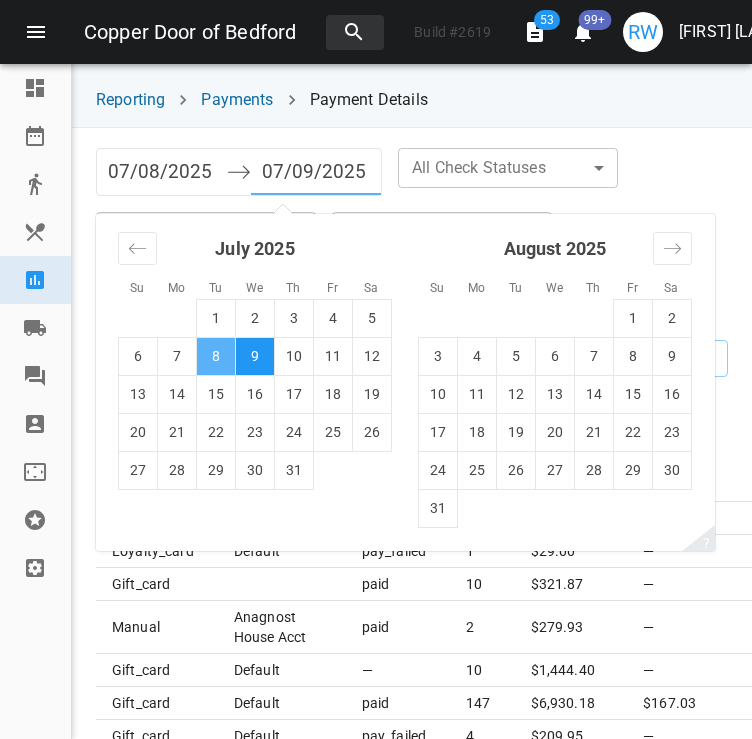 click on "8" at bounding box center (216, 356) 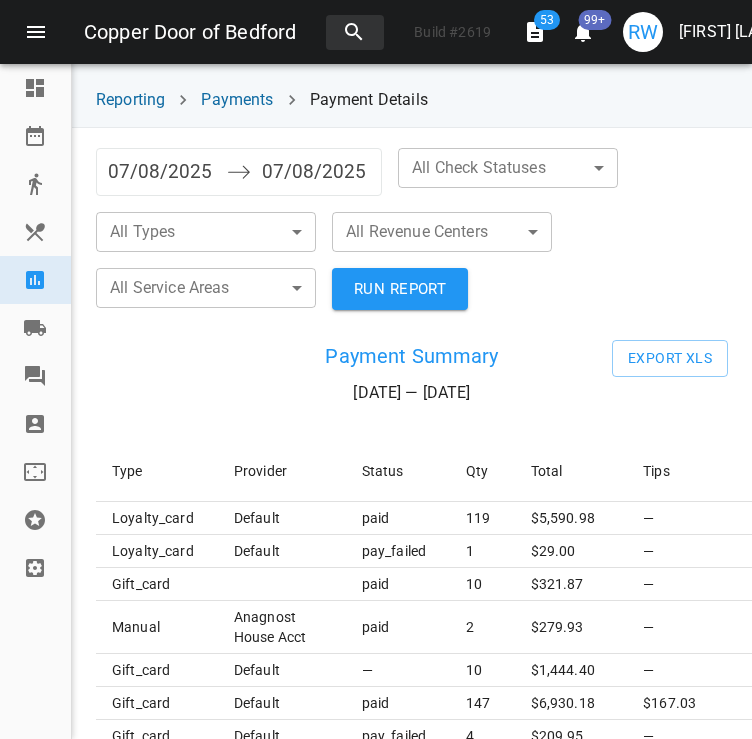 click on "Copper Door of Bedford Build #  2619 53 99+ RW Raquel Wojceshonek Dashboard Reservations Takeout Menu & Modifiers Reporting Vendors Reviews Staff Floorplan Referral Program Settings Reporting Payments Payment Details 07/08/2025 Navigate forward to interact with the calendar and select a date. Press the question mark key to get the keyboard shortcuts for changing dates. 07/08/2025 Navigate backward to interact with the calendar and select a date. Press the question mark key to get the keyboard shortcuts for changing dates. All Check Statuses ​ ​ All Types ​ ​ All Revenue Centers ​ ​ All Service Areas ​ ​ RUN REPORT   Payment Summary 07/08/25 — 07/08/25 Export XLS Type Provider Status Qty Total Tips Accrued points Is Captured loyalty_card default paid 119 $ 5,590.98 — — — loyalty_card default pay_failed 1 $ 29.00 — — — gift_card paid 10 $ 321.87 — — — manual Anagnost House Acct paid 2 $ 279.93 — — — gift_card default — 10 $ 1,444.40 — — — gift_card default paid" at bounding box center [376, 369] 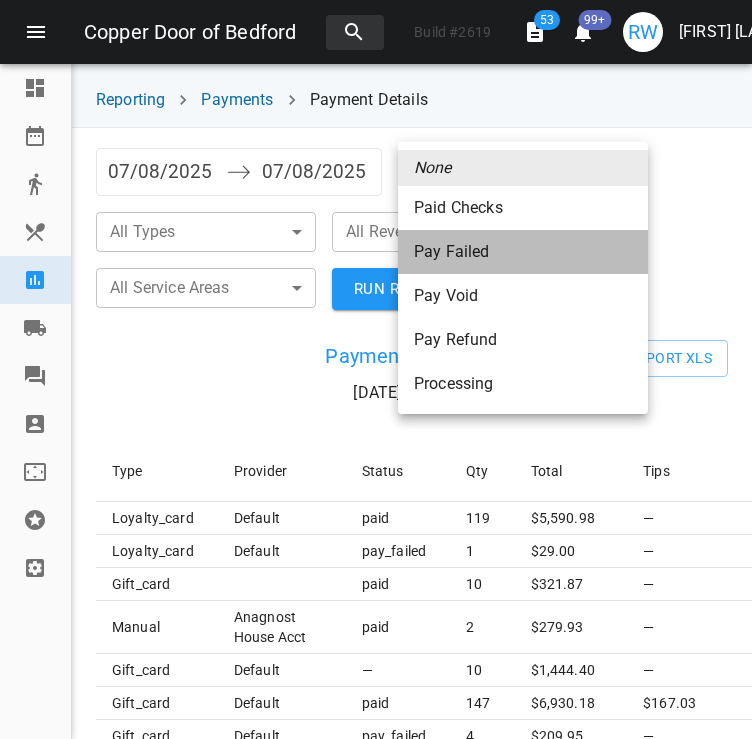 click on "Pay Failed" at bounding box center (523, 252) 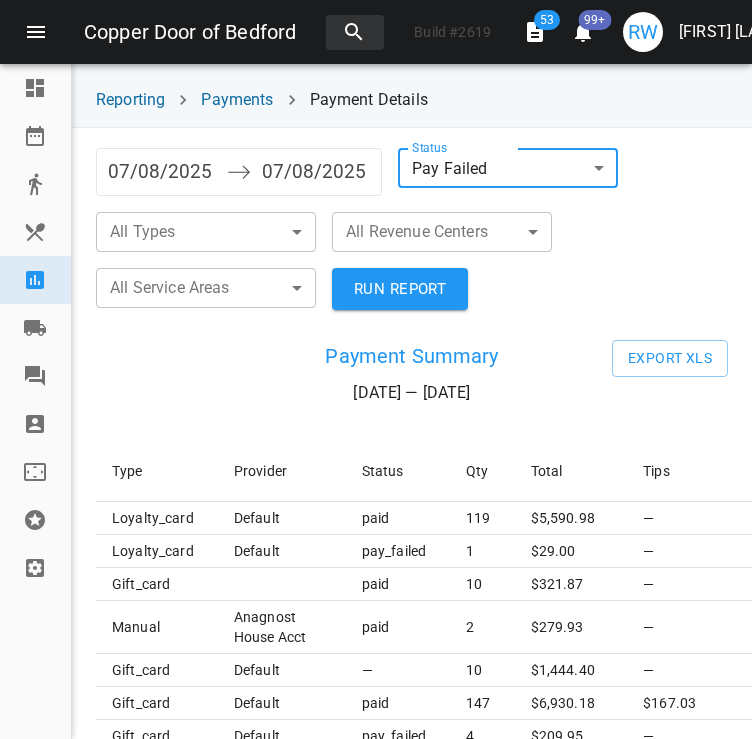 click on "Copper Door of Bedford Build #  2619 53 99+ RW Raquel Wojceshonek Dashboard Reservations Takeout Menu & Modifiers Reporting Vendors Reviews Staff Floorplan Referral Program Settings Reporting Payments Payment Details 07/08/2025 Navigate forward to interact with the calendar and select a date. Press the question mark key to get the keyboard shortcuts for changing dates. 07/08/2025 Navigate backward to interact with the calendar and select a date. Press the question mark key to get the keyboard shortcuts for changing dates. Status Pay Failed pay_failed ​ All Types ​ ​ All Revenue Centers ​ ​ All Service Areas ​ ​ RUN REPORT   Payment Summary 07/08/25 — 07/08/25 Export XLS Type Provider Status Qty Total Tips Accrued points Is Captured loyalty_card default paid 119 $ 5,590.98 — — — loyalty_card default pay_failed 1 $ 29.00 — — — gift_card paid 10 $ 321.87 — — — manual Anagnost House Acct paid 2 $ 279.93 — — — gift_card default — 10 $ 1,444.40 — — — gift_card paid $" at bounding box center [376, 369] 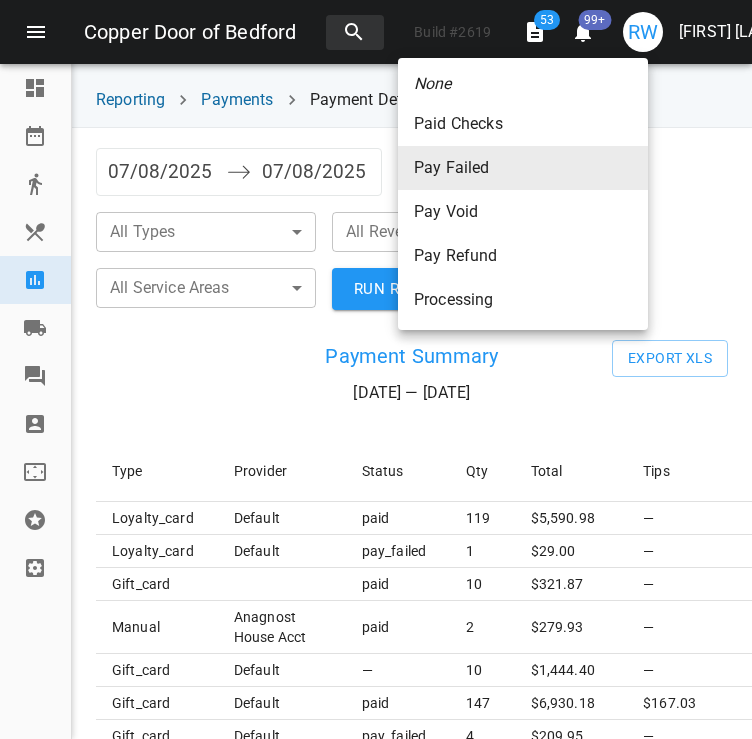 click on "Paid Checks" at bounding box center [523, 124] 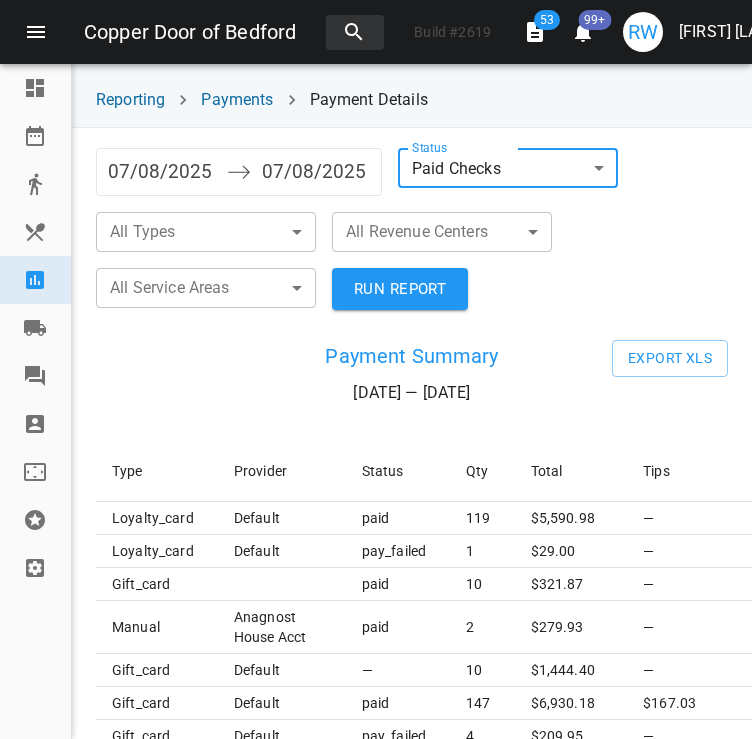 click on "Copper Door of Bedford Build #  2619 53 99+ RW Raquel Wojceshonek Dashboard Reservations Takeout Menu & Modifiers Reporting Vendors Reviews Staff Floorplan Referral Program Settings Reporting Payments Payment Details 07/08/2025 Navigate forward to interact with the calendar and select a date. Press the question mark key to get the keyboard shortcuts for changing dates. 07/08/2025 Navigate backward to interact with the calendar and select a date. Press the question mark key to get the keyboard shortcuts for changing dates. Status Paid Checks paid ​ All Types ​ ​ All Revenue Centers ​ ​ All Service Areas ​ ​ RUN REPORT   Payment Summary 07/08/25 — 07/08/25 Export XLS Type Provider Status Qty Total Tips Accrued points Is Captured loyalty_card default paid 119 $ 5,590.98 — — — loyalty_card default pay_failed 1 $ 29.00 — — — gift_card paid 10 $ 321.87 — — — manual Anagnost House Acct paid 2 $ 279.93 — — — gift_card default — 10 $ 1,444.40 — — — gift_card default 147" at bounding box center [376, 369] 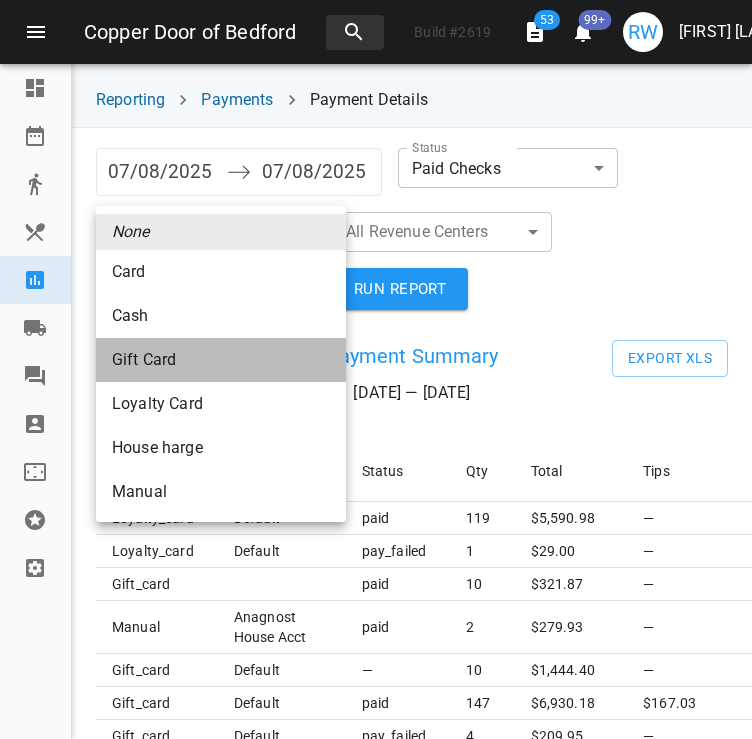 click on "Gift Card" at bounding box center [221, 272] 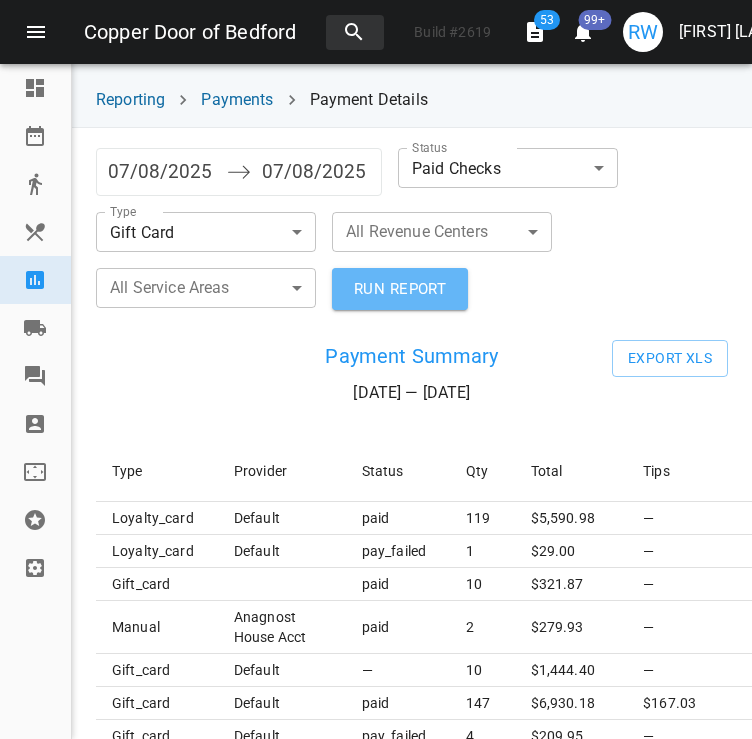 click on "RUN REPORT" at bounding box center (400, 289) 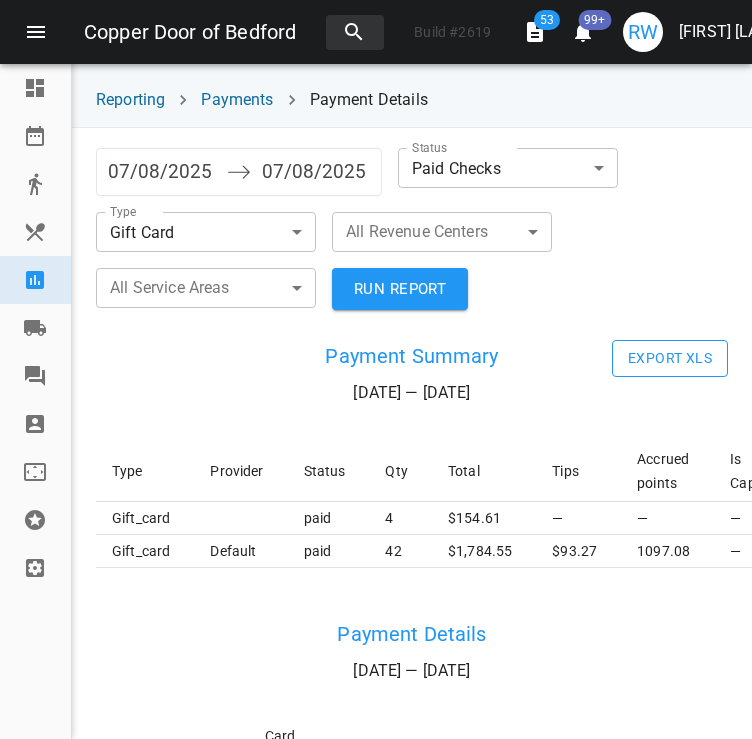 click on "Export XLS" at bounding box center (670, 358) 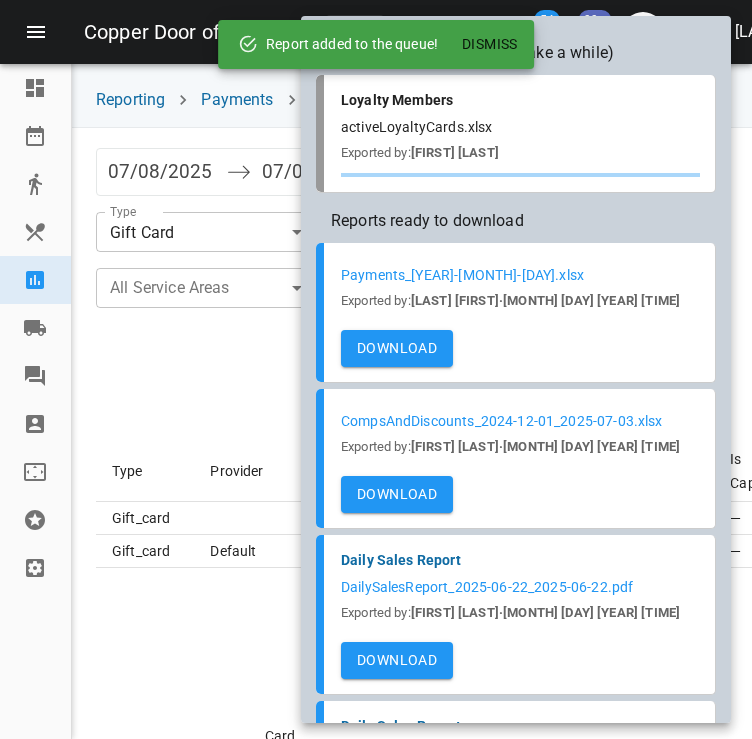 click on "Dismiss" at bounding box center (490, 44) 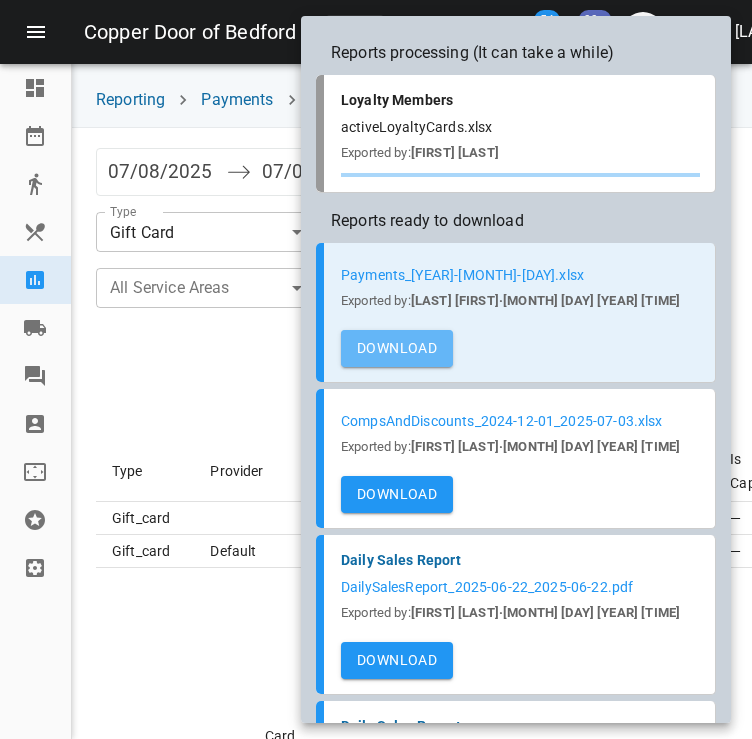 click on "Download" at bounding box center (397, 348) 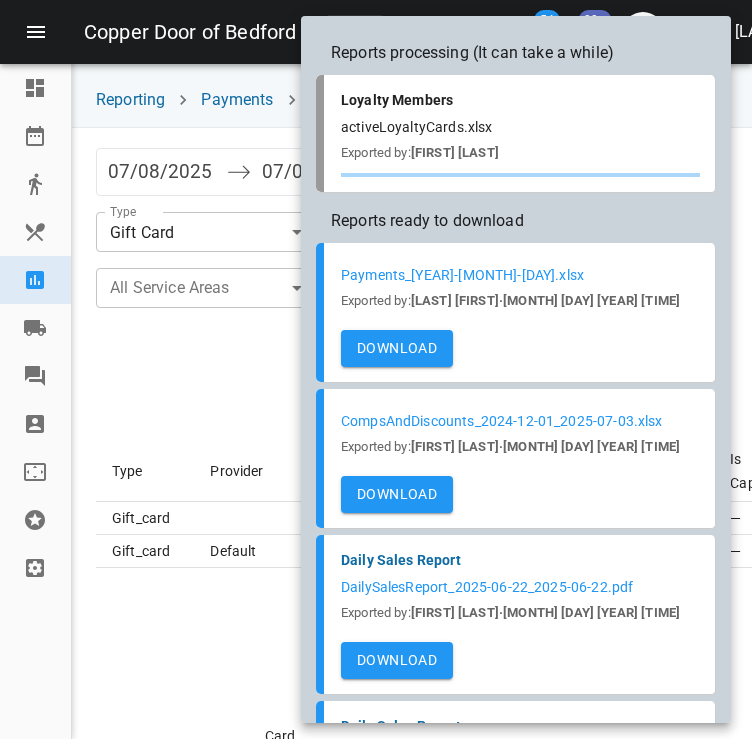 click at bounding box center (376, 369) 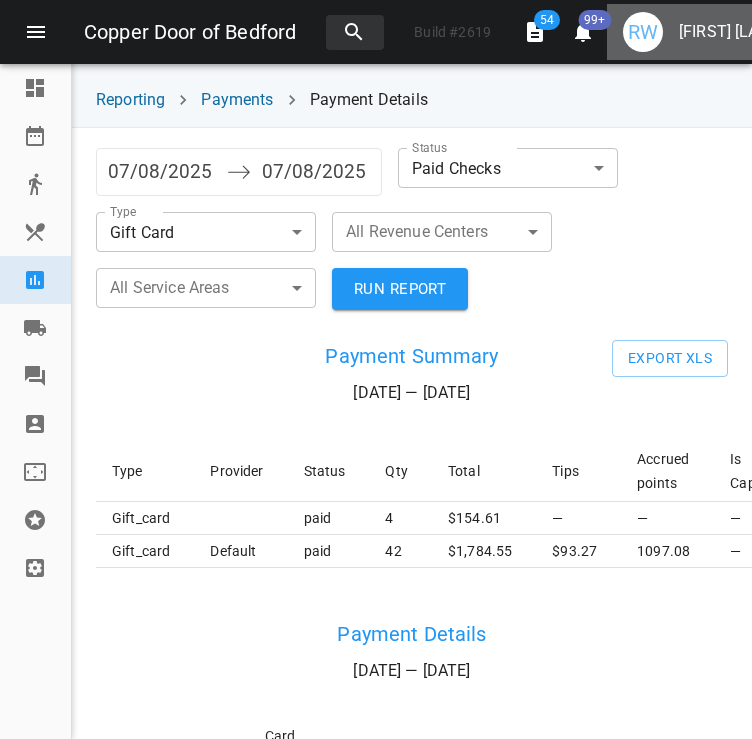 click on "[FIRST] [LAST]" at bounding box center (731, 32) 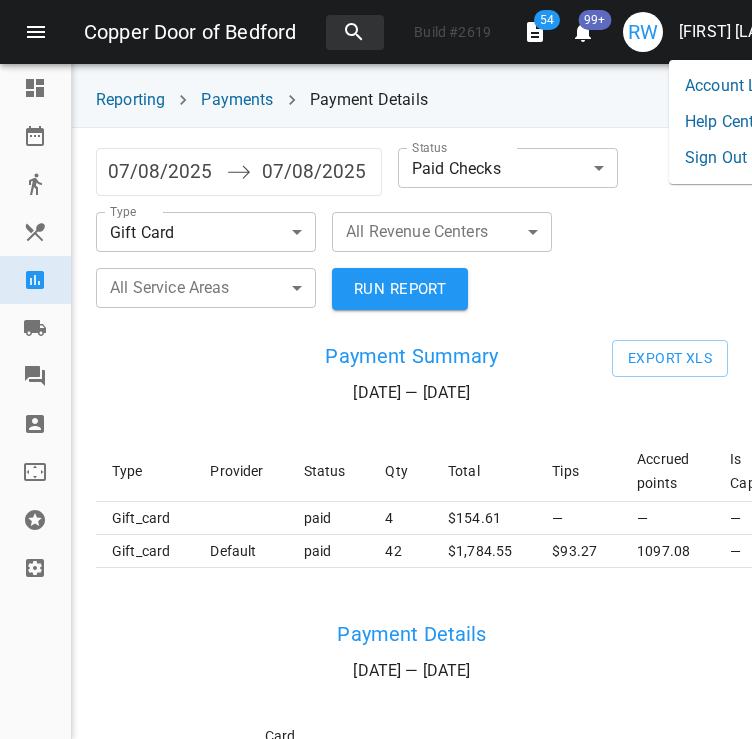 click on "Sign Out" at bounding box center (730, 158) 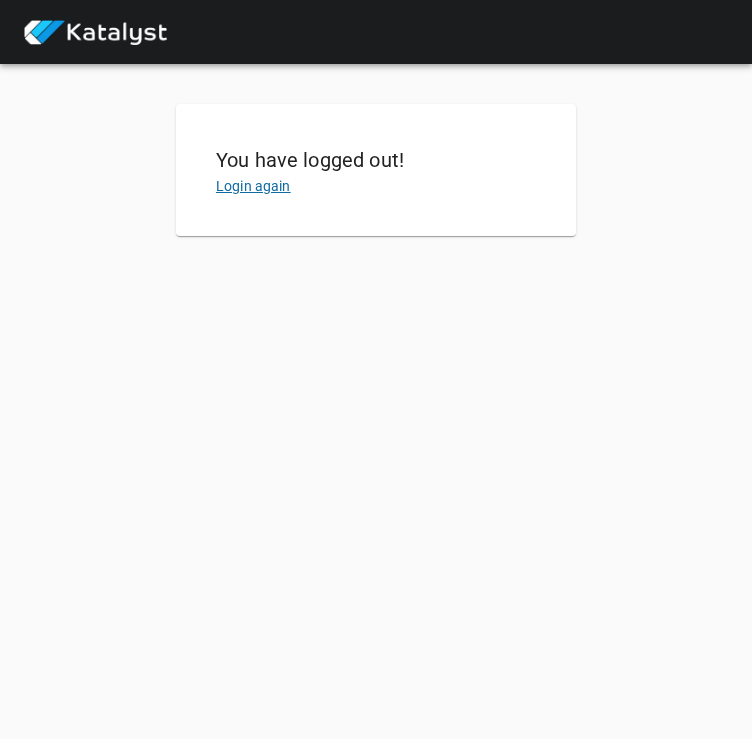 click on "Login again" at bounding box center (253, 186) 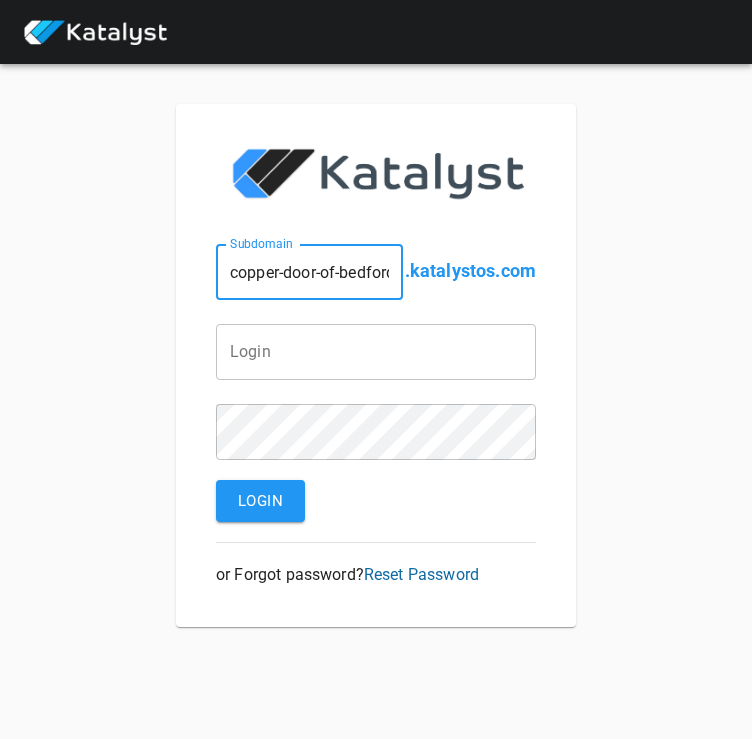 scroll, scrollTop: 0, scrollLeft: 10, axis: horizontal 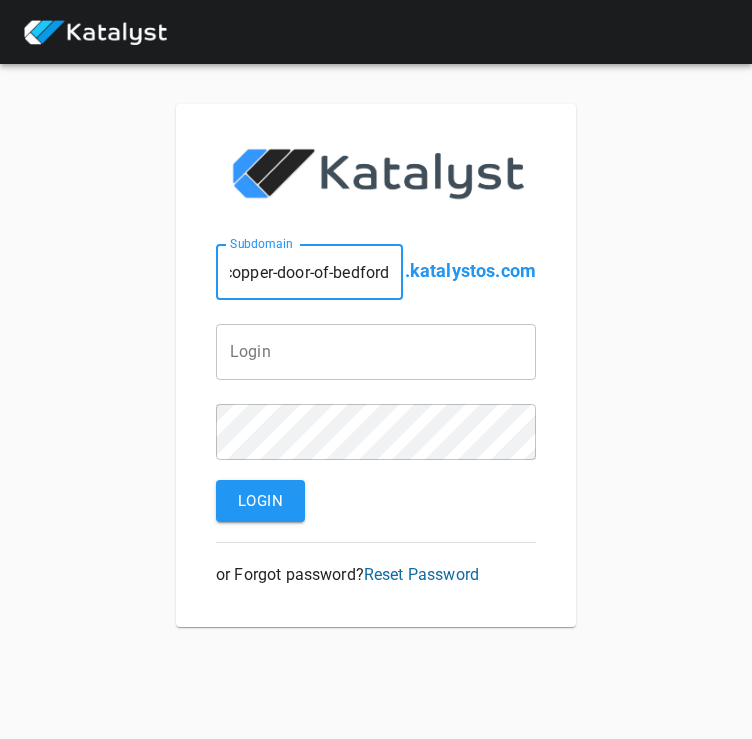 drag, startPoint x: 345, startPoint y: 274, endPoint x: 458, endPoint y: 304, distance: 116.9145 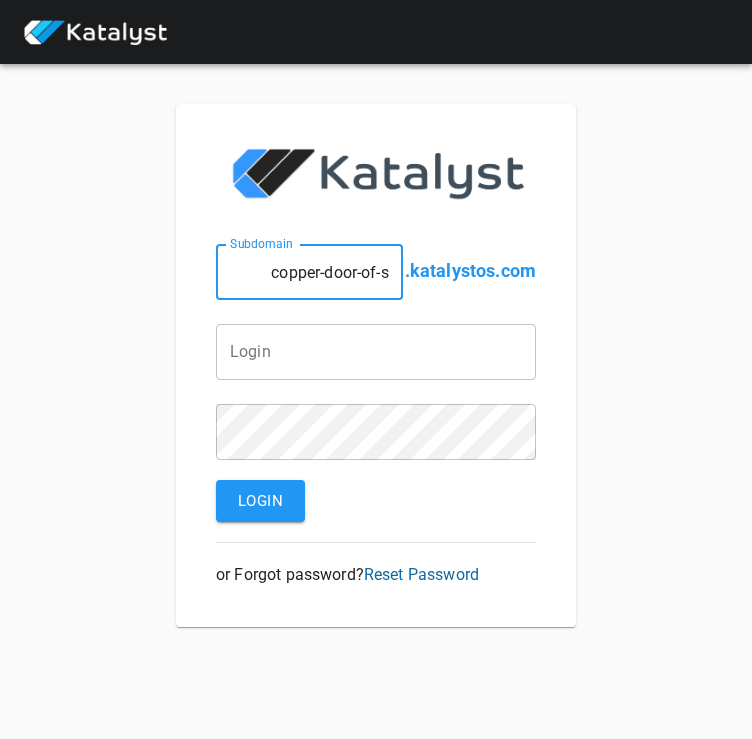 scroll, scrollTop: 0, scrollLeft: 0, axis: both 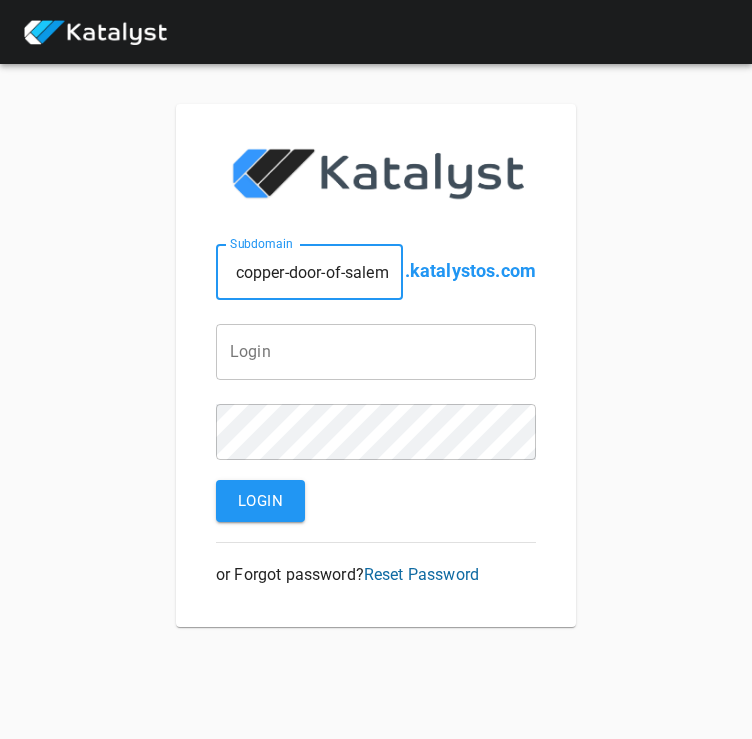 type on "copper-door-of-salem" 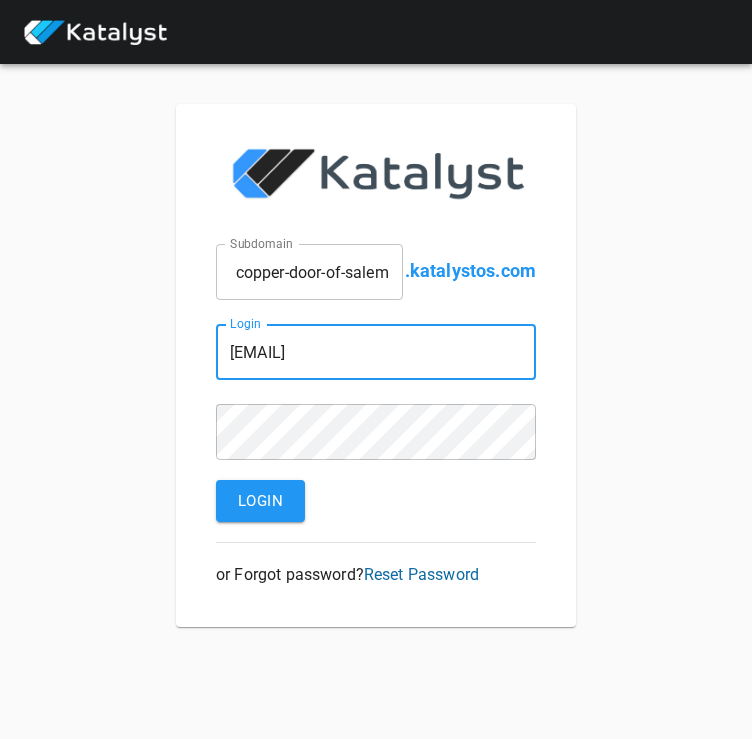 scroll, scrollTop: 0, scrollLeft: 41, axis: horizontal 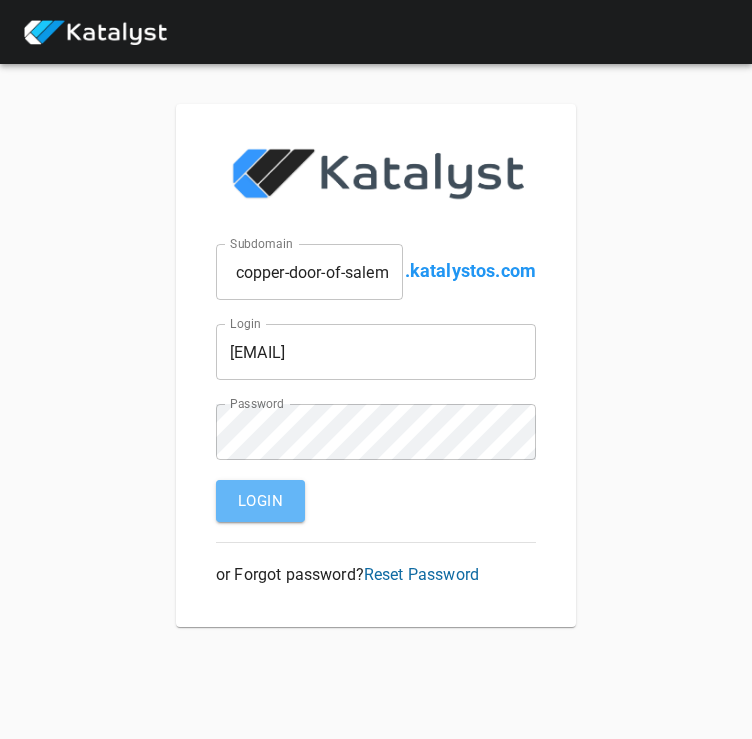 click on "Login" at bounding box center [260, 501] 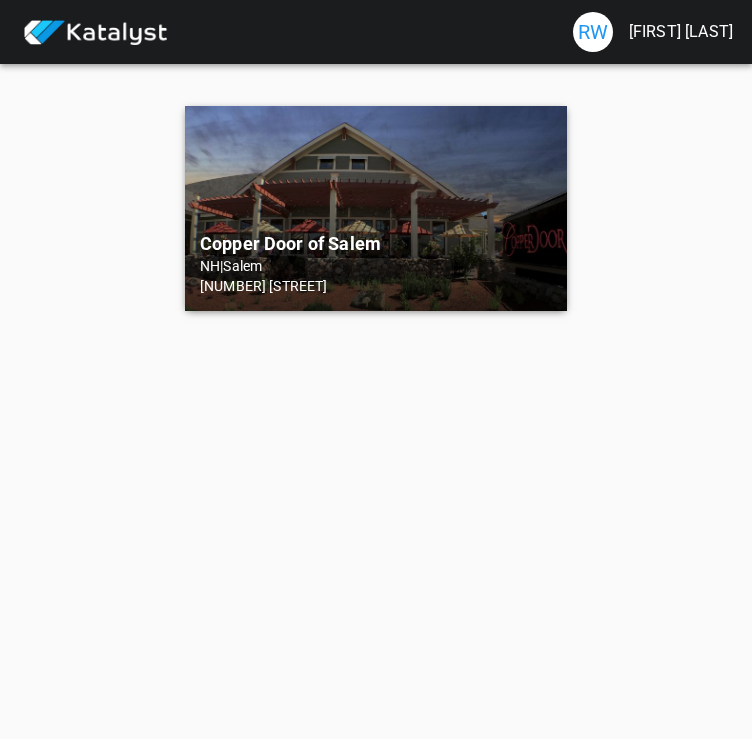 click on "Copper Door of Salem NH  |  Salem 41 S Broadway" at bounding box center [376, 208] 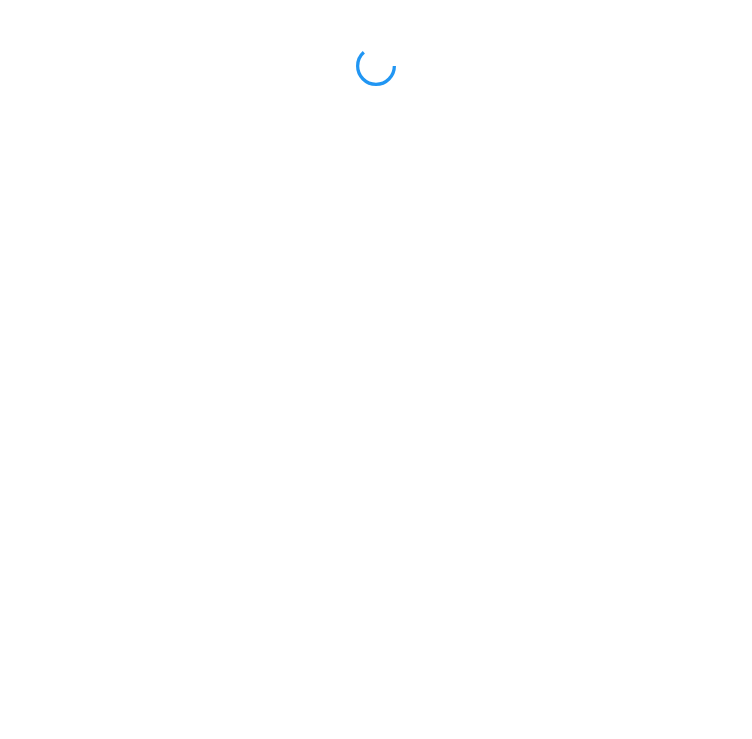 scroll, scrollTop: 0, scrollLeft: 0, axis: both 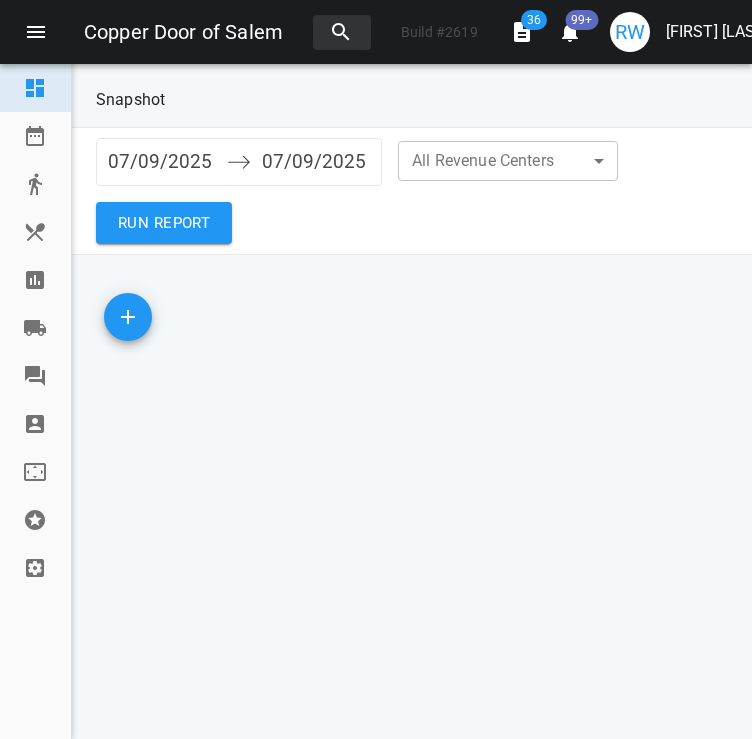 click at bounding box center (35, 280) 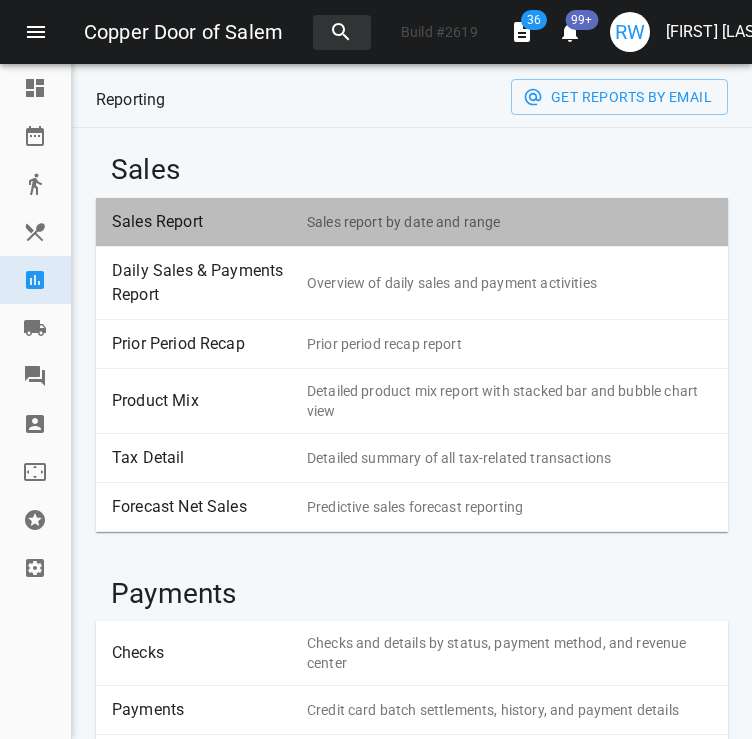 click on "Sales Report" at bounding box center [202, 222] 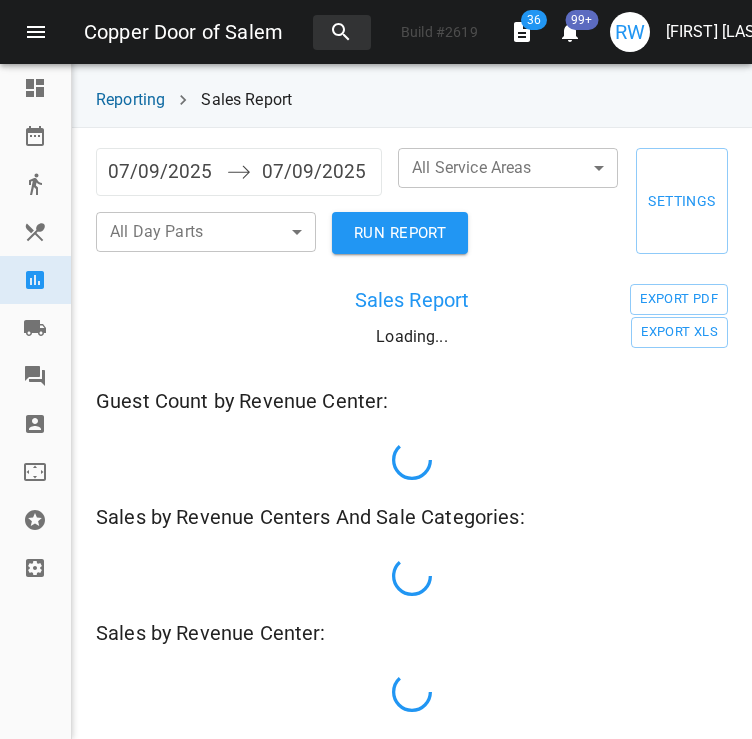 click on "07/09/2025" at bounding box center [162, 172] 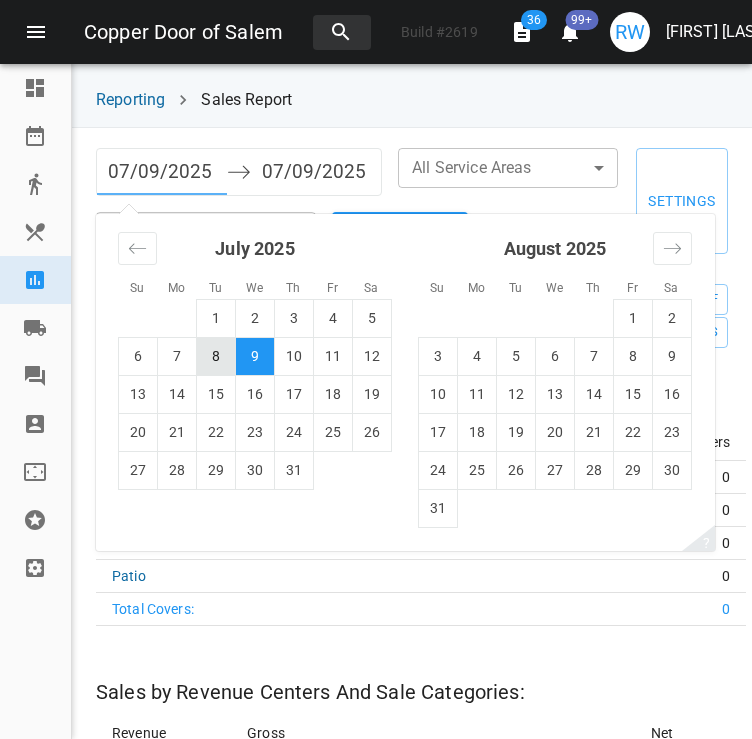 click on "8" at bounding box center [216, 356] 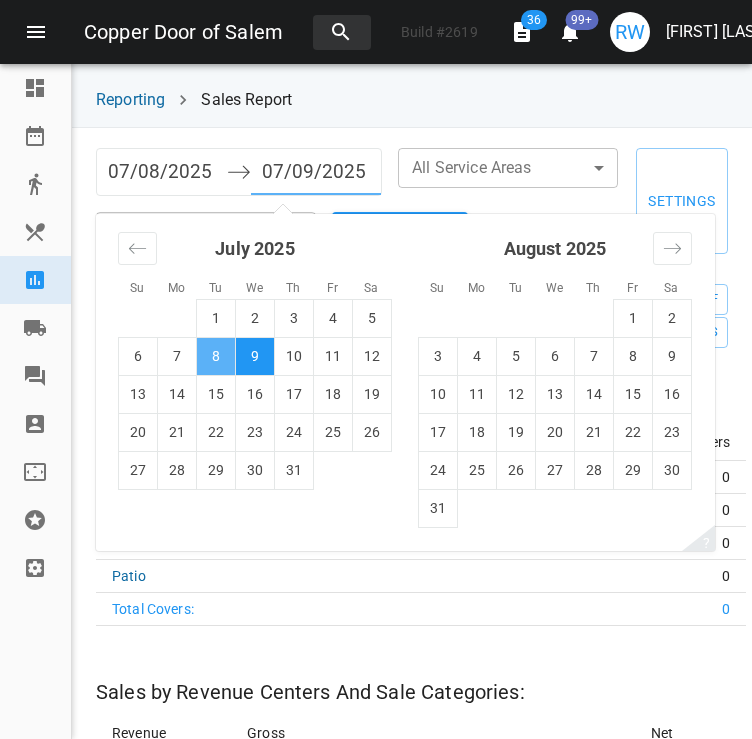 click on "8" at bounding box center (216, 356) 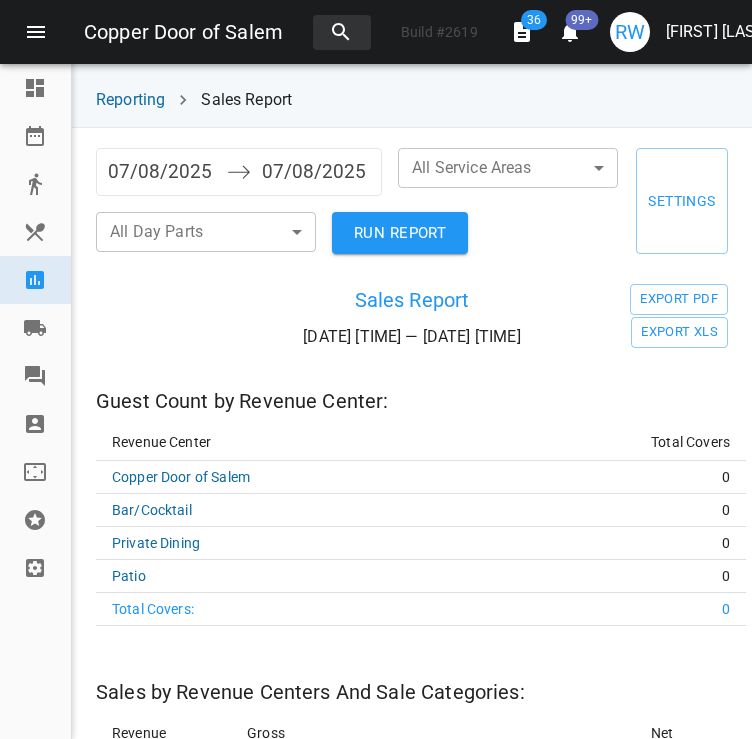 click on "RUN REPORT" at bounding box center [400, 233] 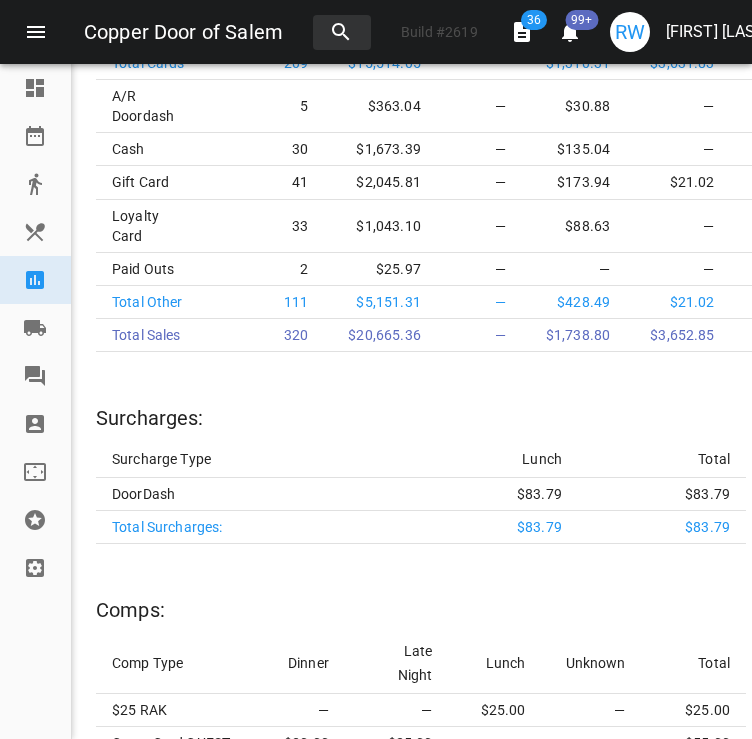 scroll, scrollTop: 4881, scrollLeft: 0, axis: vertical 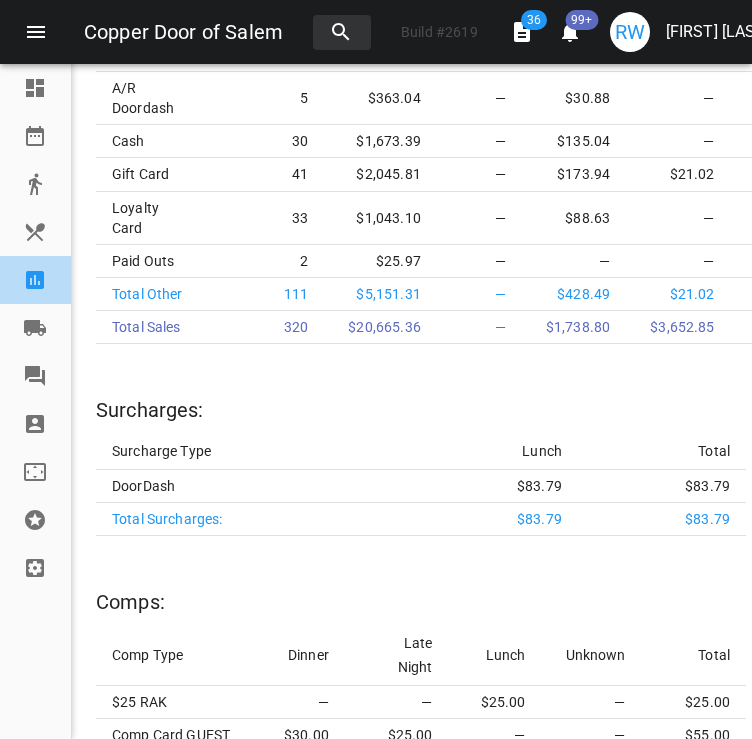 click at bounding box center (44, 280) 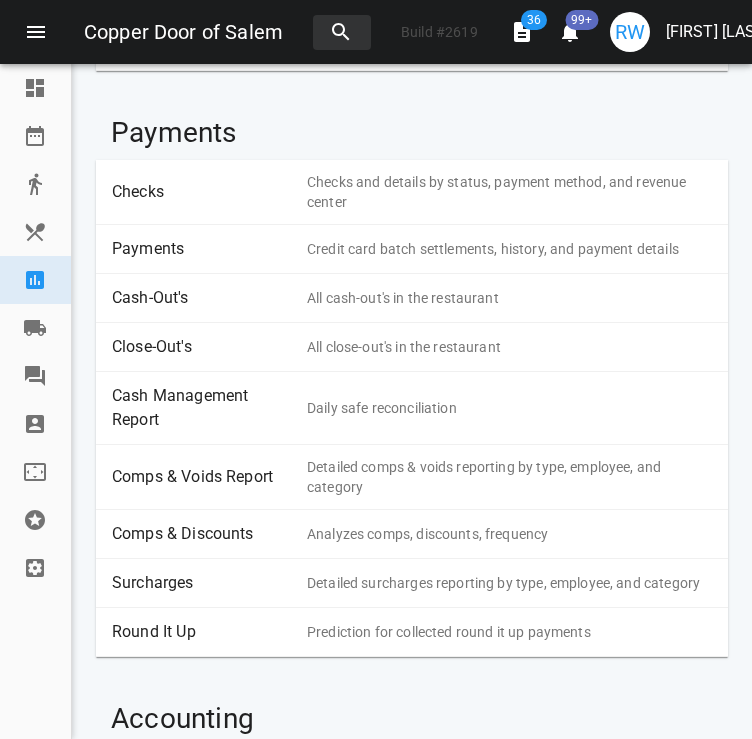 scroll, scrollTop: 458, scrollLeft: 0, axis: vertical 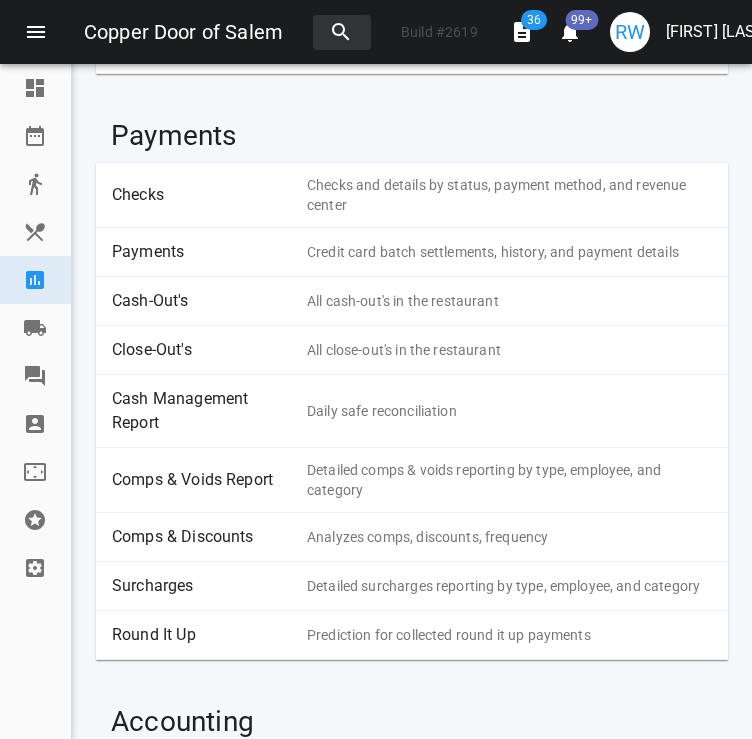 click on "Payments" at bounding box center (202, 252) 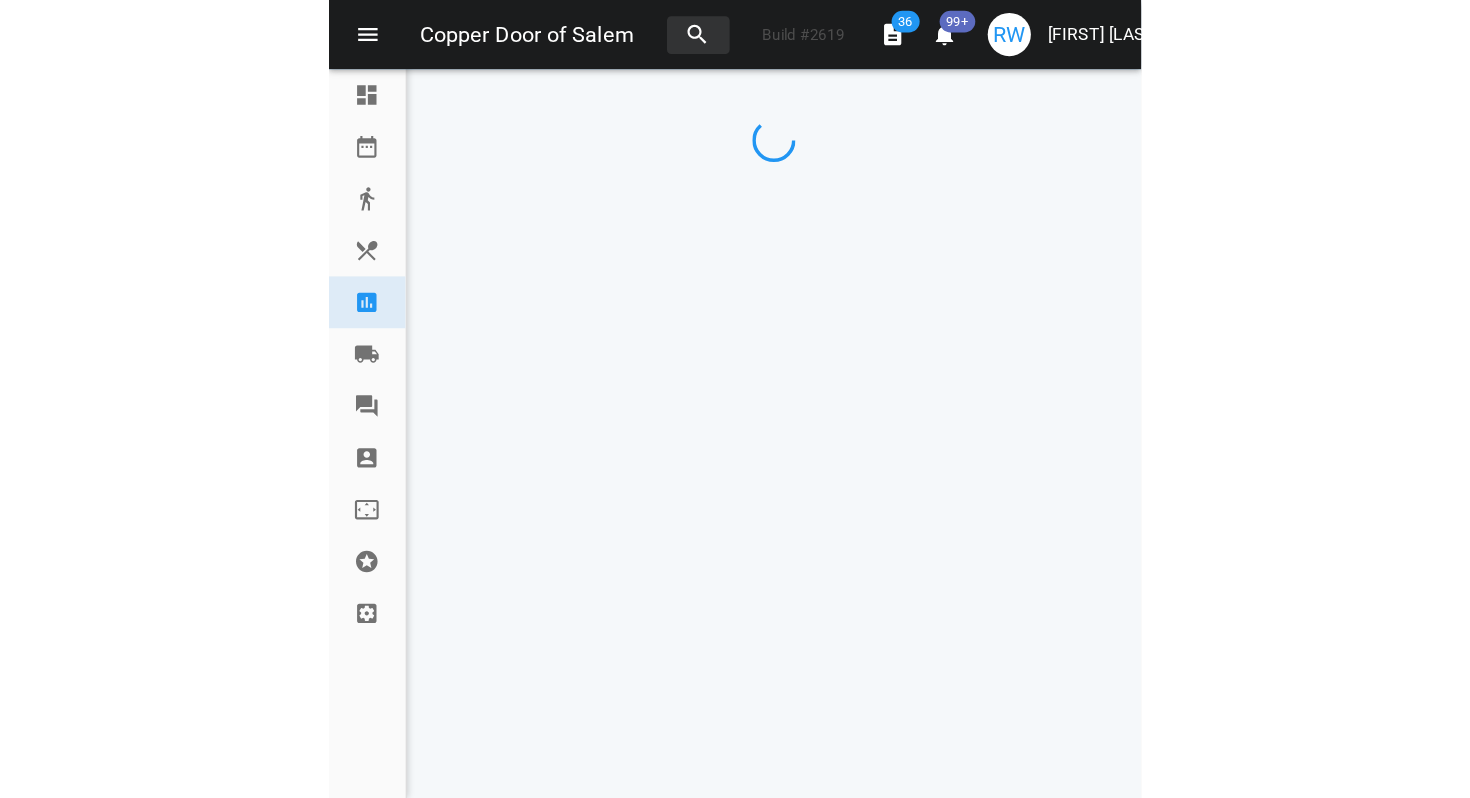 scroll, scrollTop: 0, scrollLeft: 0, axis: both 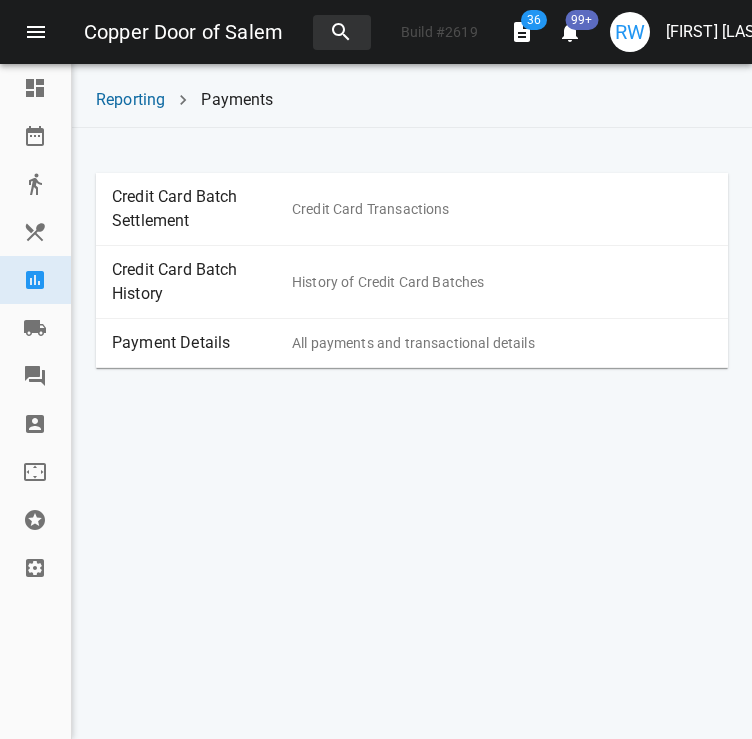 click on "Payment Details" at bounding box center (202, 343) 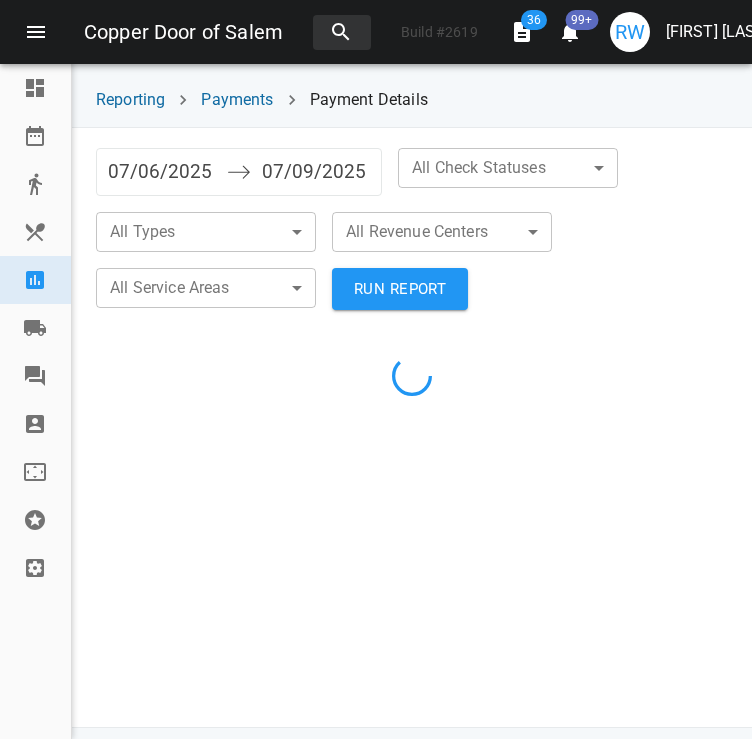 click on "07/06/2025" at bounding box center (162, 172) 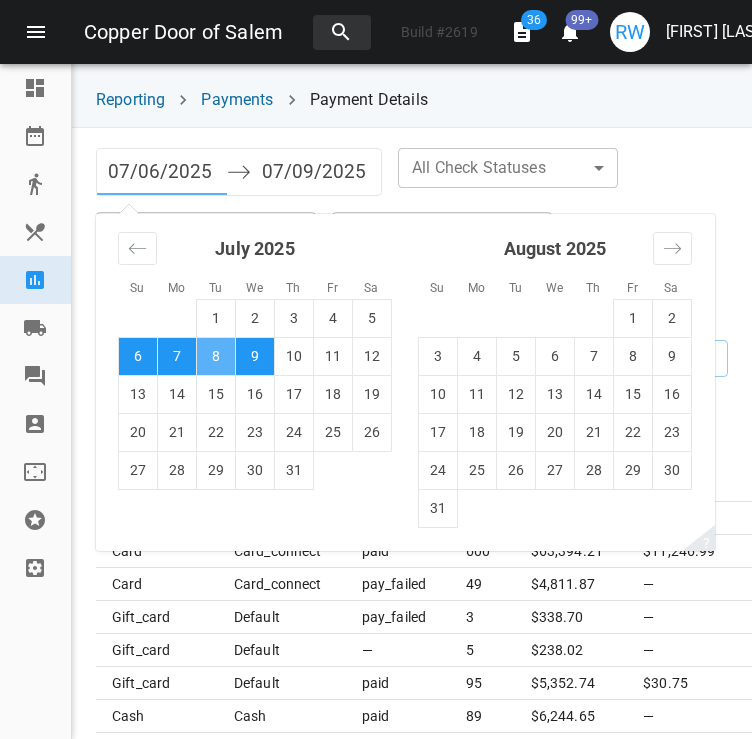 click on "8" at bounding box center [216, 356] 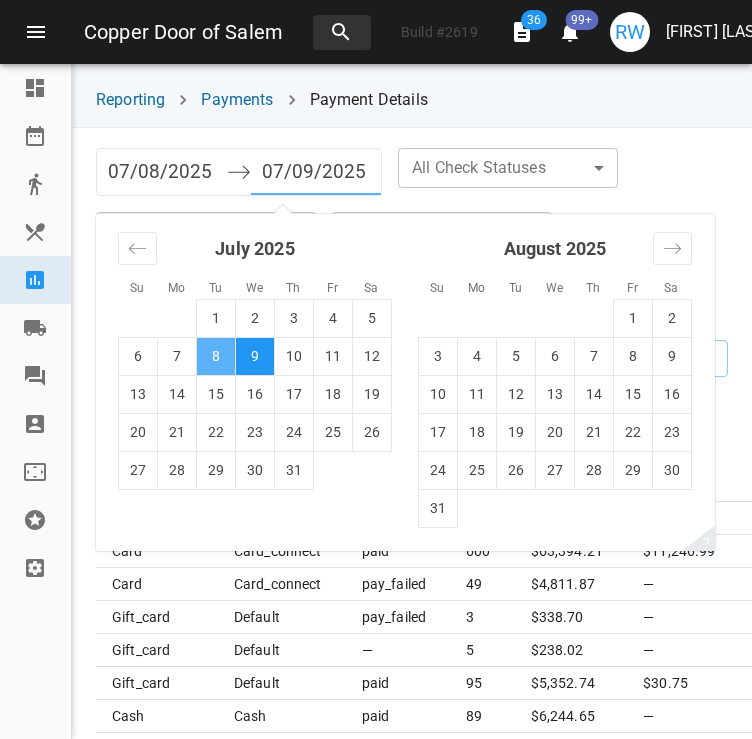 click on "8" at bounding box center [216, 356] 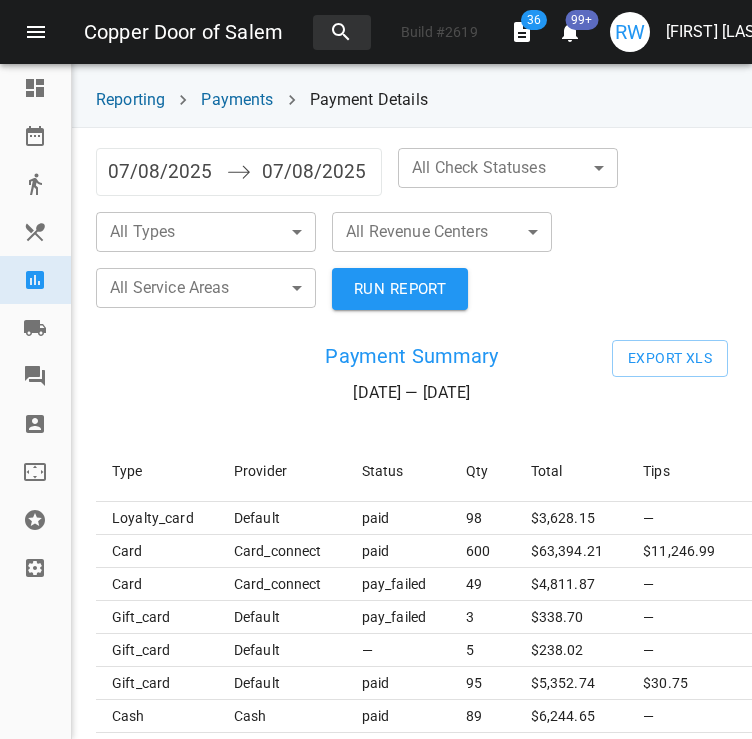 click on "All Check Statuses ​ ​" at bounding box center [508, 172] 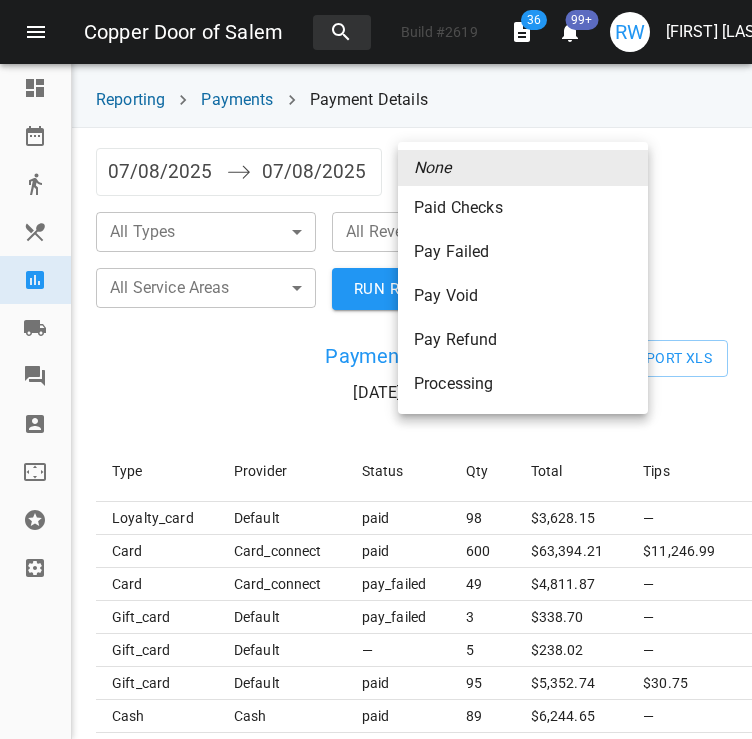 click on "Paid Checks" at bounding box center (523, 208) 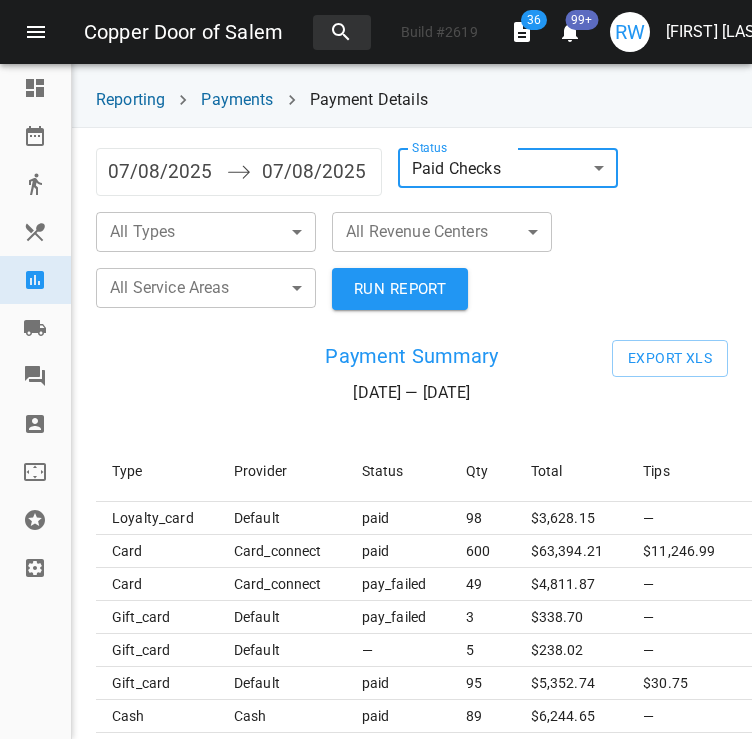 click on "Copper Door of Salem Build #  2619 36 99+ RW [FIRST] [LAST] Dashboard Reservations Takeout Menu & Modifiers Reporting Vendors Reviews Staff Floorplan Referral Program Settings Reporting Payments Payment Details [DATE] Navigate forward to interact with the calendar and select a date. Press the question mark key to get the keyboard shortcuts for changing dates. [DATE] Navigate backward to interact with the calendar and select a date. Press the question mark key to get the keyboard shortcuts for changing dates. Status Paid Checks paid ​ All Types ​ ​ All Revenue Centers ​ ​ All Service Areas ​ ​ RUN REPORT   Payment Summary [DATE] — [DATE] Export XLS Type Provider Status Qty Total Tips Accrued points Is Captured loyalty_card default paid 98 $ 3,628.15 — — — card card_connect paid 600 $ 63,394.21 $11,246.99 32047.56 Yes card card_connect pay_failed 49 $ 4,811.87 — — No gift_card default pay_failed 3 $ 338.70 — — — gift_card default — 5 $ 238.02 — — — paid $" at bounding box center (376, 369) 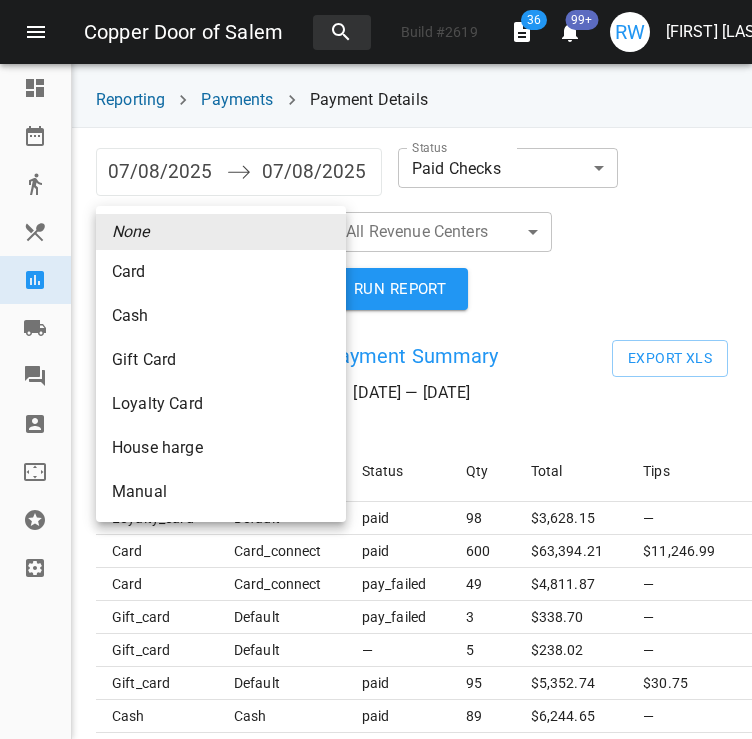 click on "Gift Card" at bounding box center [221, 272] 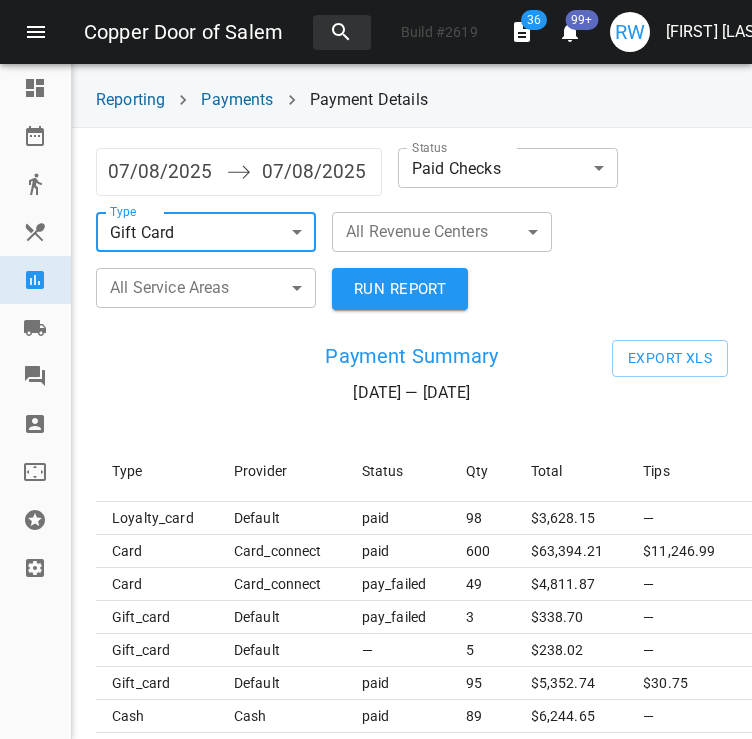 click on "RUN REPORT" at bounding box center (400, 289) 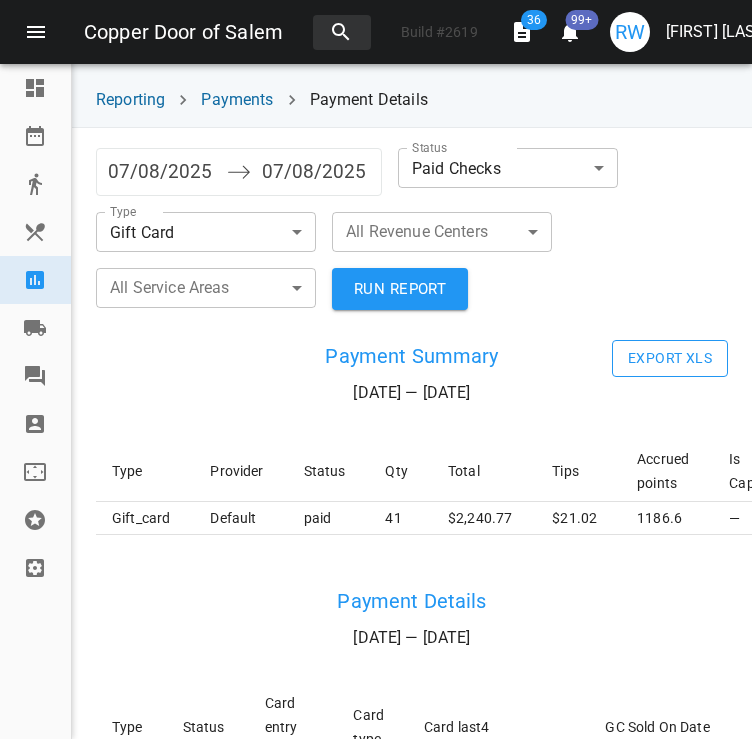 click on "Export XLS" at bounding box center [670, 358] 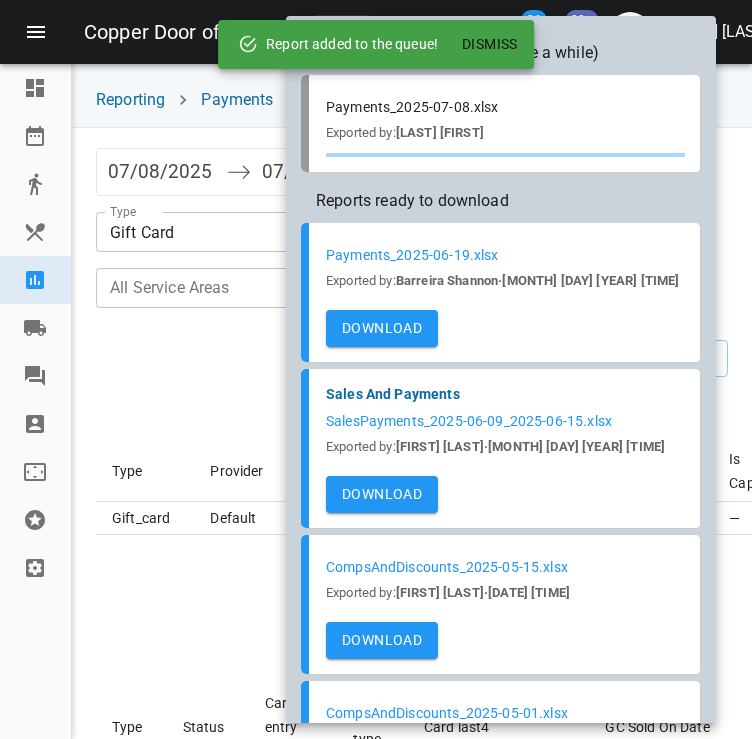 click on "Dismiss" at bounding box center (490, 44) 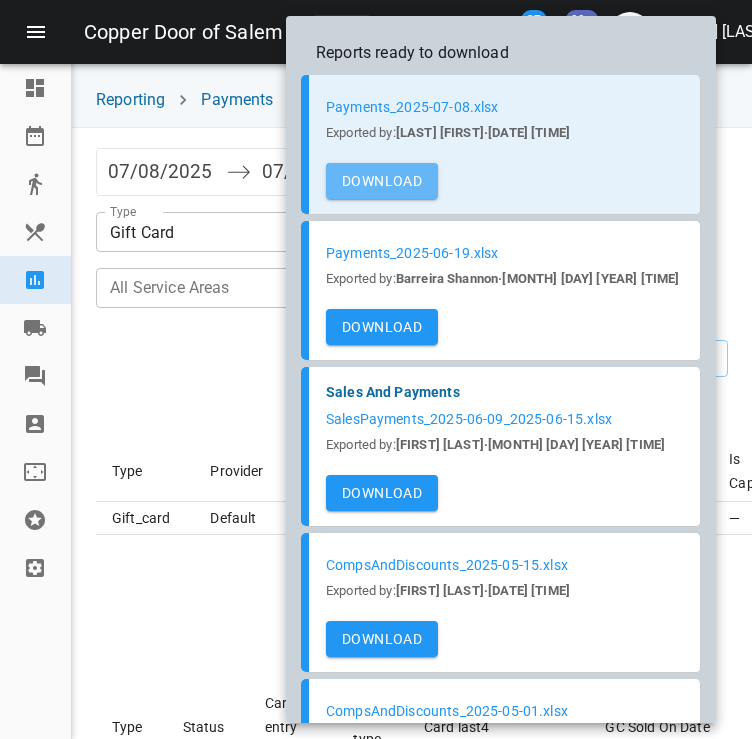 click on "Download" at bounding box center [382, 181] 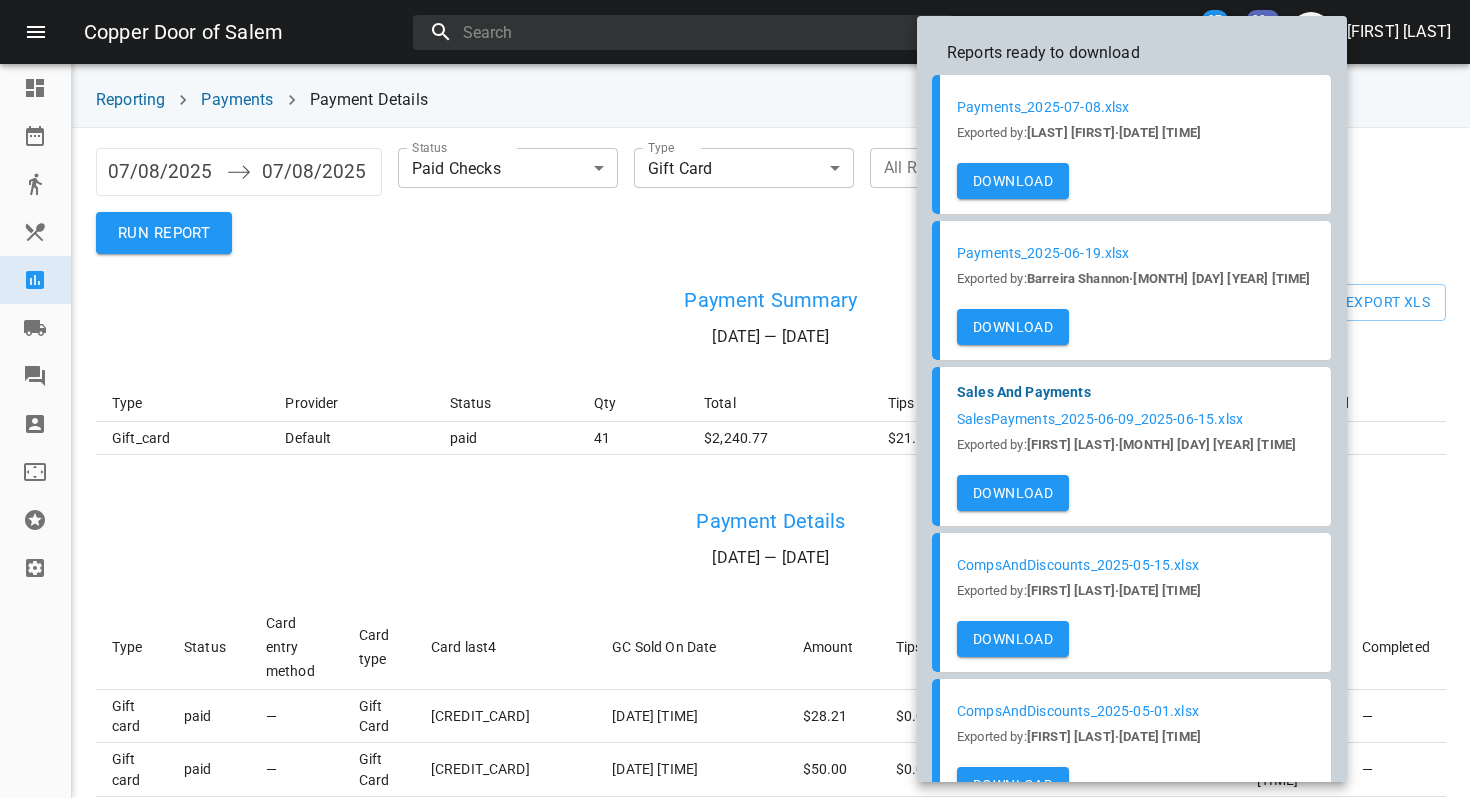 click at bounding box center (735, 399) 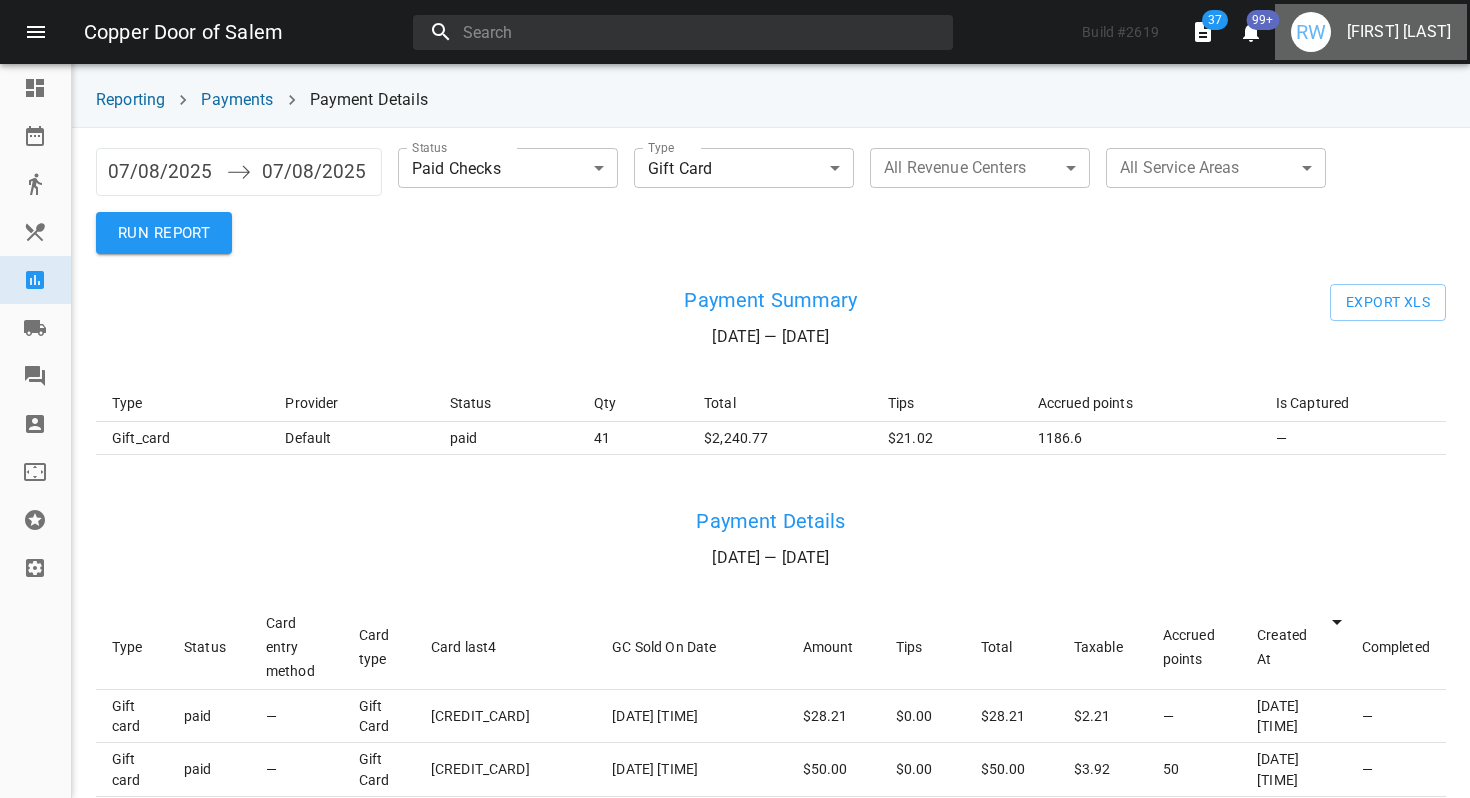 click on "RW Raquel Wojceshonek" at bounding box center (1371, 32) 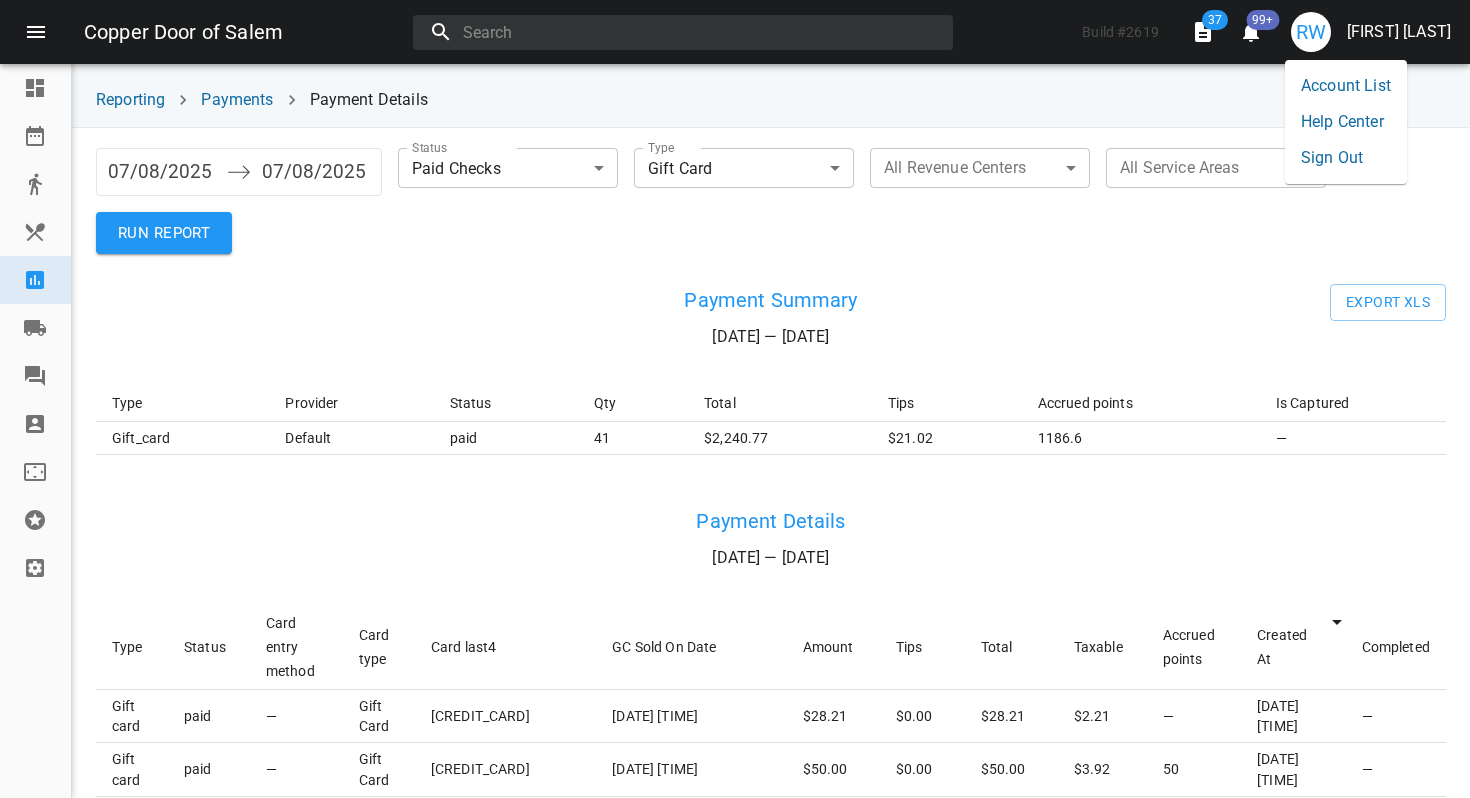 click on "Sign Out" at bounding box center [1346, 158] 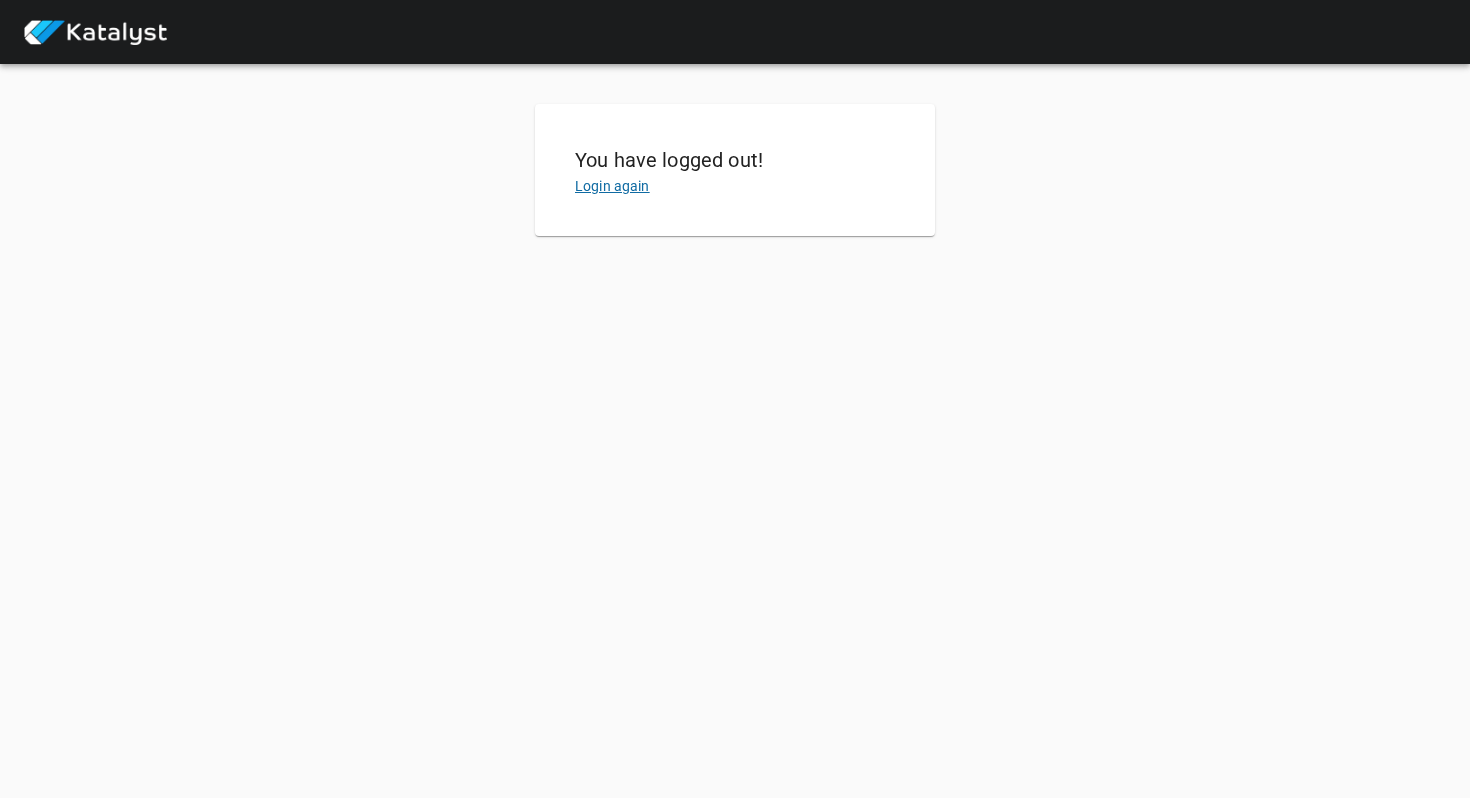 click on "Login again" at bounding box center (612, 186) 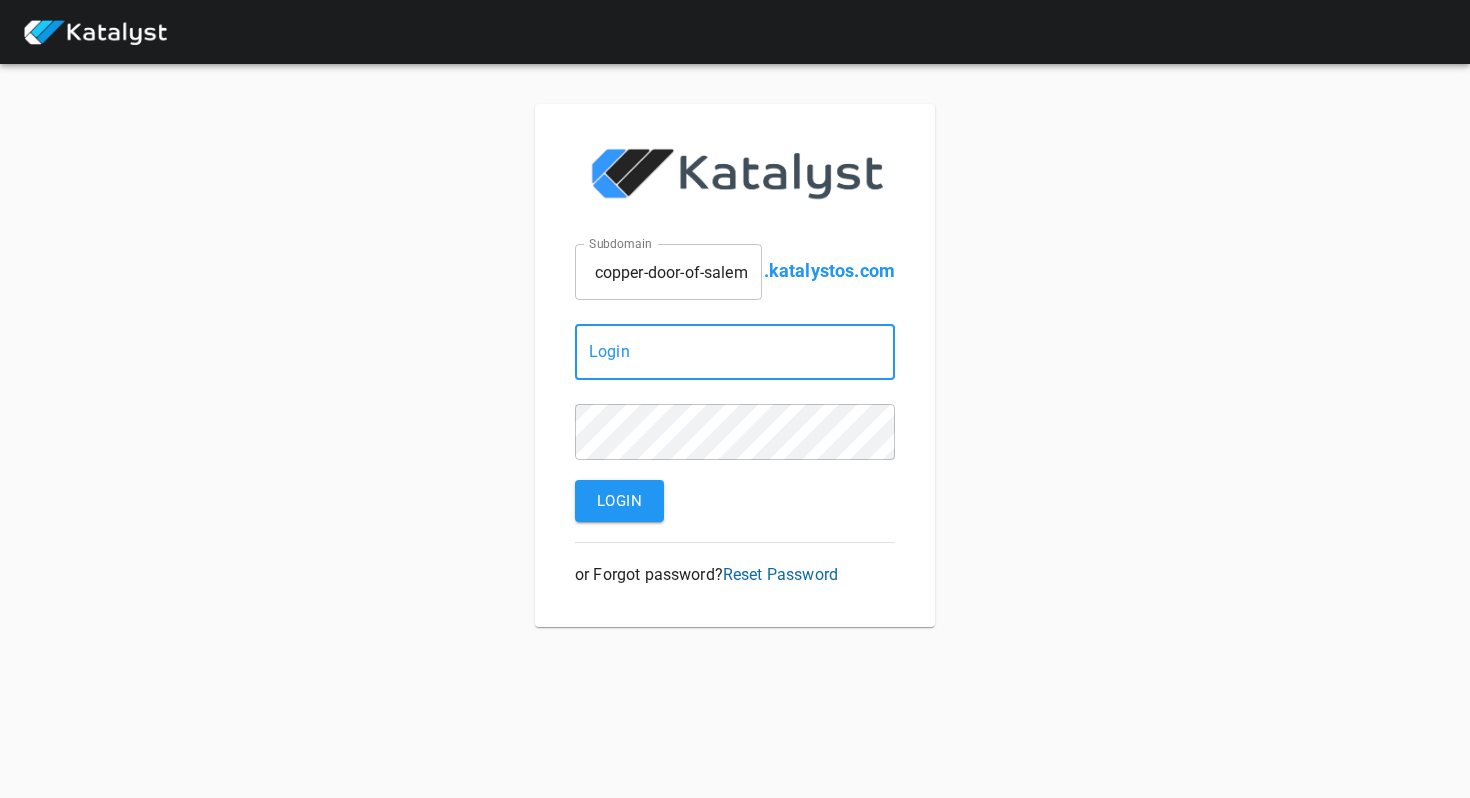 click on "copper-door-of-salem" at bounding box center (668, 272) 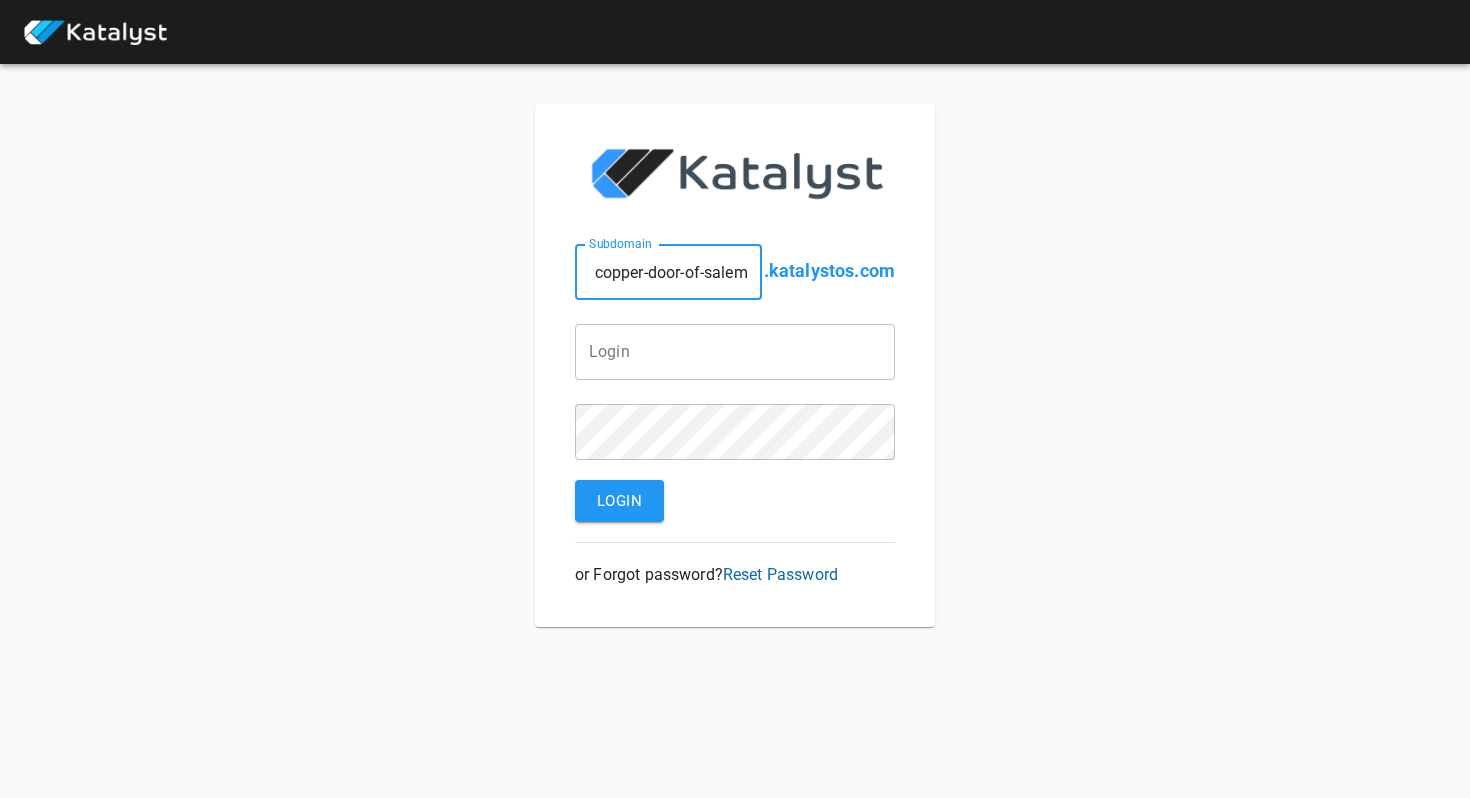 click on "copper-door-of-salem" at bounding box center [668, 272] 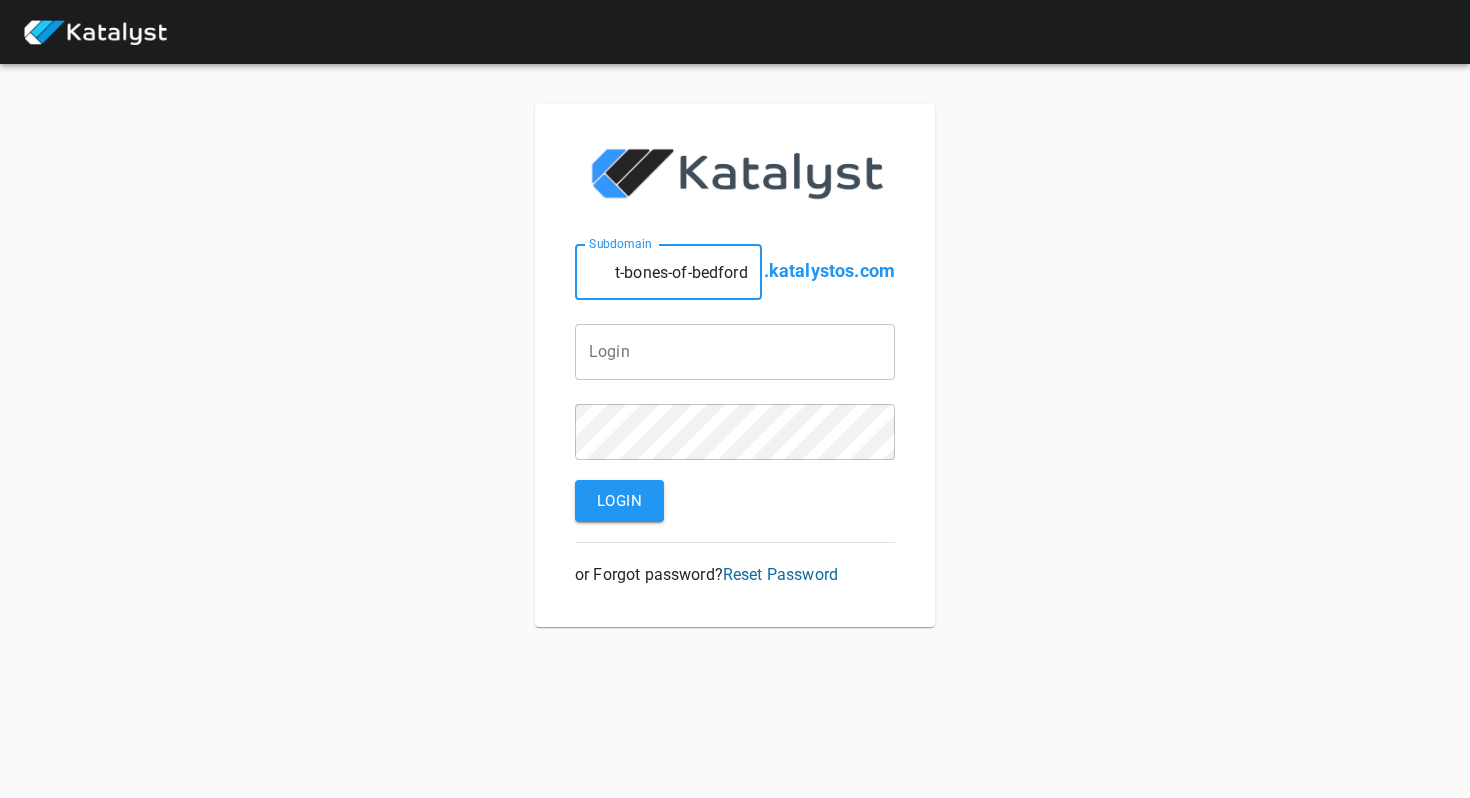 type on "t-bones-of-bedford" 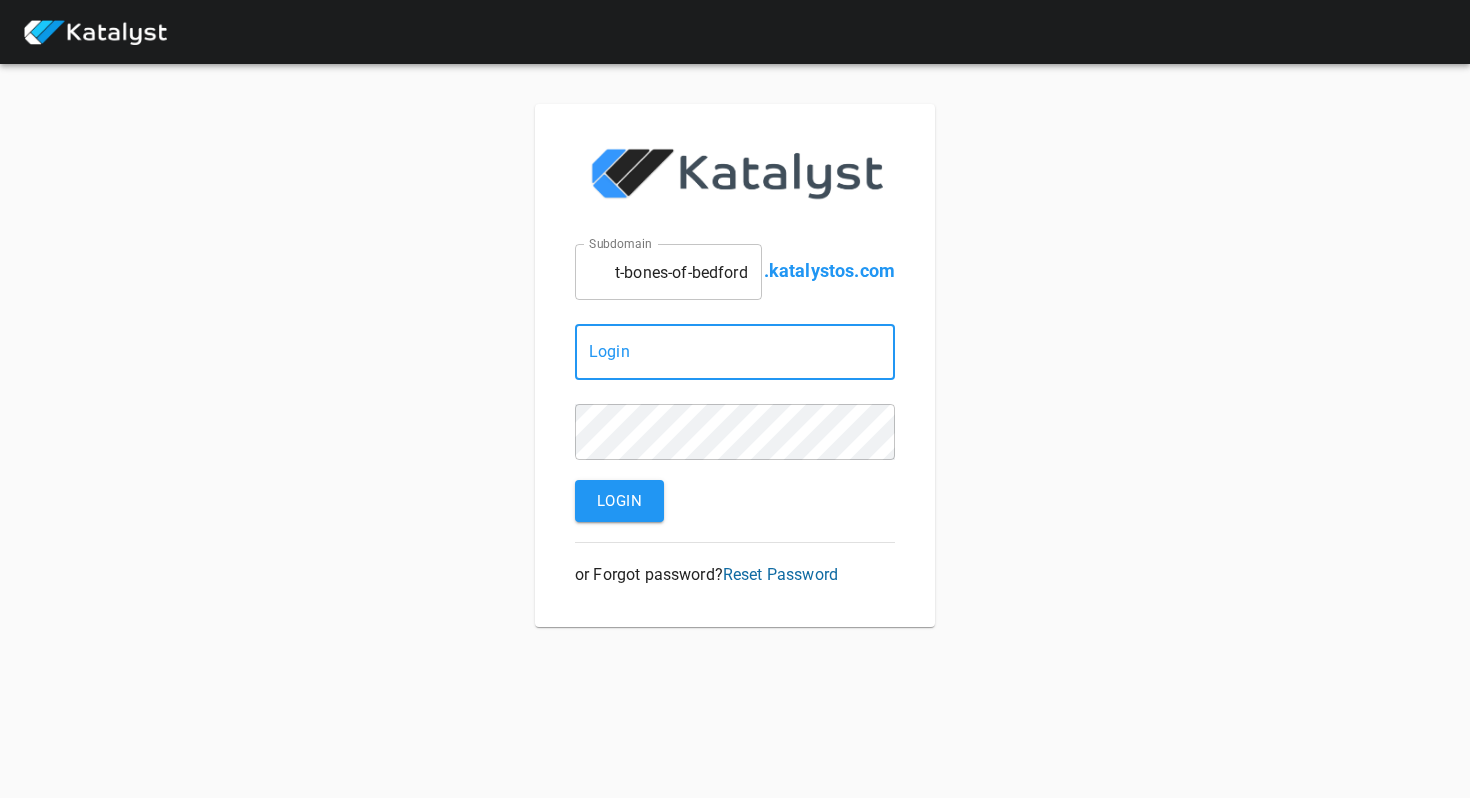 click at bounding box center (735, 352) 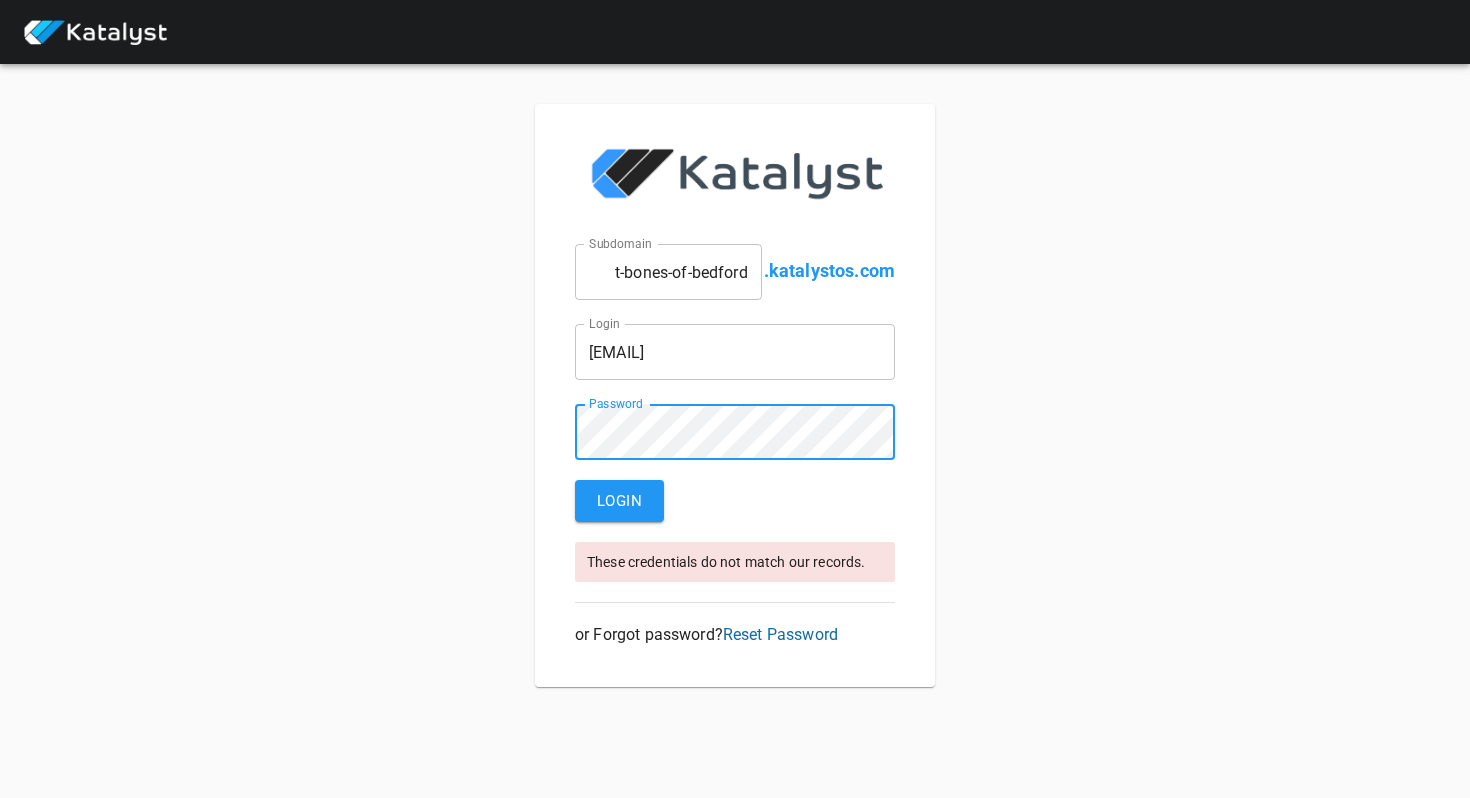 click on "t-bones-of-bedford" at bounding box center (668, 272) 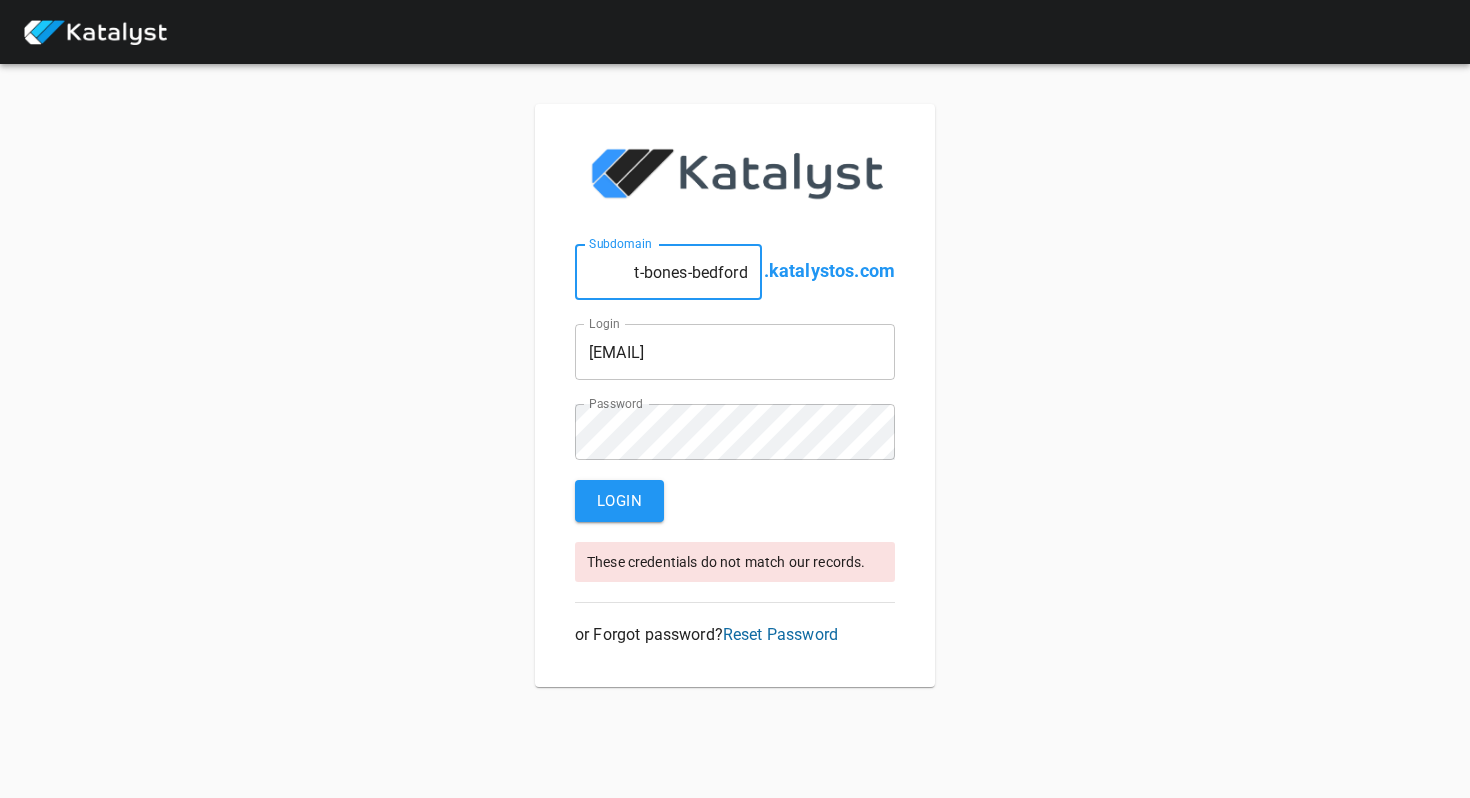 type on "t-bones-bedford" 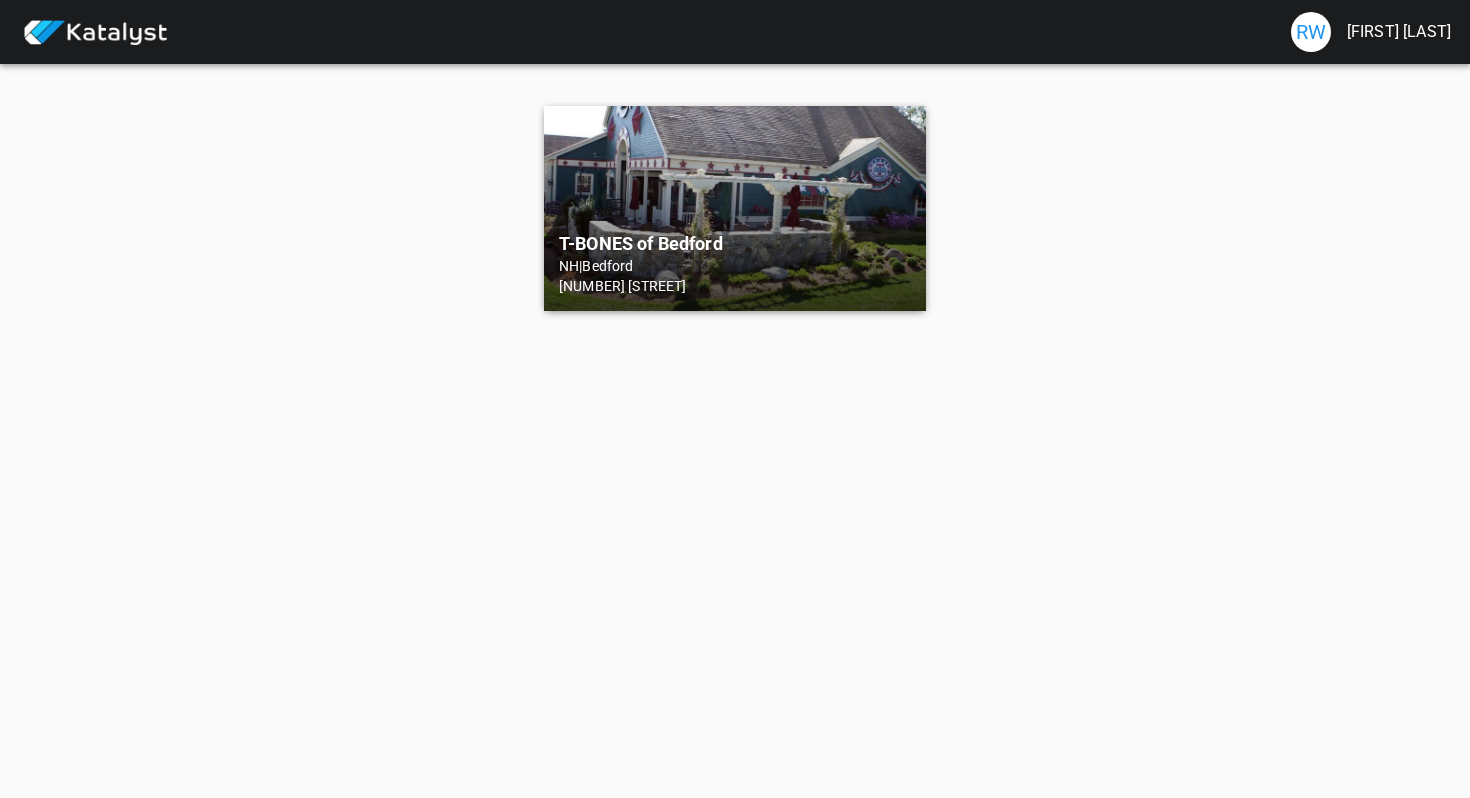 click on "25 South River Road" at bounding box center [735, 286] 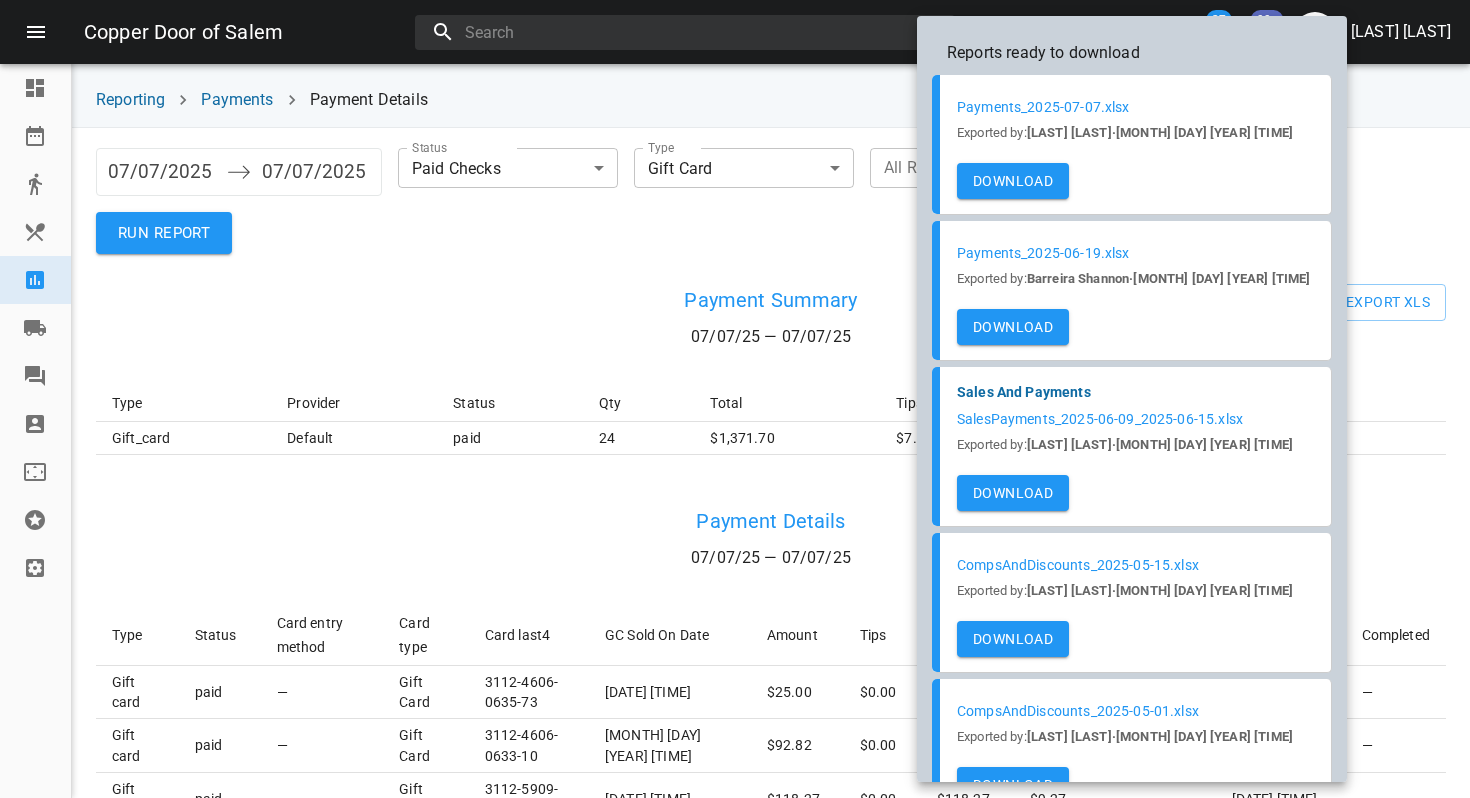 scroll, scrollTop: 0, scrollLeft: 0, axis: both 